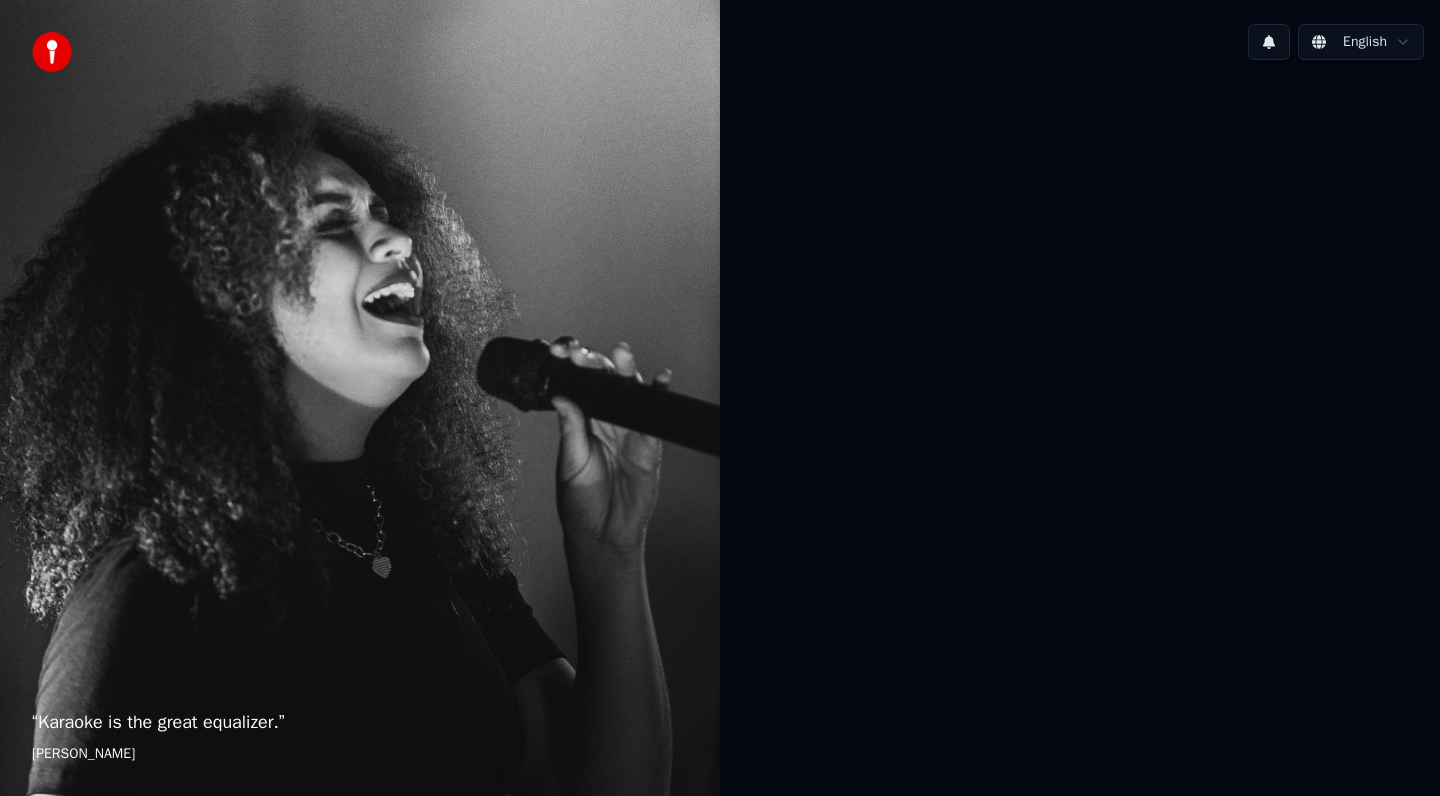 scroll, scrollTop: 0, scrollLeft: 0, axis: both 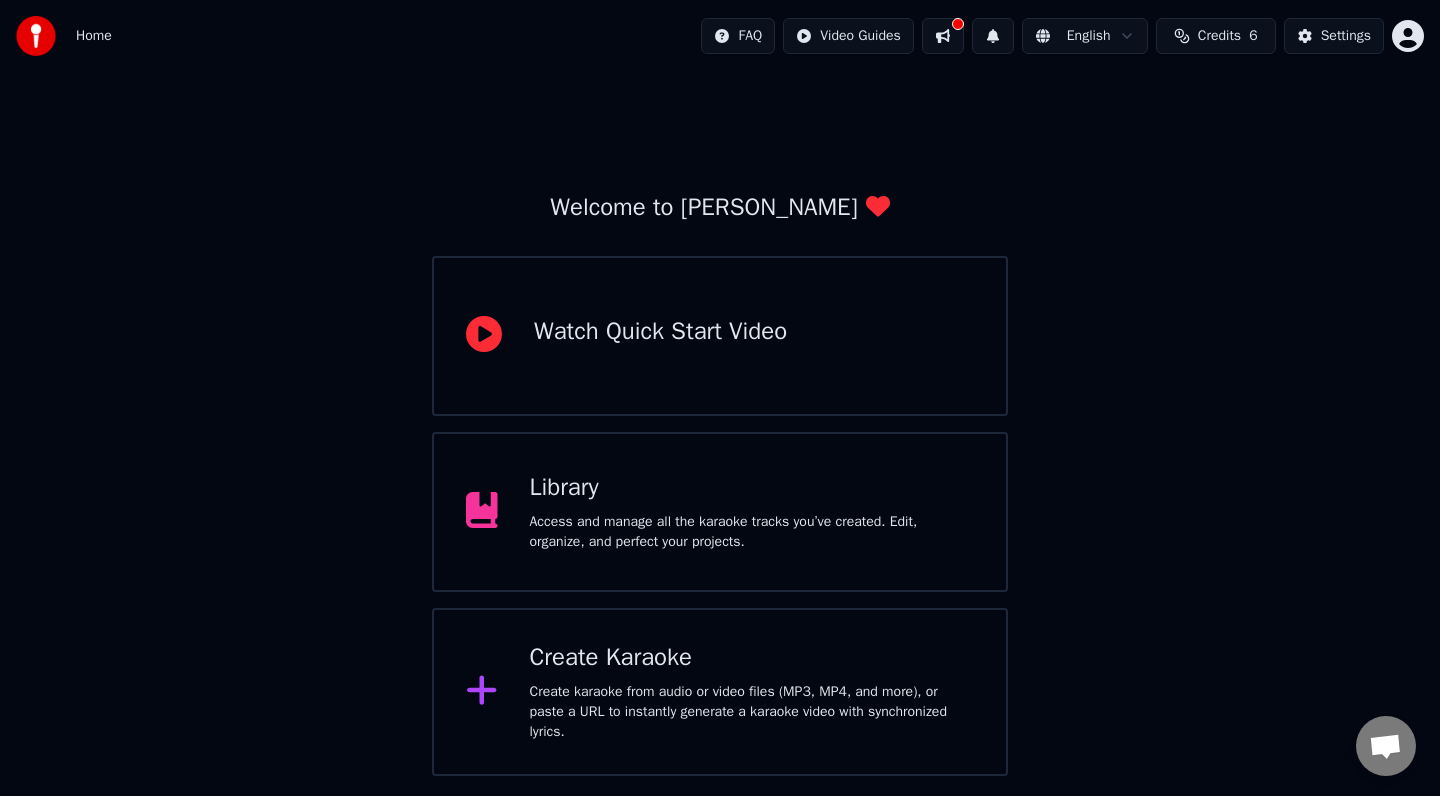click on "Library" at bounding box center [752, 488] 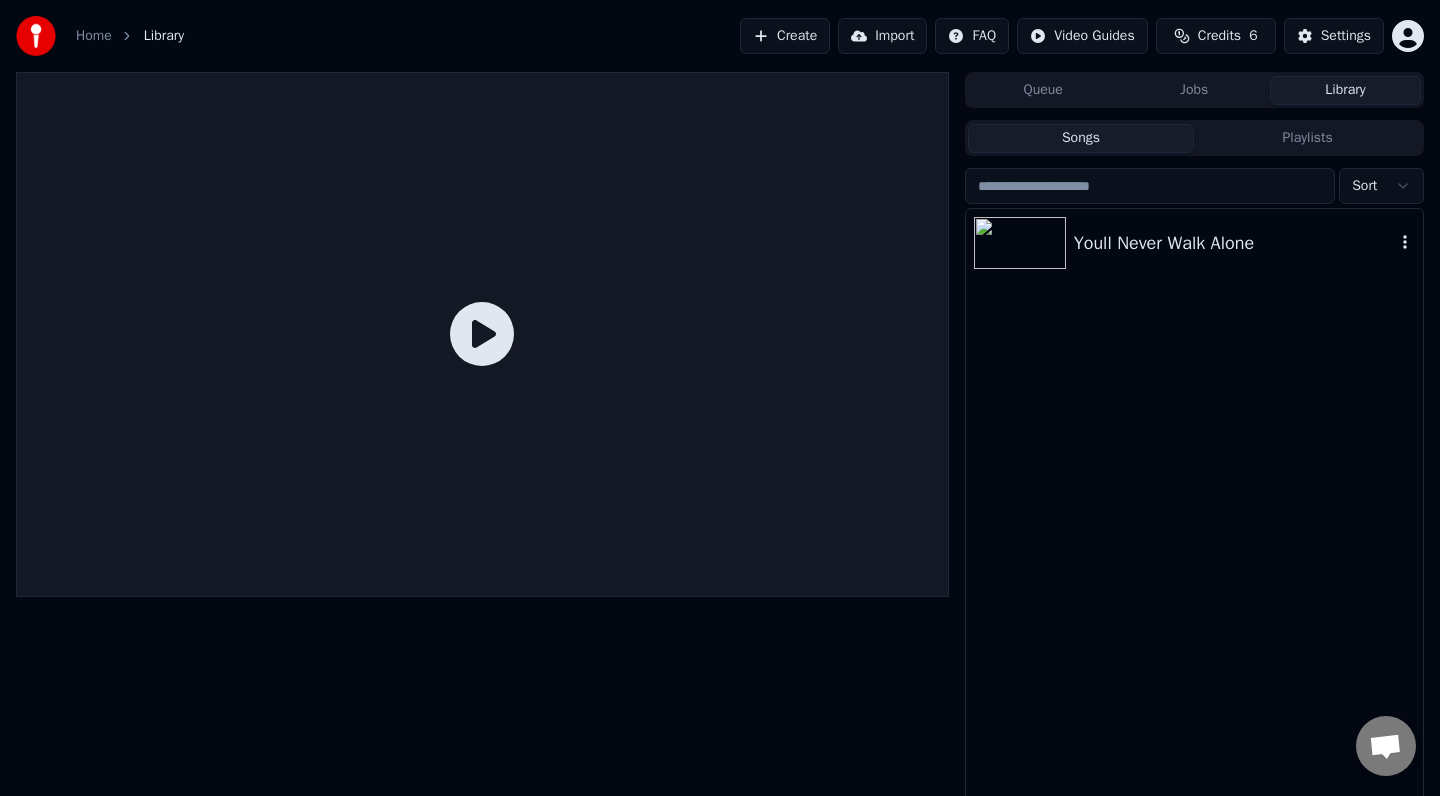 click at bounding box center (1020, 243) 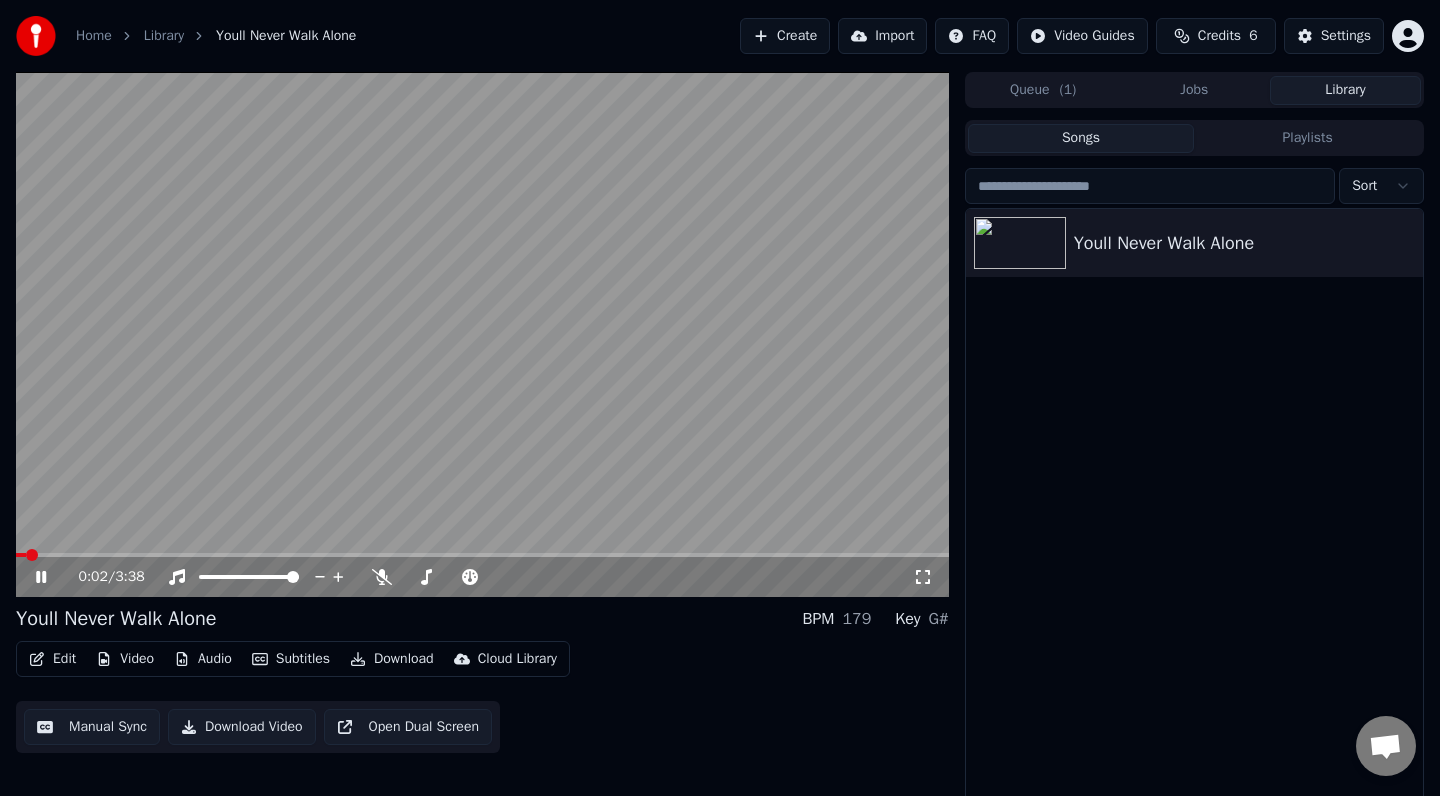click on "Manual Sync" at bounding box center (92, 727) 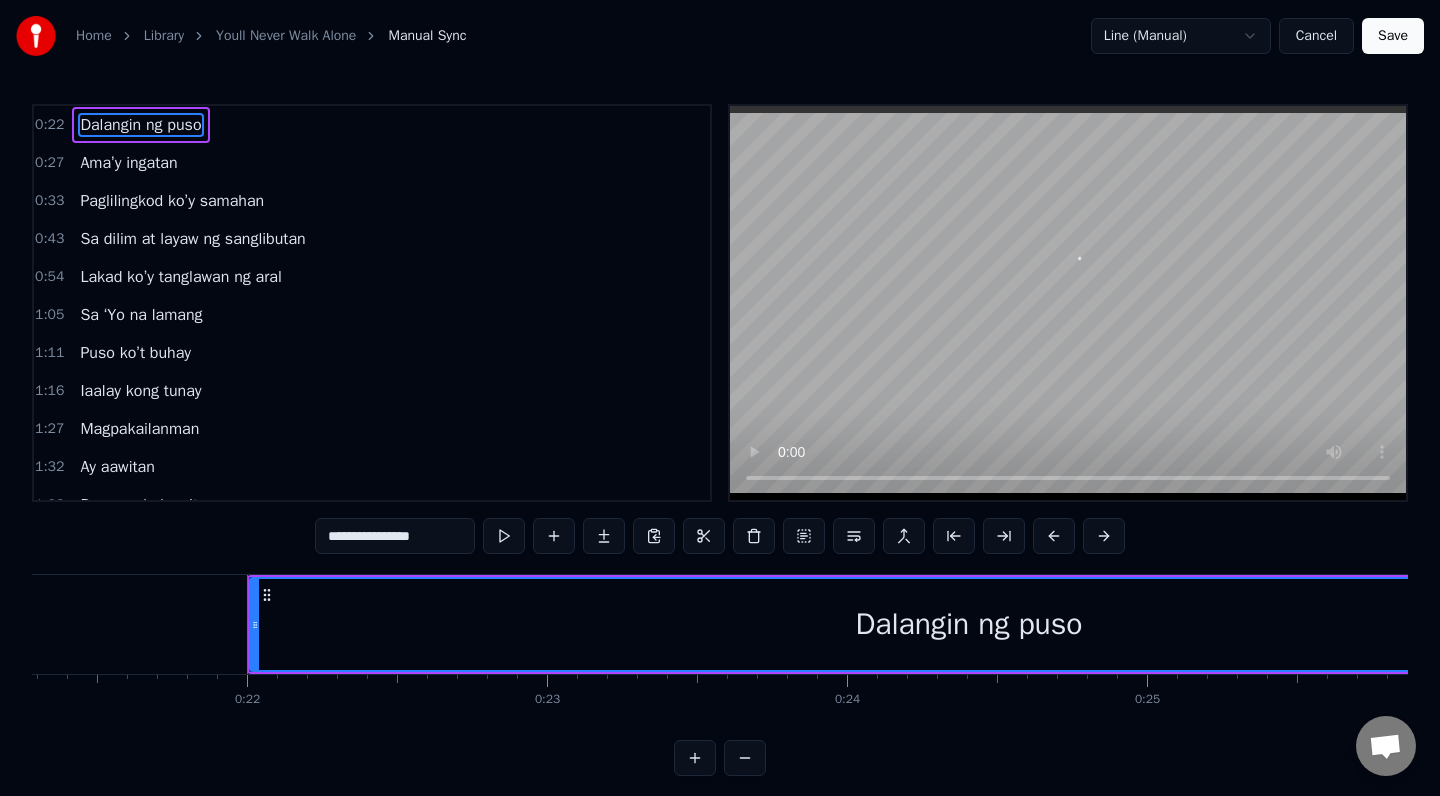 scroll, scrollTop: 0, scrollLeft: 6500, axis: horizontal 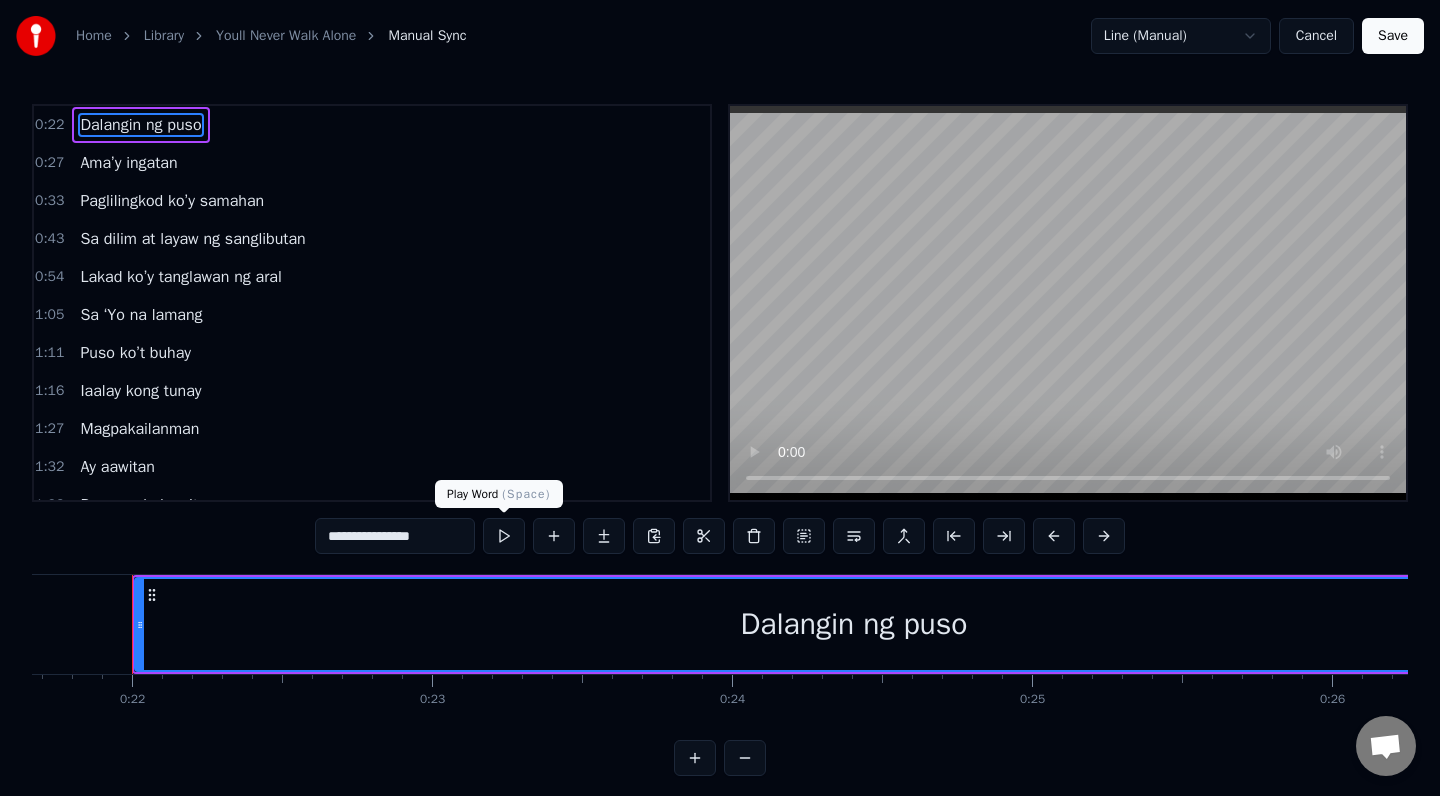 click at bounding box center [504, 536] 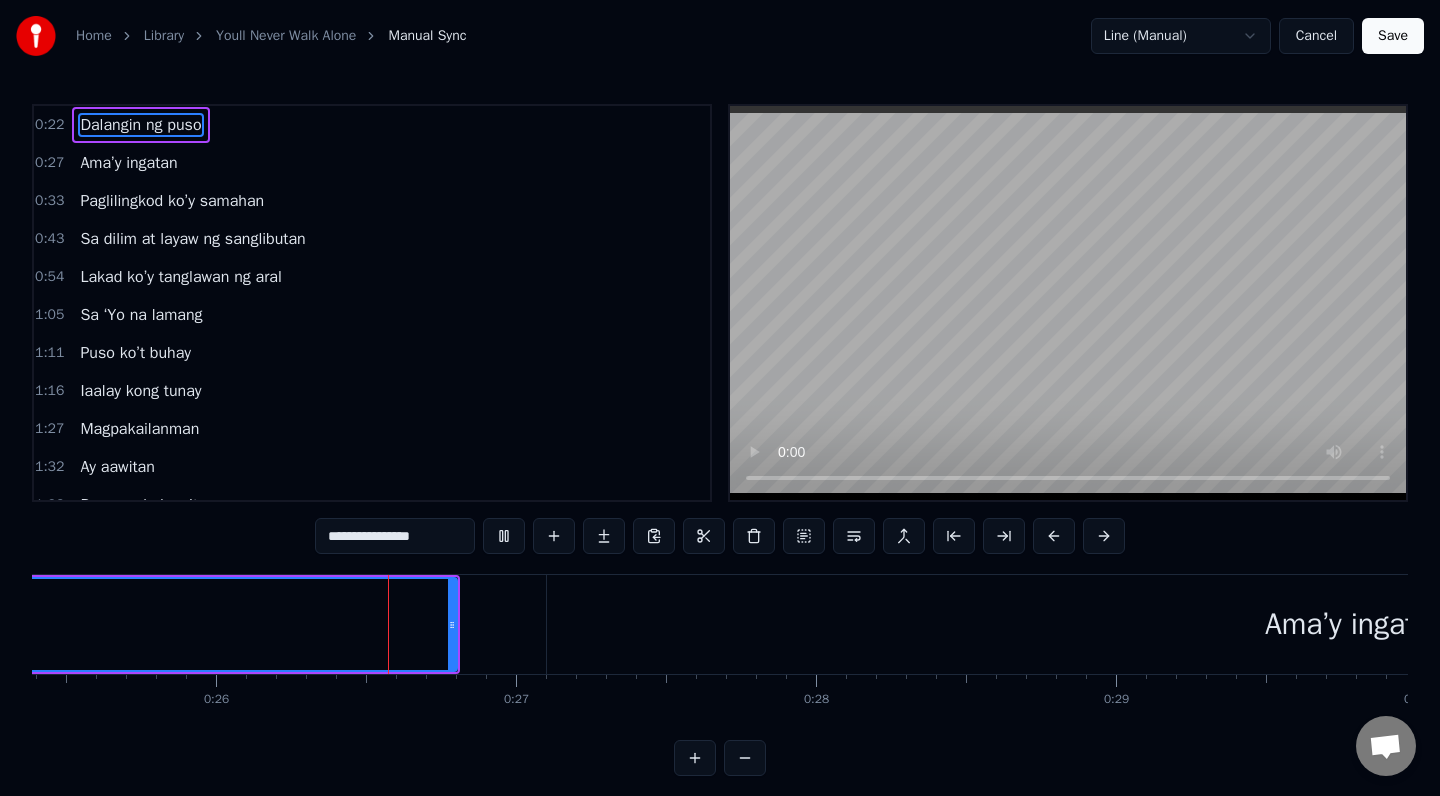 scroll, scrollTop: 0, scrollLeft: 7683, axis: horizontal 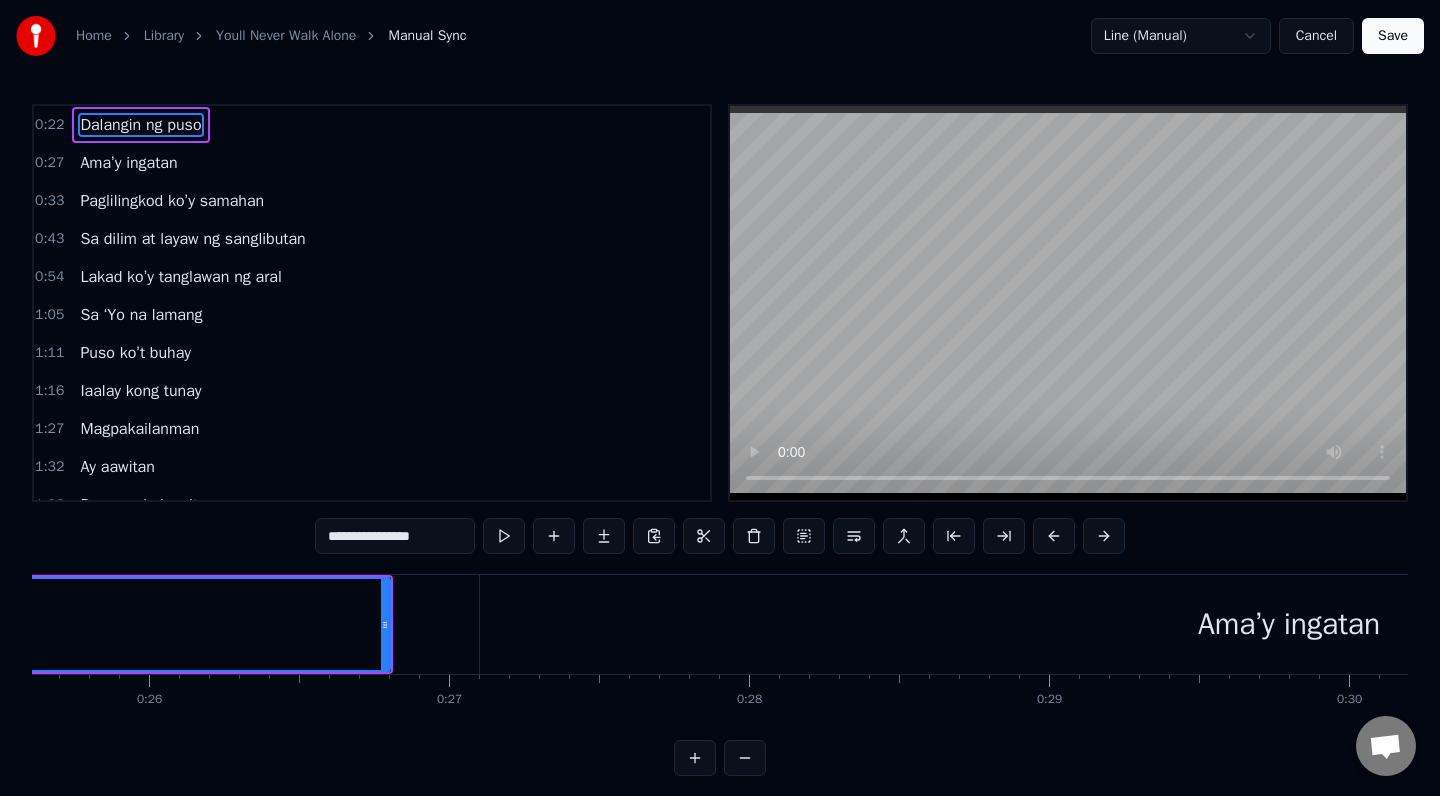 click on "Ama’y ingatan" at bounding box center [128, 163] 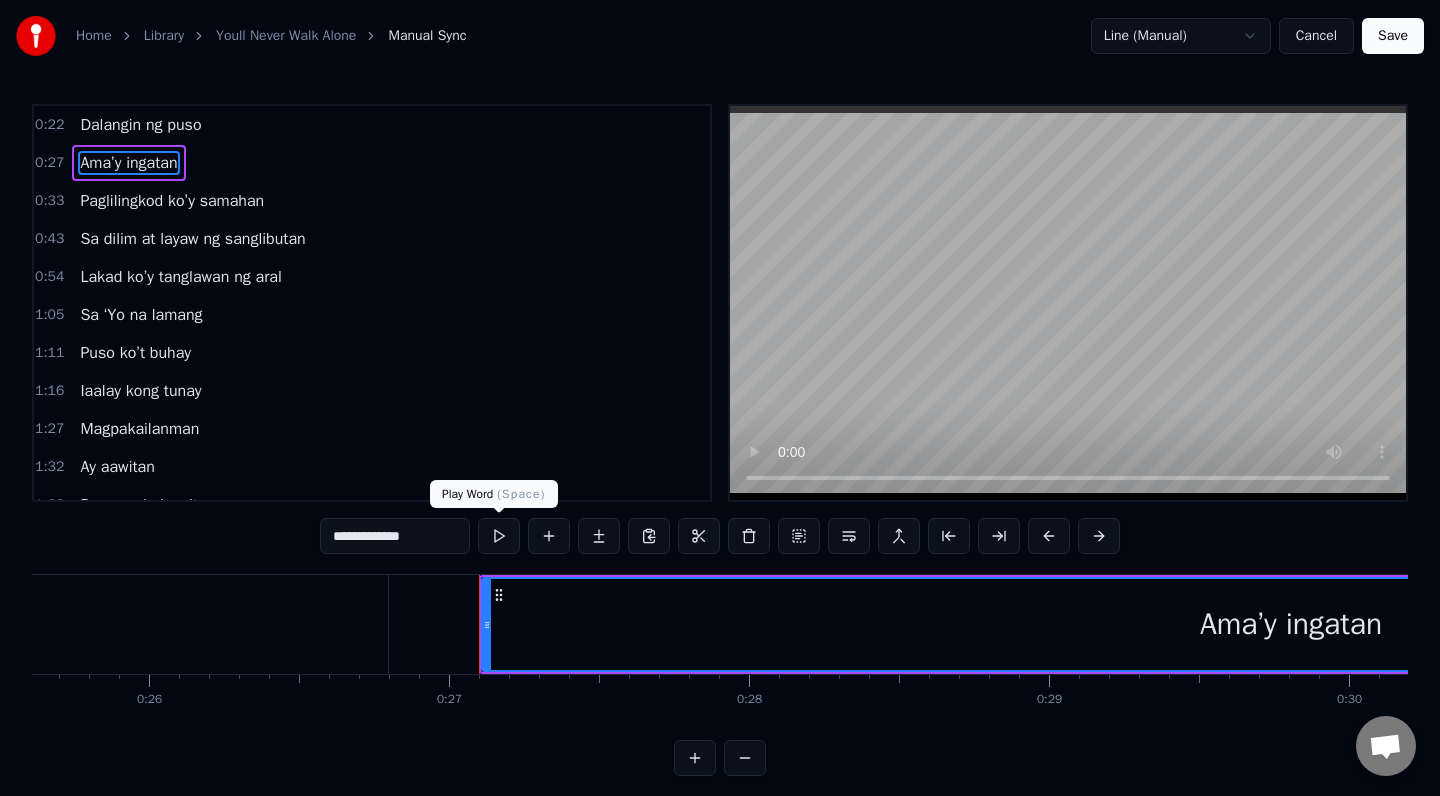 click at bounding box center [499, 536] 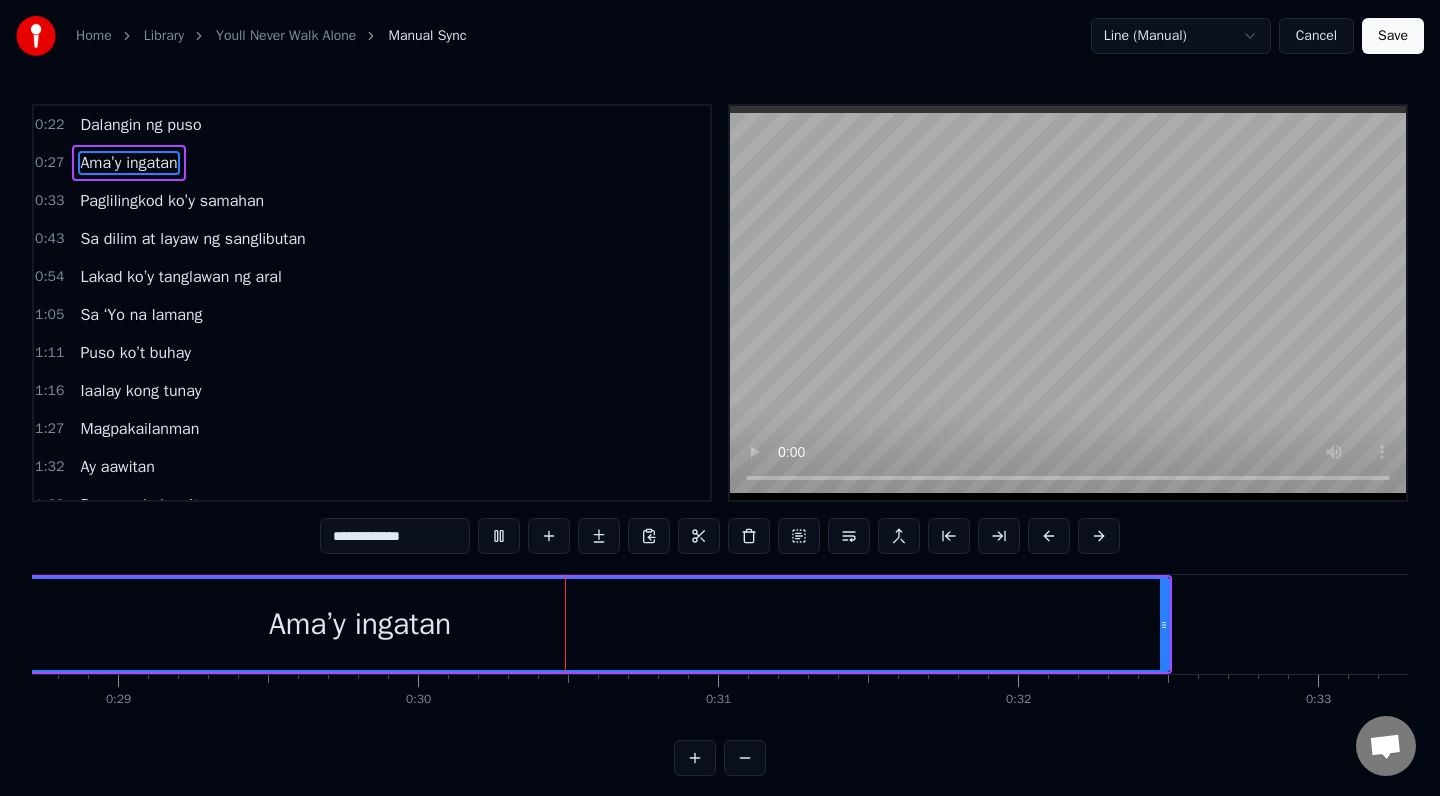 scroll, scrollTop: 0, scrollLeft: 8895, axis: horizontal 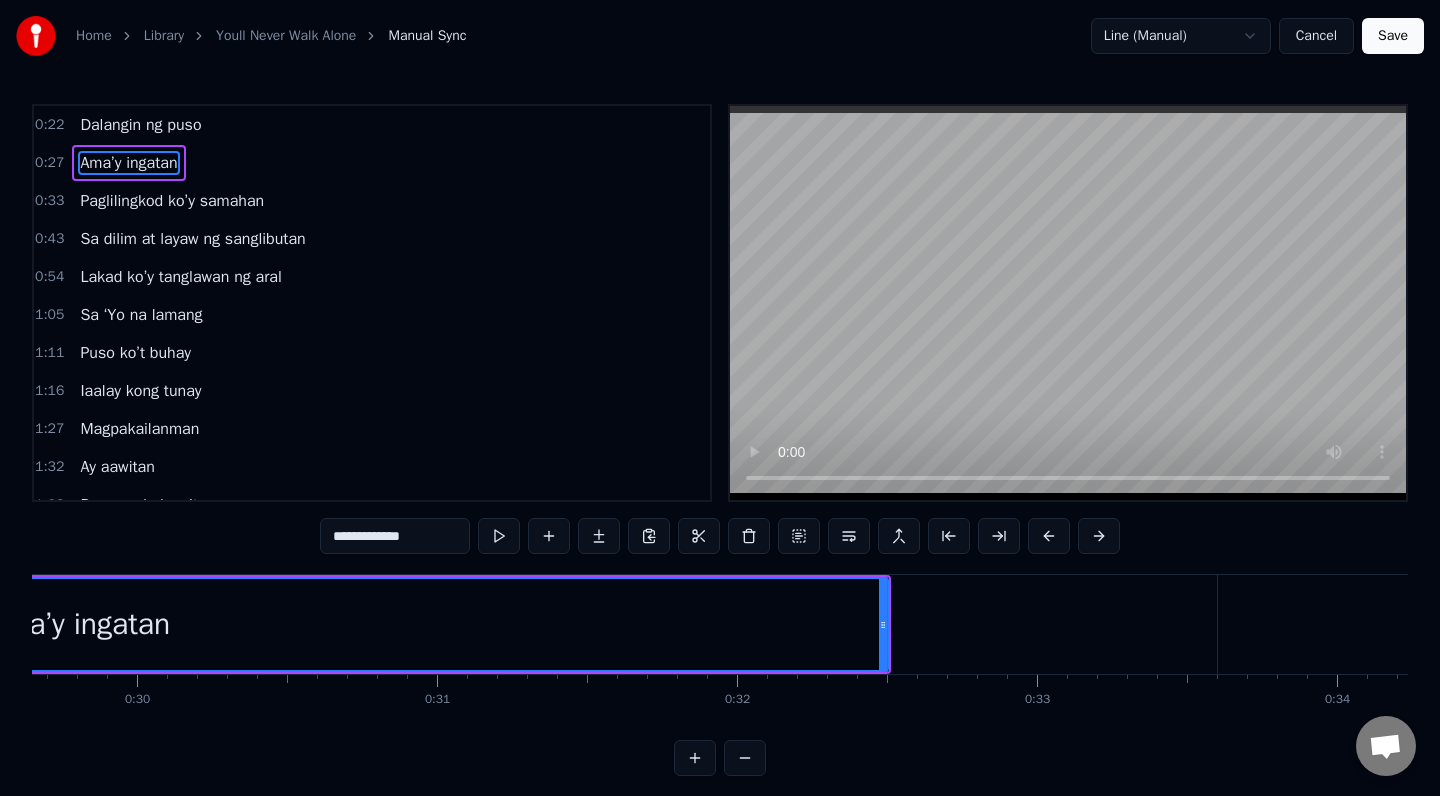 click on "Paglilingkod ko’y samahan" at bounding box center (172, 201) 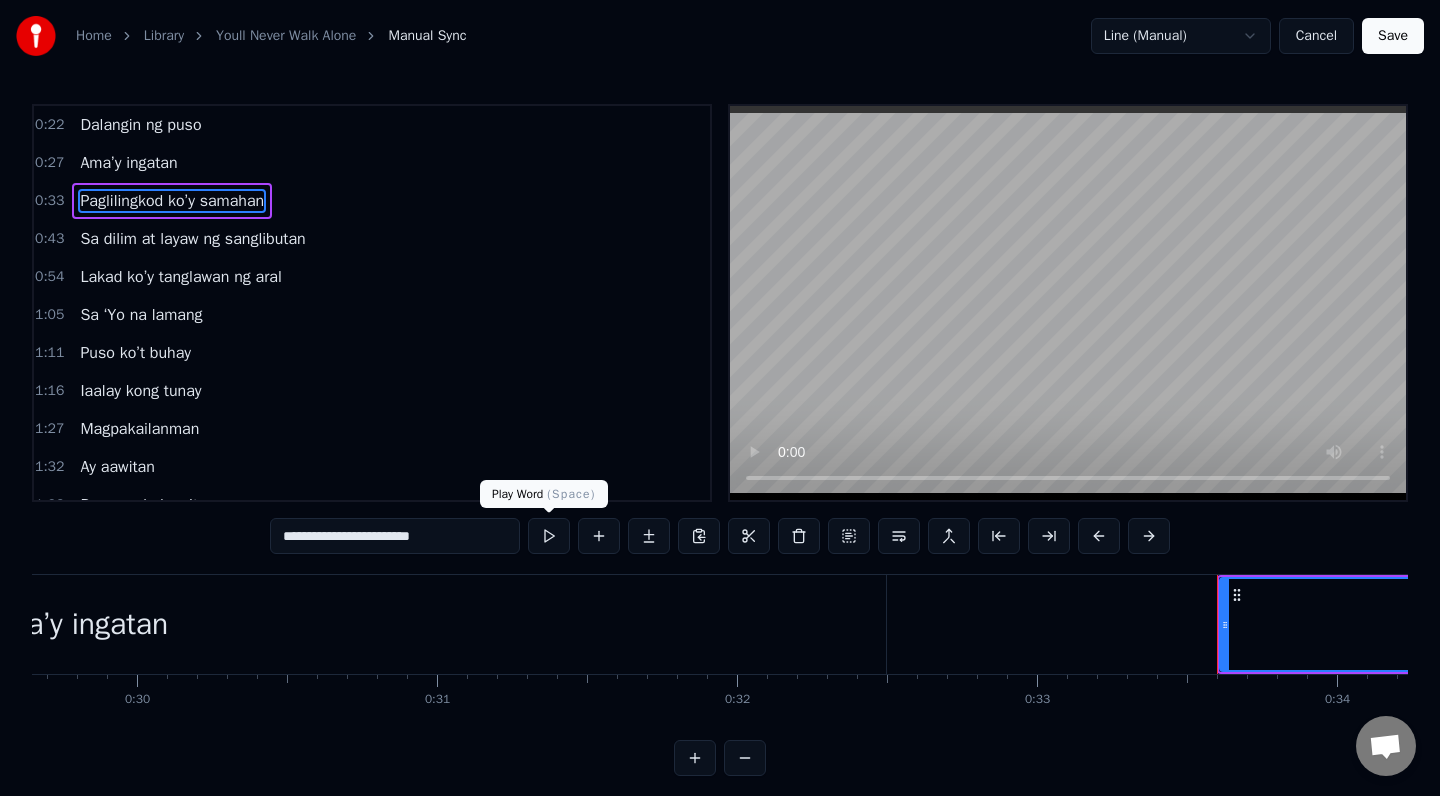 click at bounding box center [549, 536] 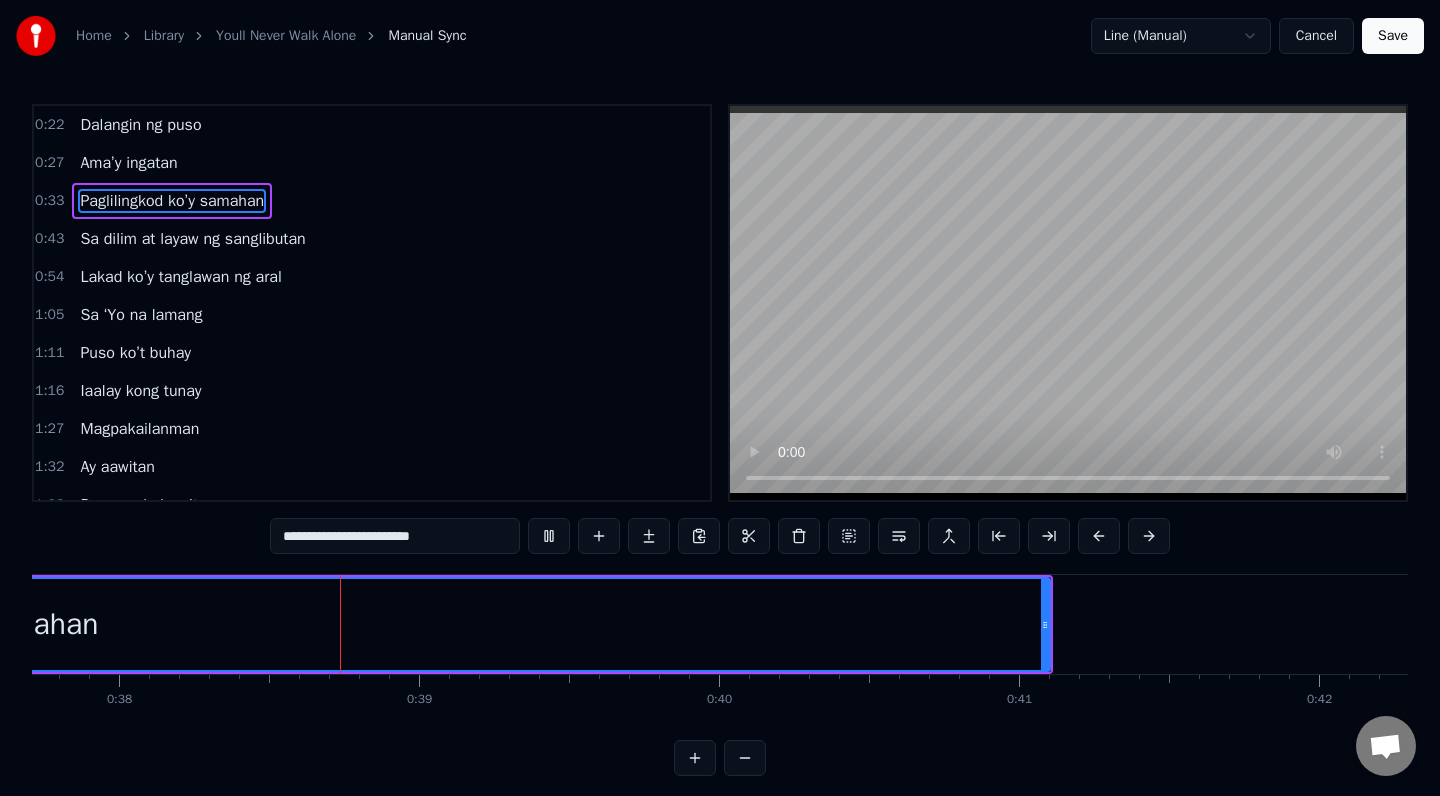 scroll, scrollTop: 0, scrollLeft: 11318, axis: horizontal 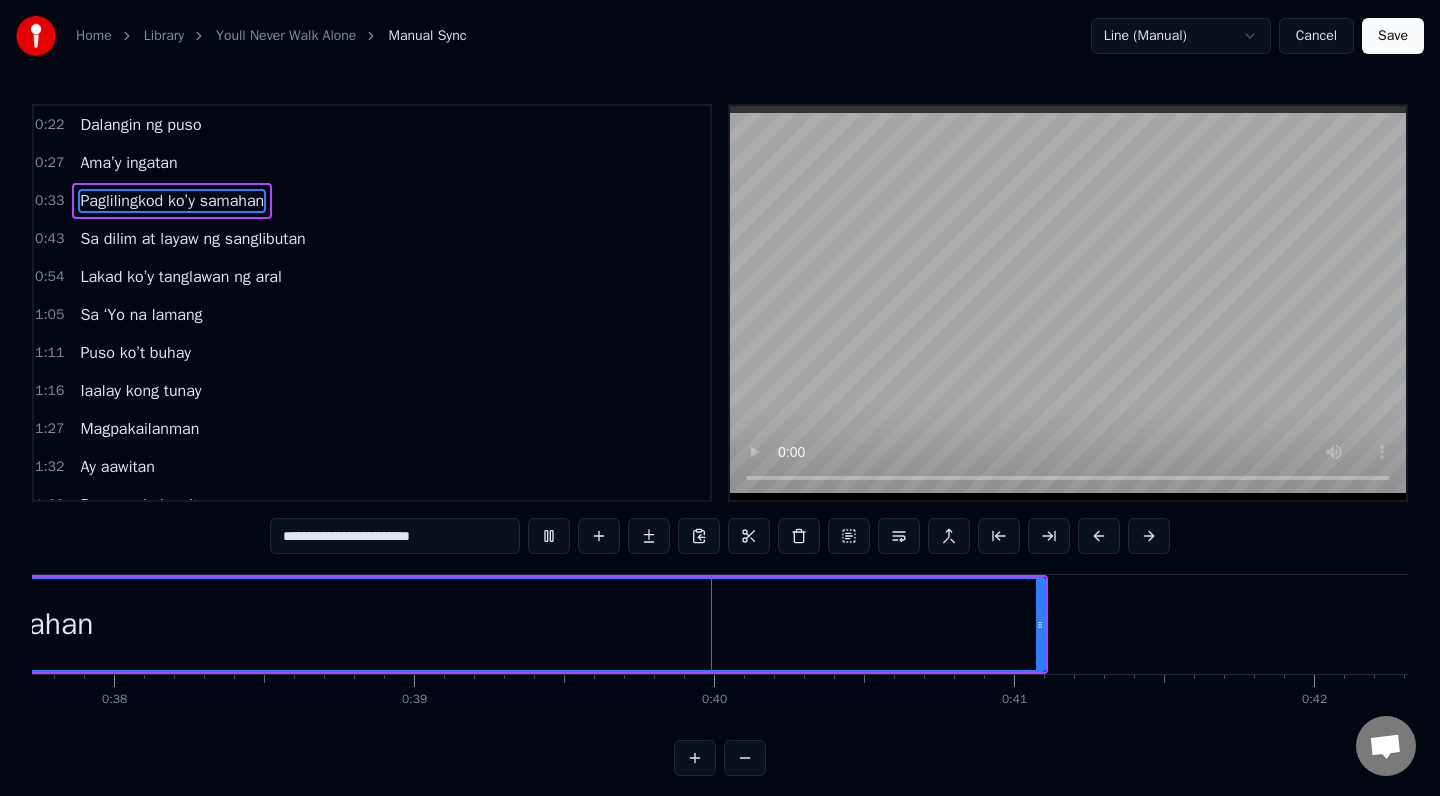 click on "Paglilingkod ko’y samahan" at bounding box center (-79, 624) 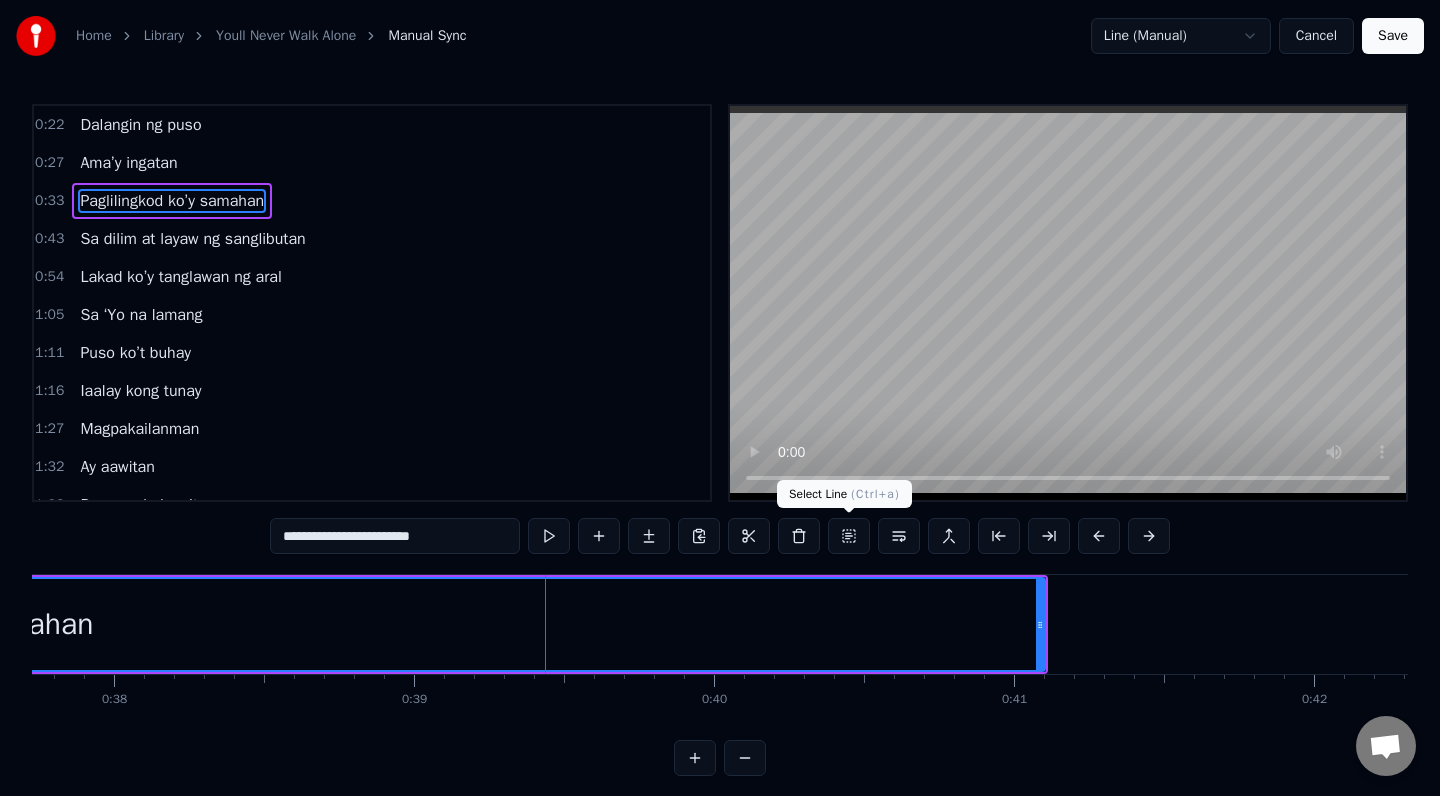 click at bounding box center [849, 536] 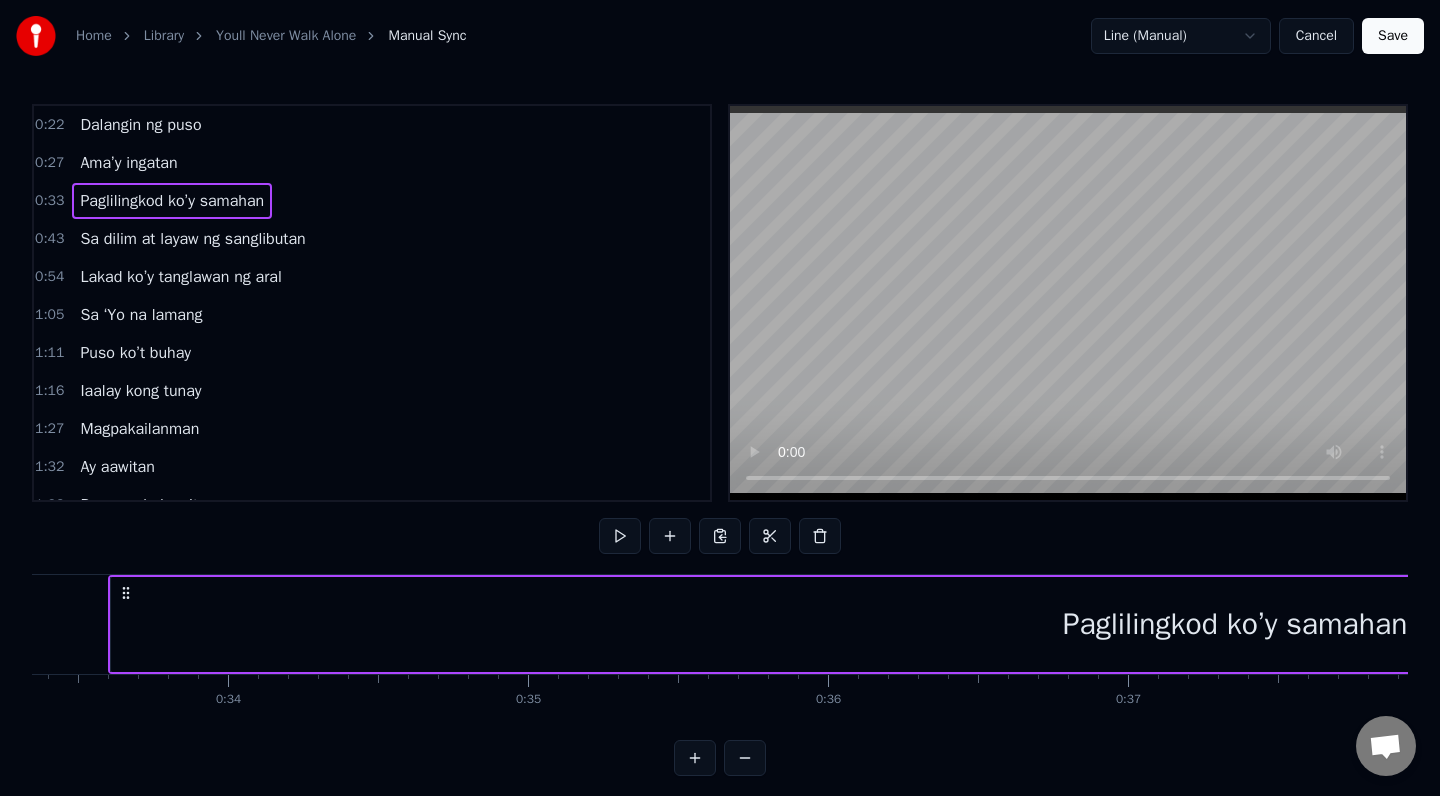 scroll, scrollTop: 0, scrollLeft: 9980, axis: horizontal 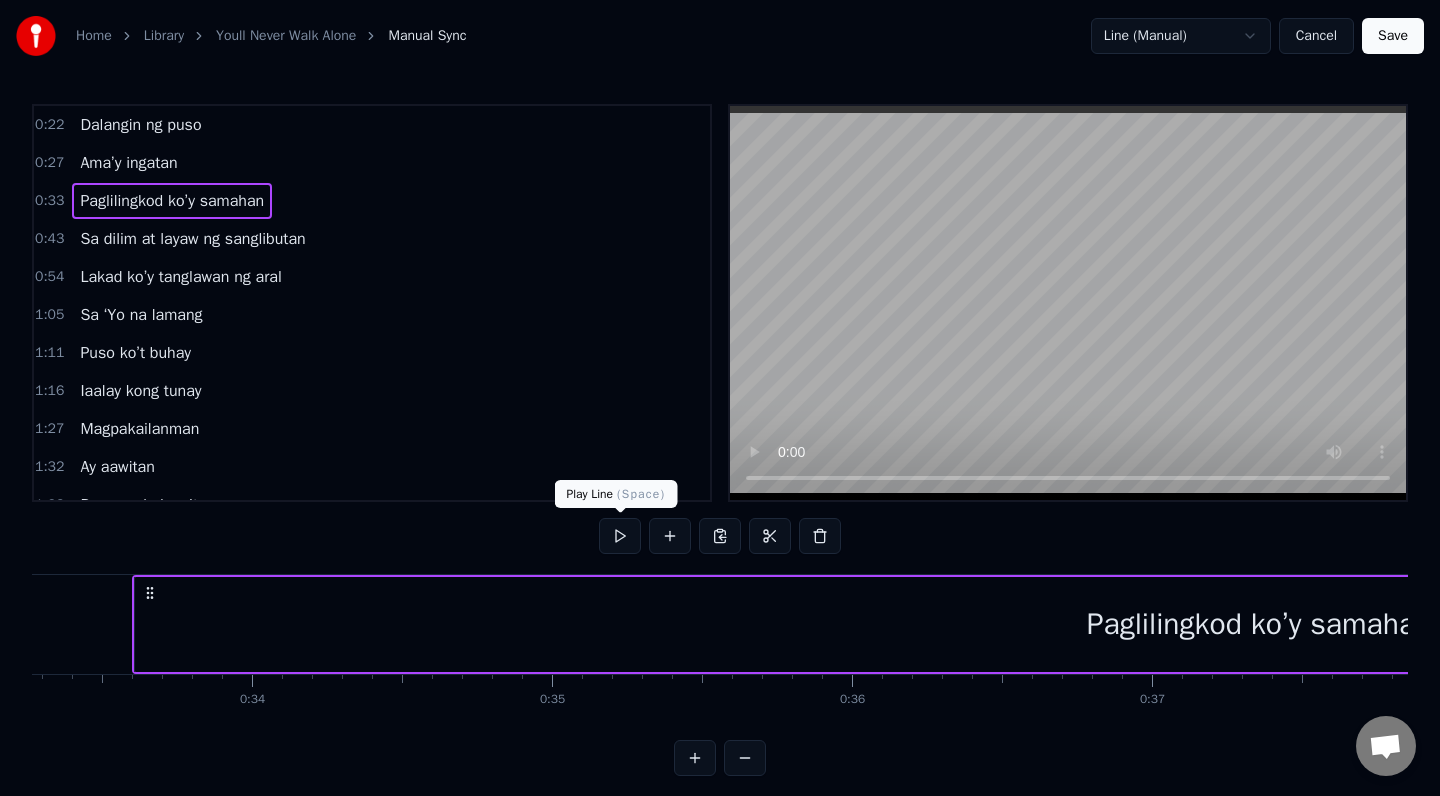 click at bounding box center [620, 536] 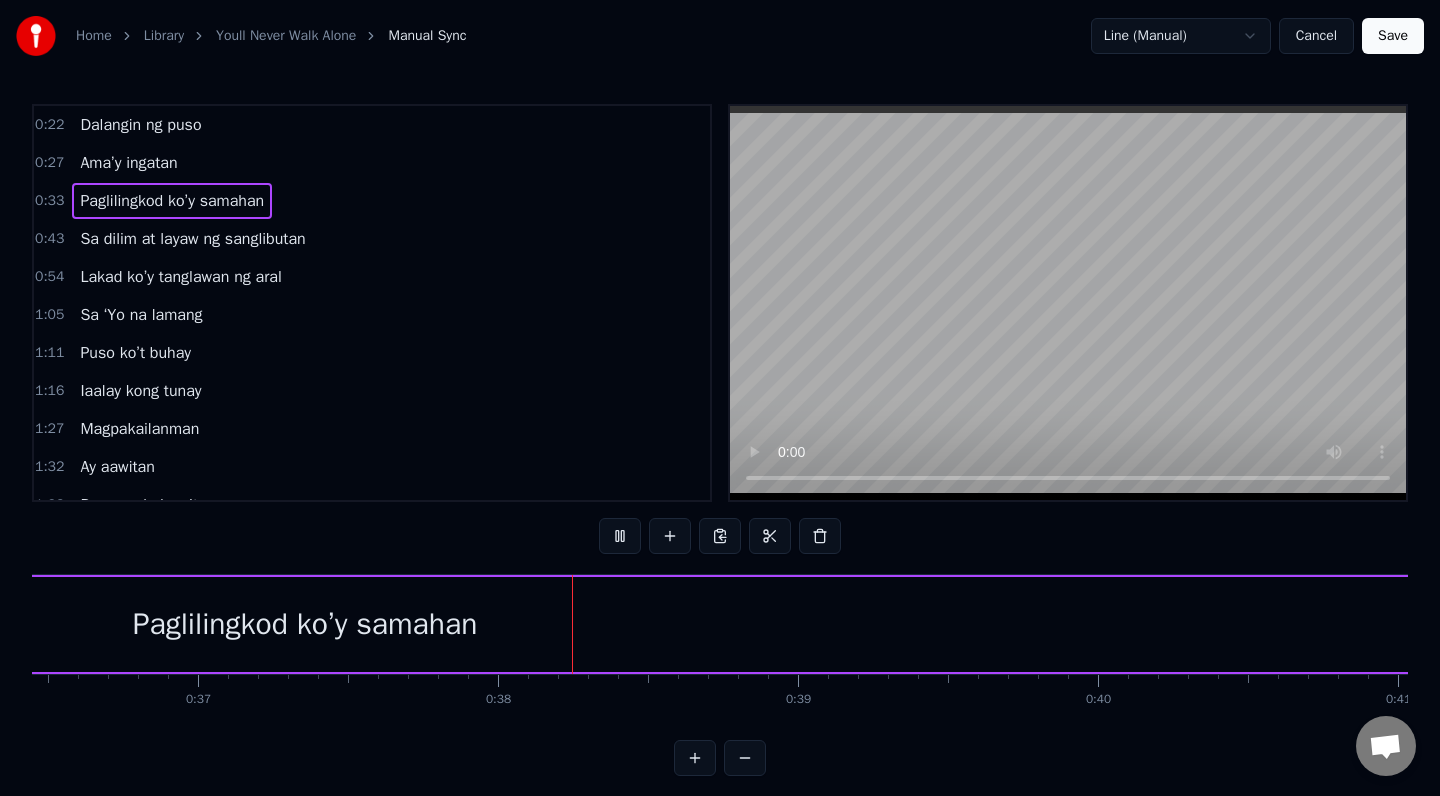 scroll, scrollTop: 0, scrollLeft: 11223, axis: horizontal 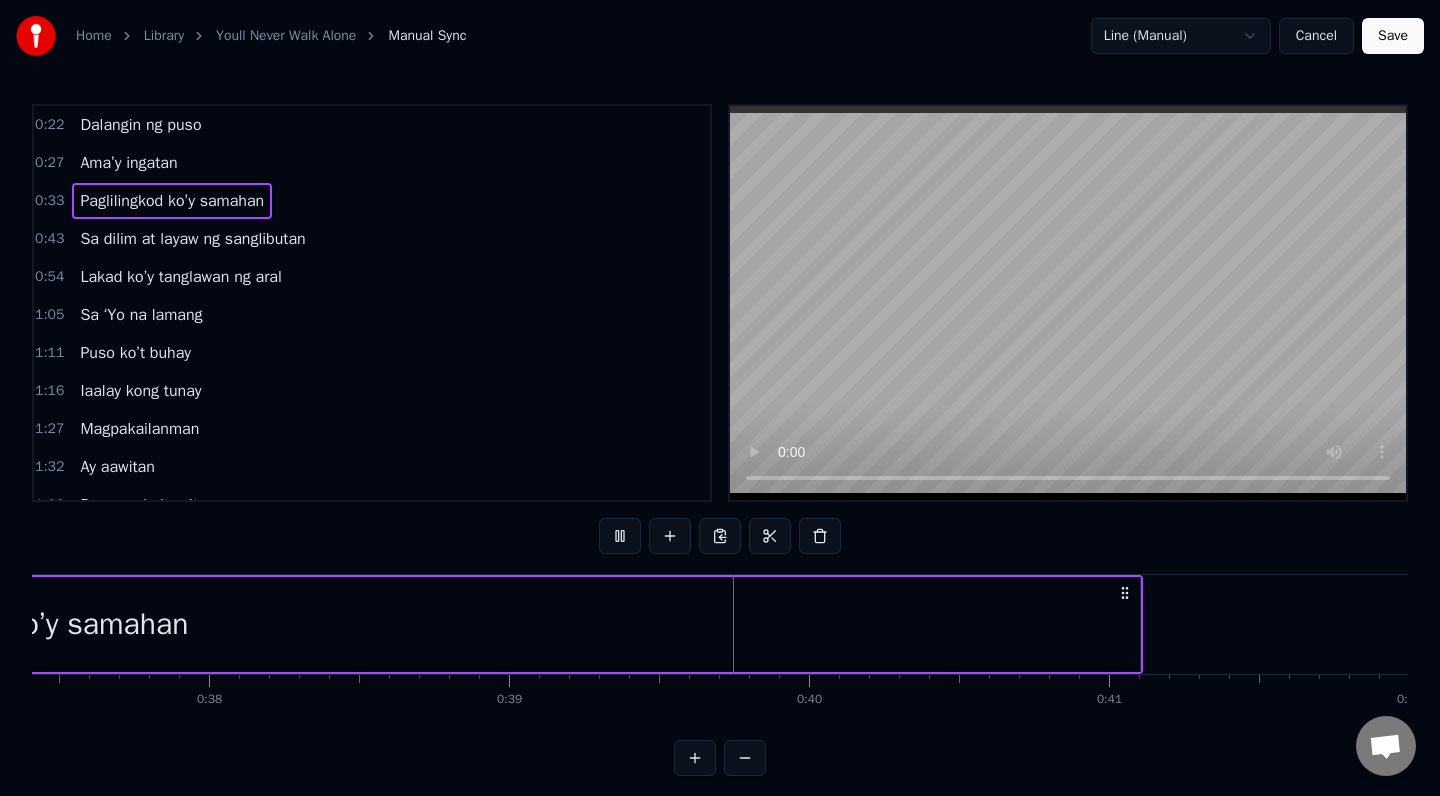 click on "Paglilingkod ko’y samahan" at bounding box center [16, 624] 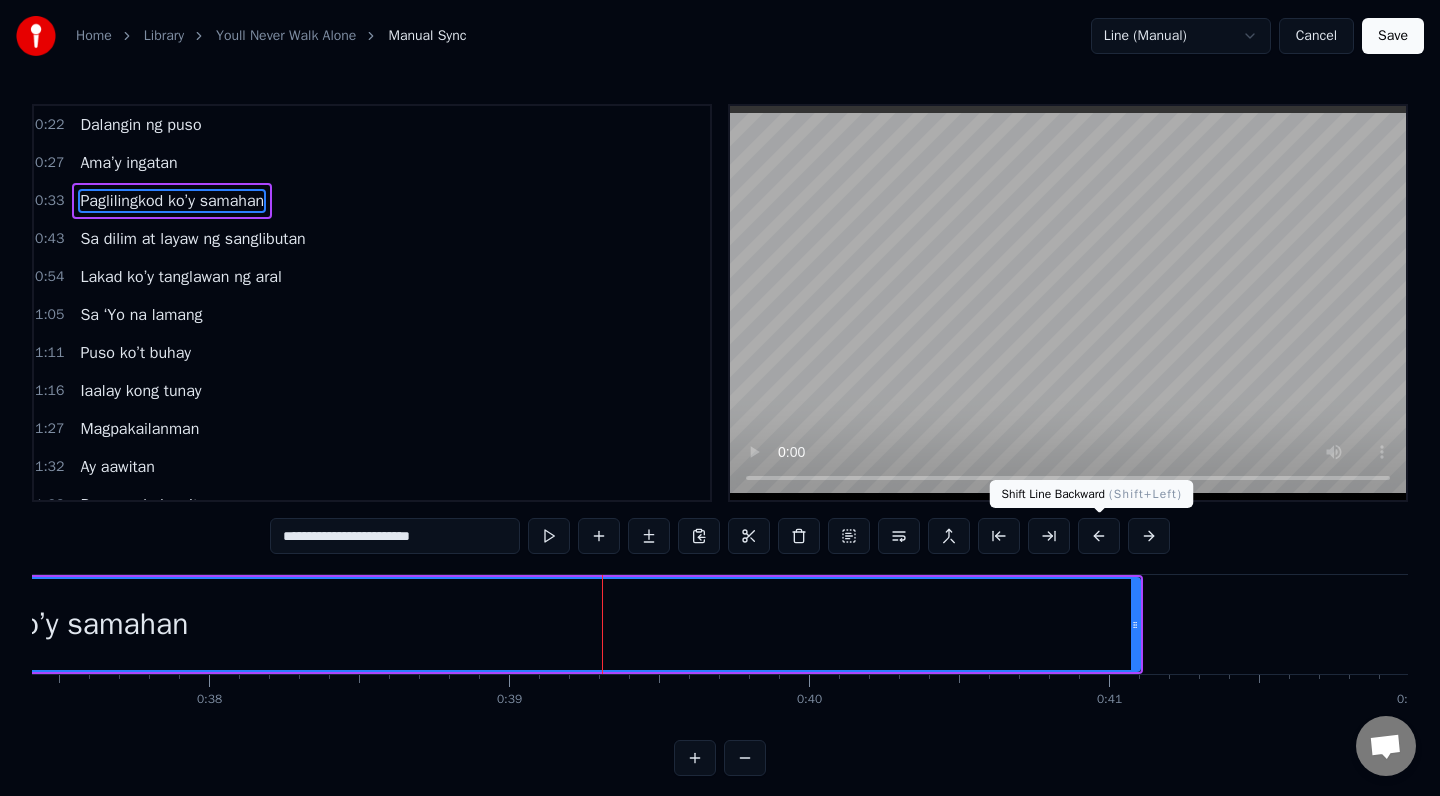 click at bounding box center (1099, 536) 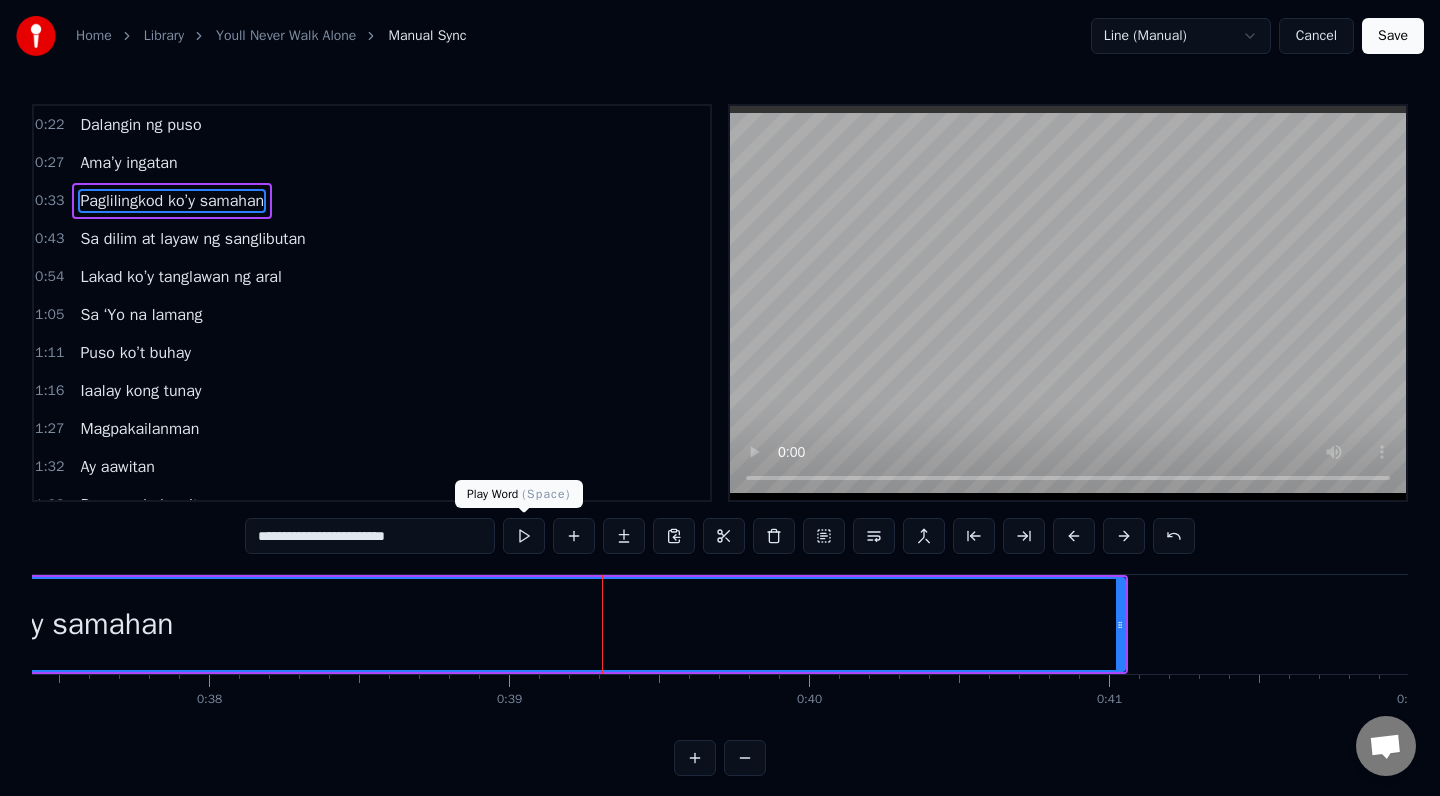 click at bounding box center [524, 536] 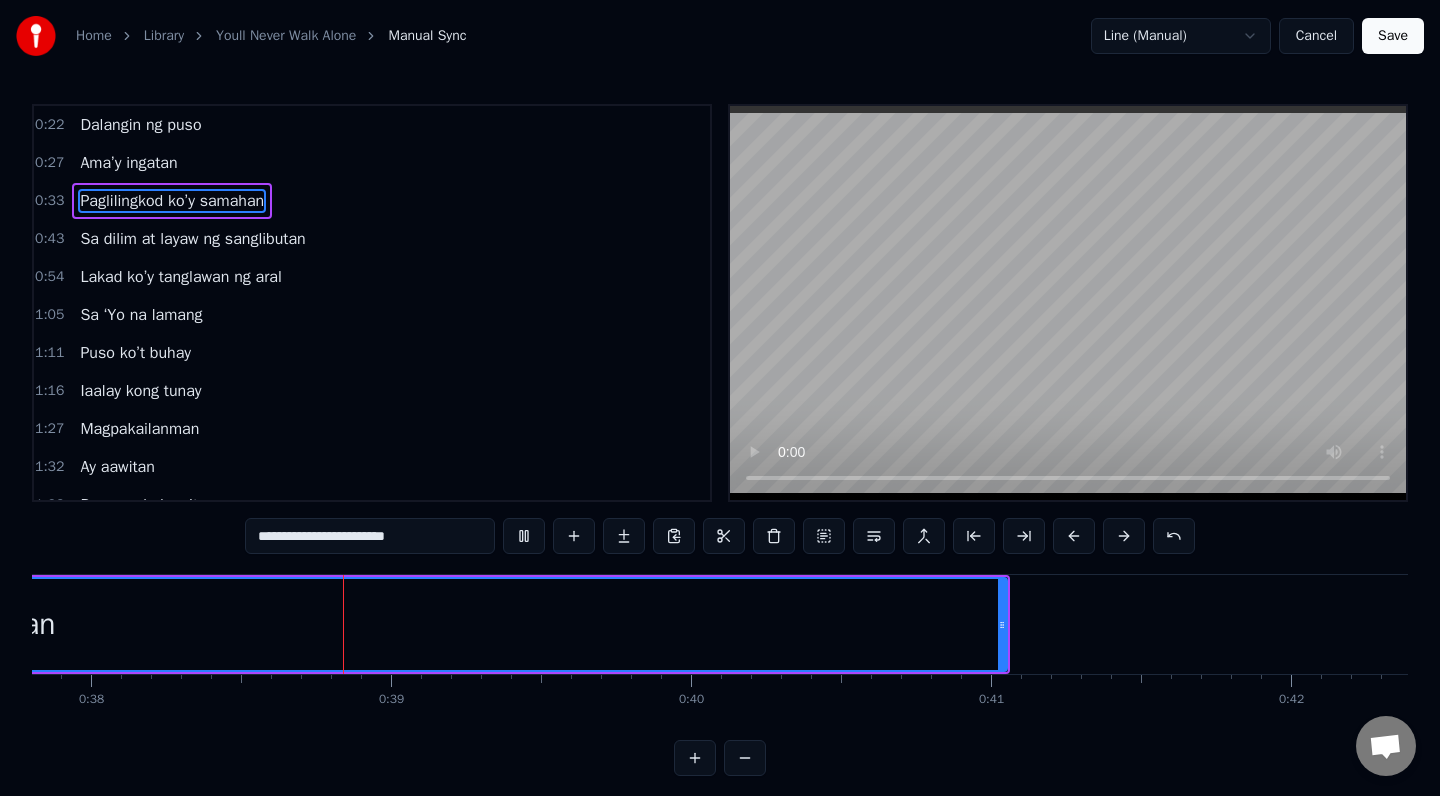 scroll, scrollTop: 0, scrollLeft: 11362, axis: horizontal 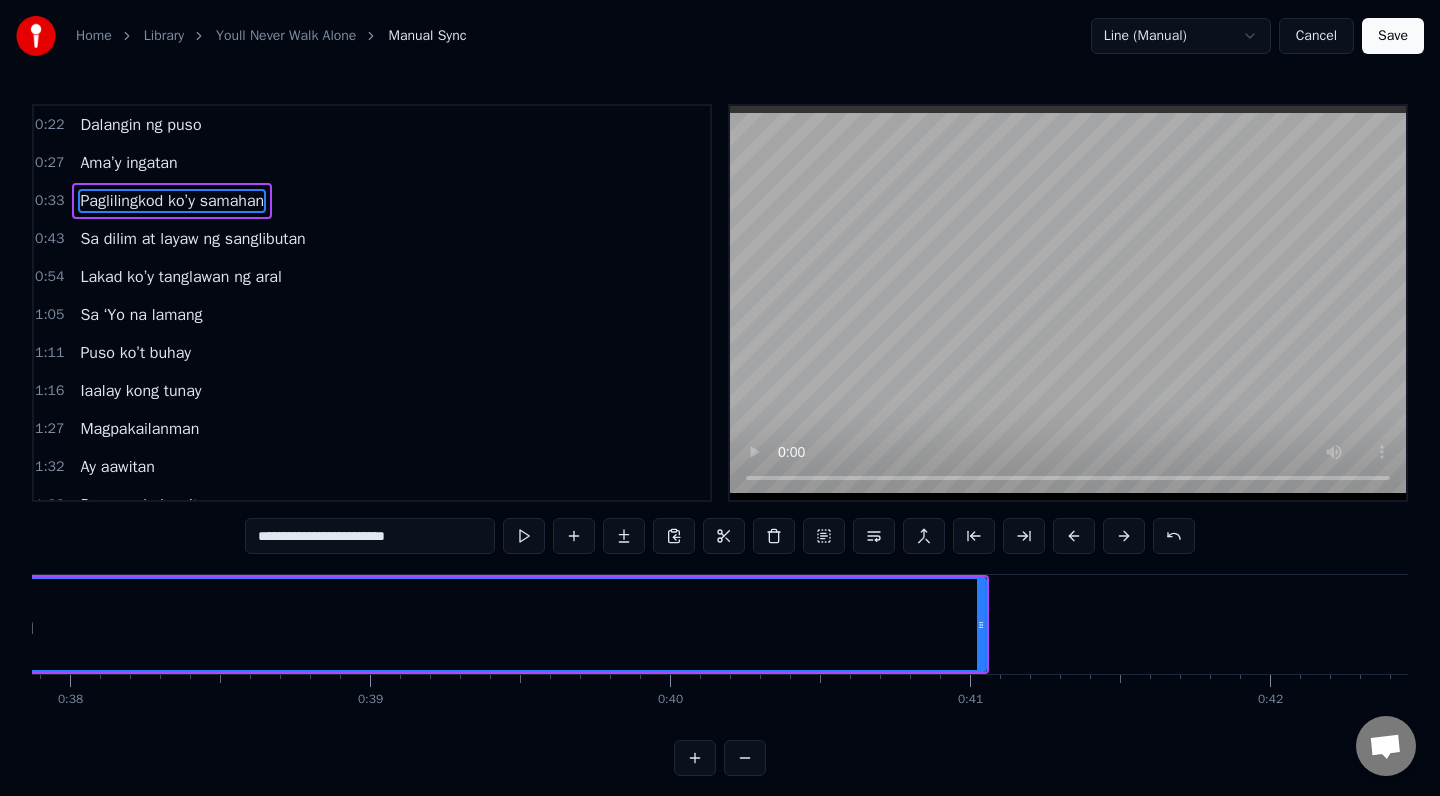 click on "Sa dilim at layaw ng sanglibutan" at bounding box center [192, 239] 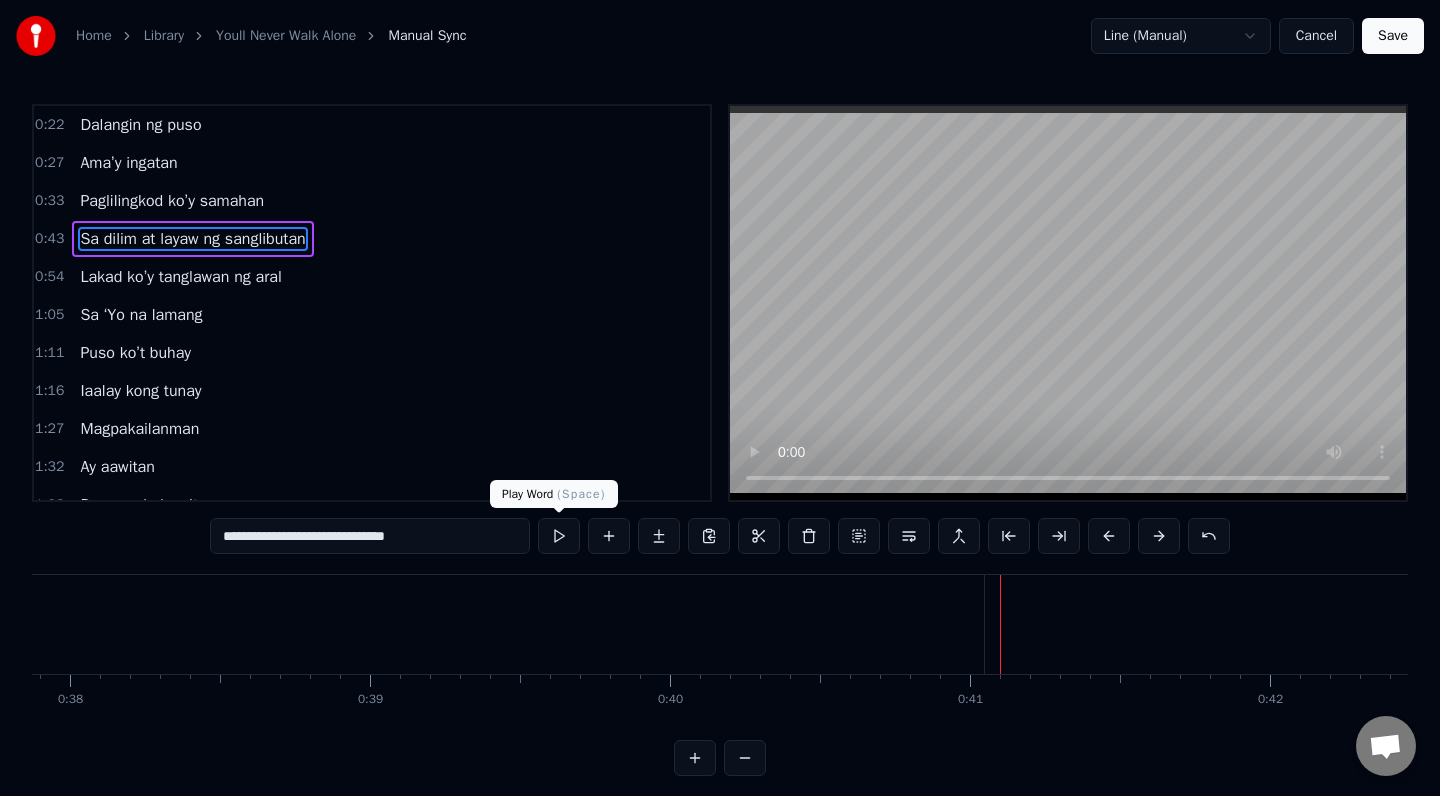 click at bounding box center (559, 536) 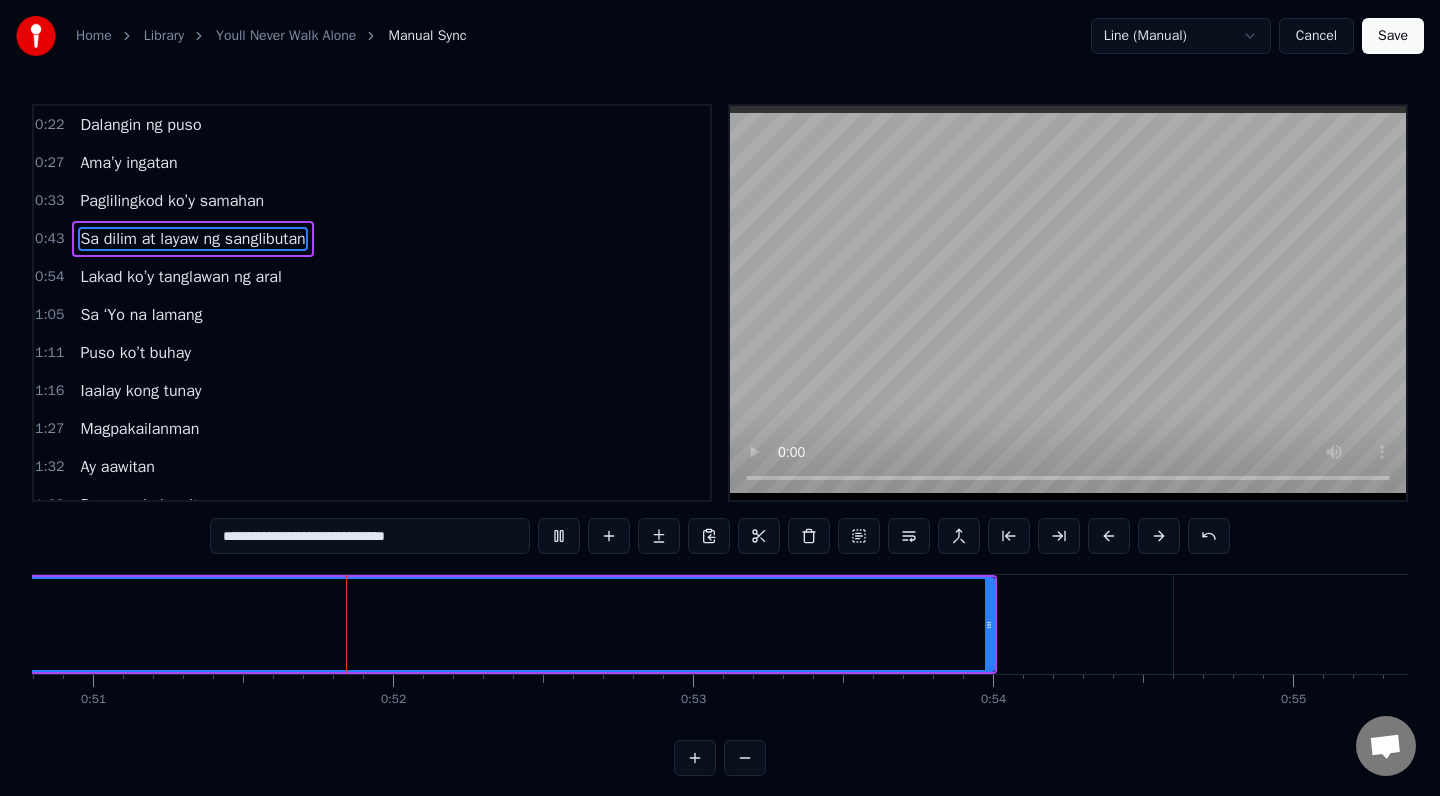scroll, scrollTop: 0, scrollLeft: 15245, axis: horizontal 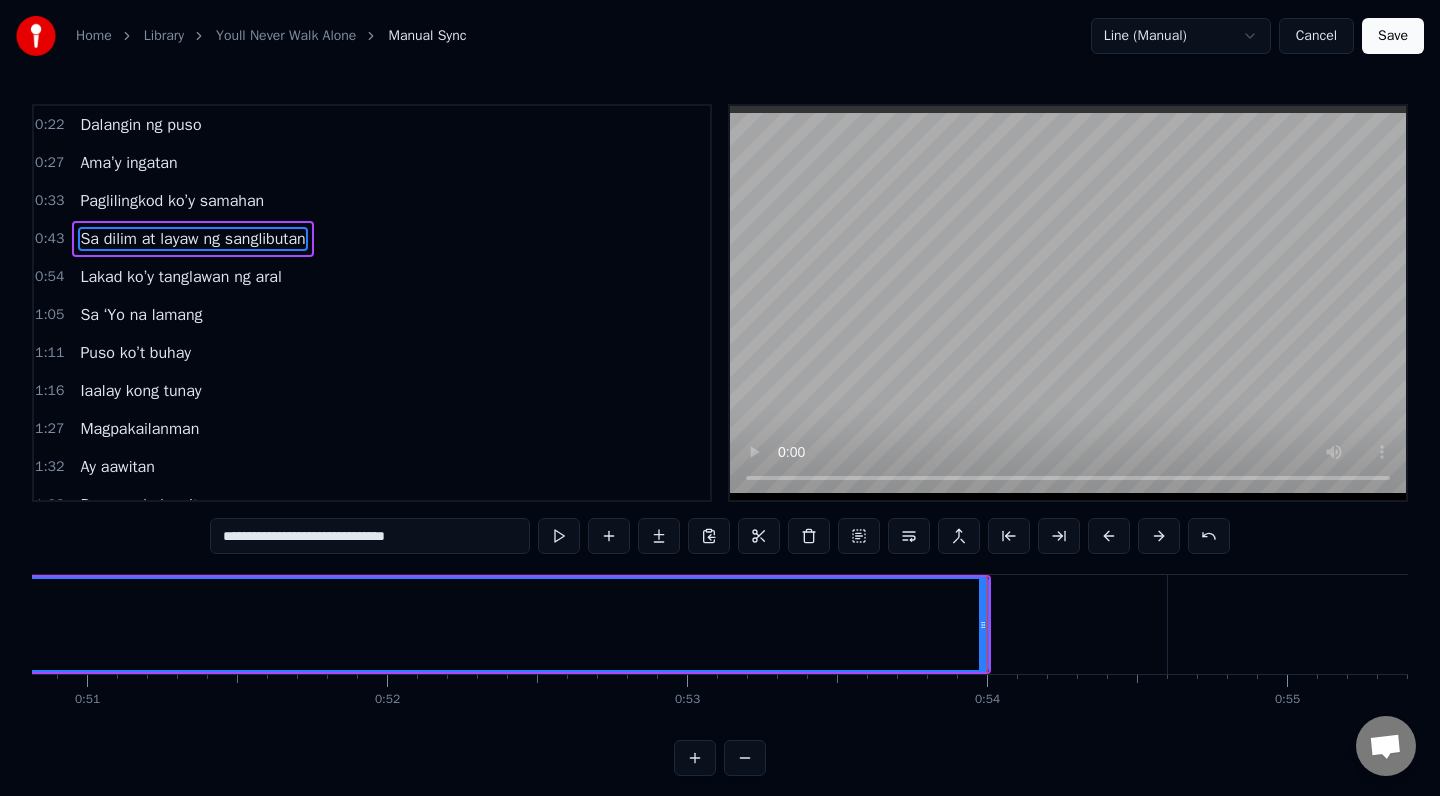 click on "Lakad ko’y tanglawan ng aral" at bounding box center [180, 277] 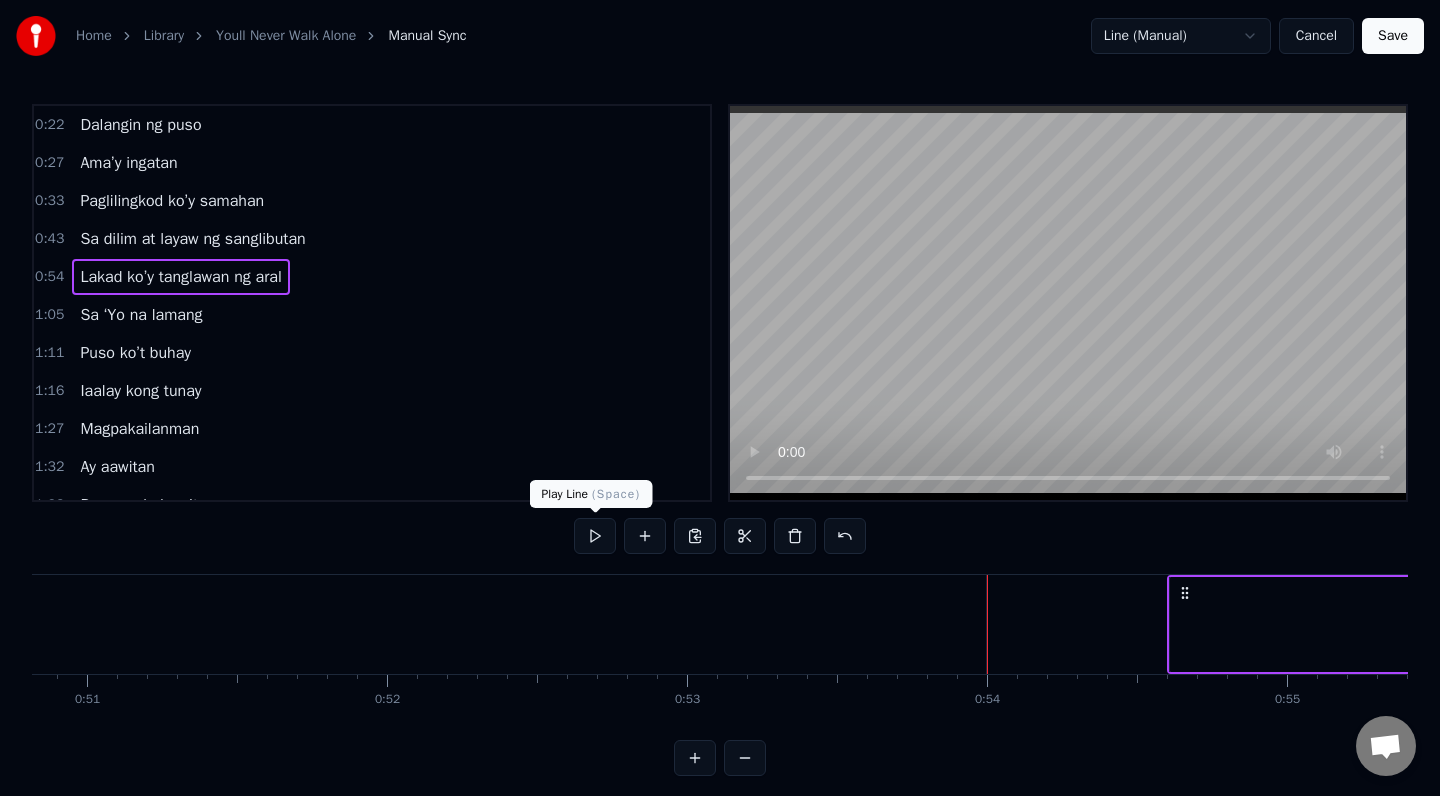 click at bounding box center (595, 536) 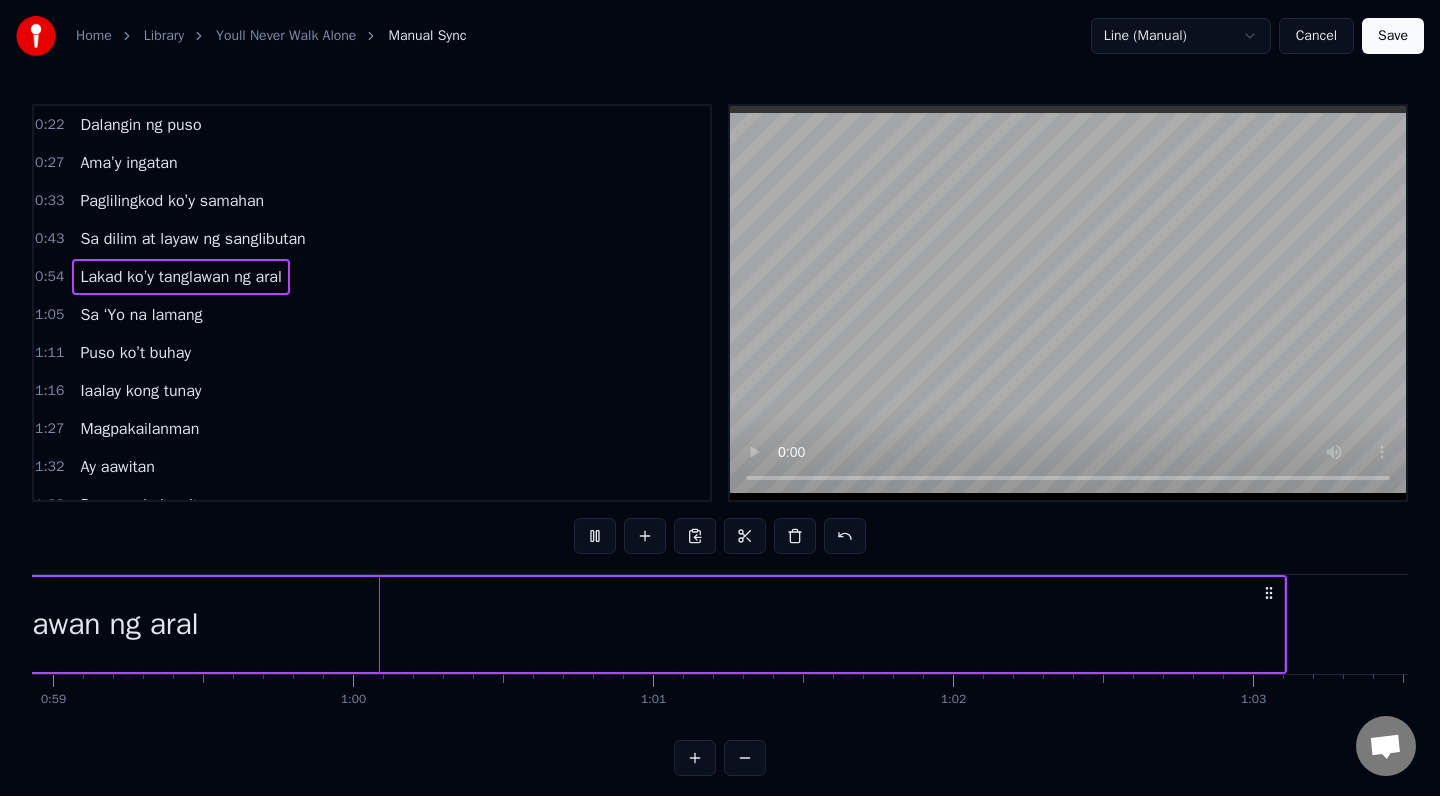 scroll, scrollTop: 0, scrollLeft: 17690, axis: horizontal 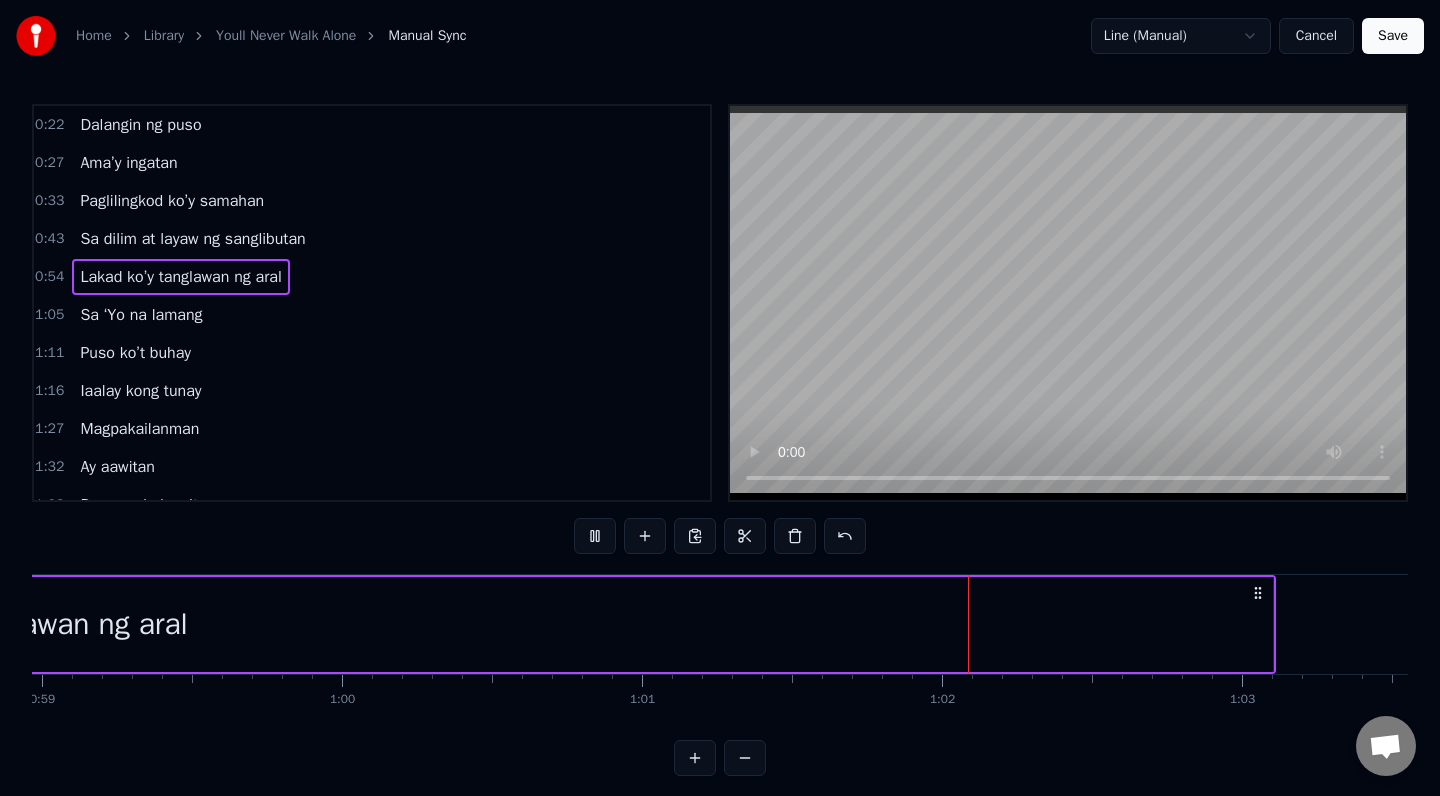 click on "Lakad ko’y tanglawan ng aral" at bounding box center [-1, 624] 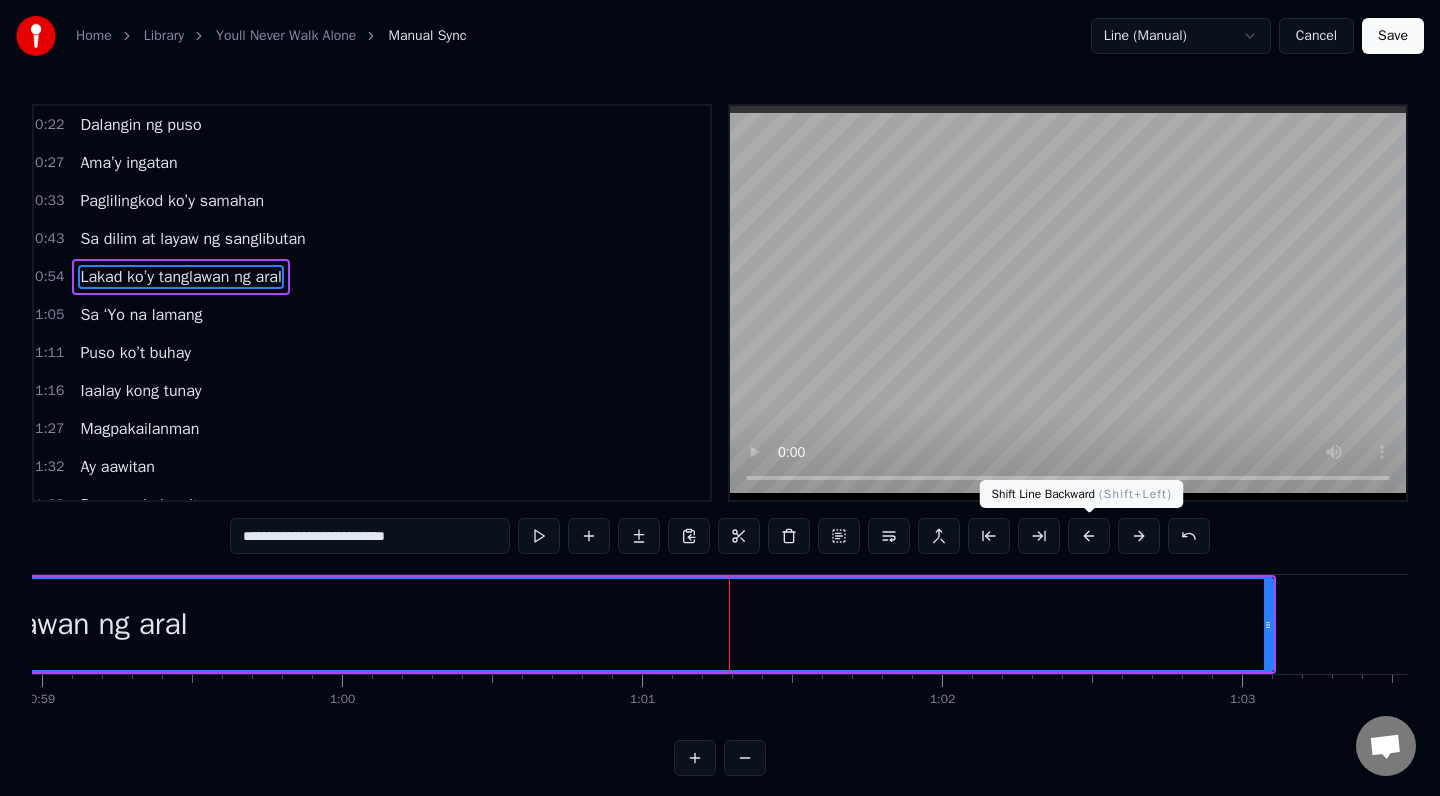 click at bounding box center (1089, 536) 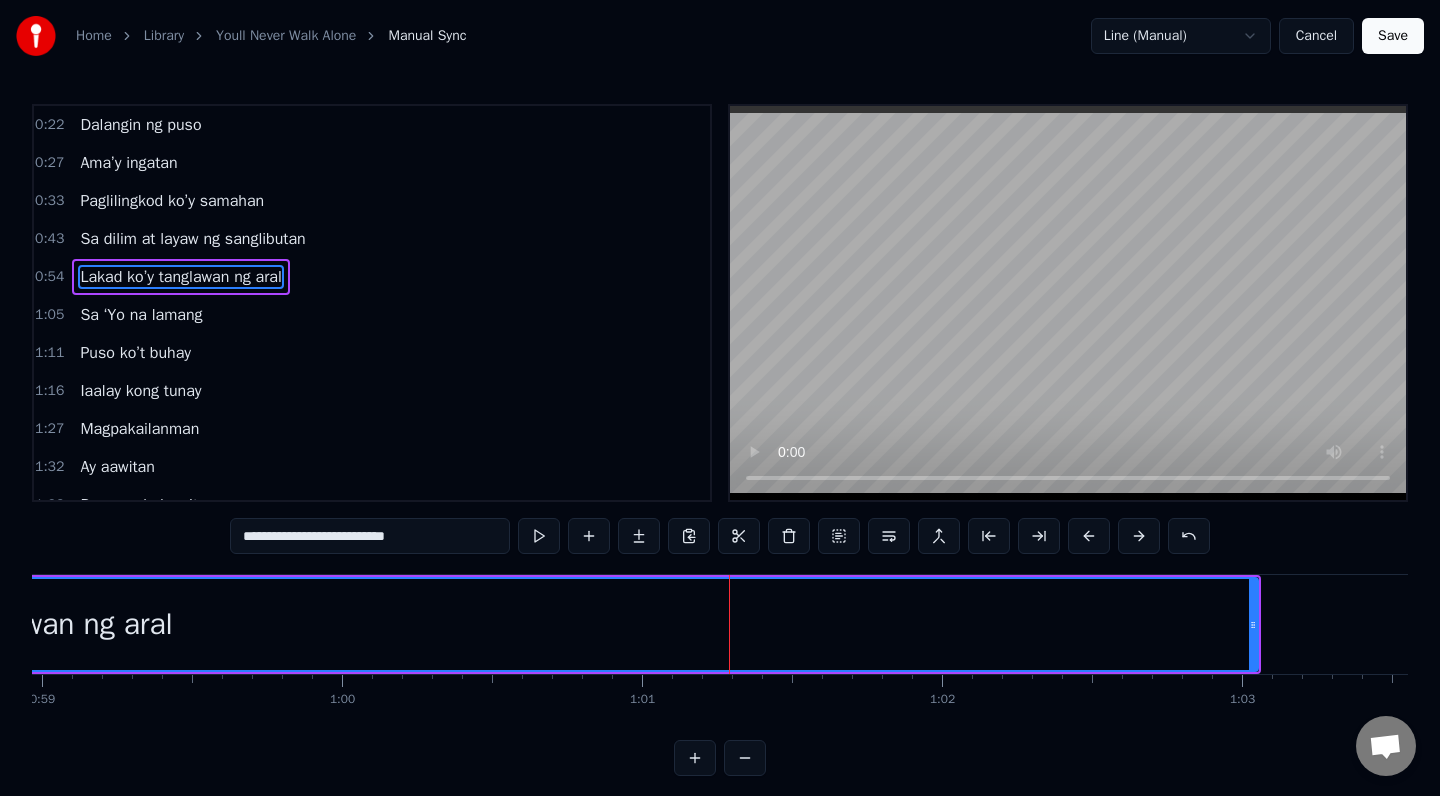 click at bounding box center (1089, 536) 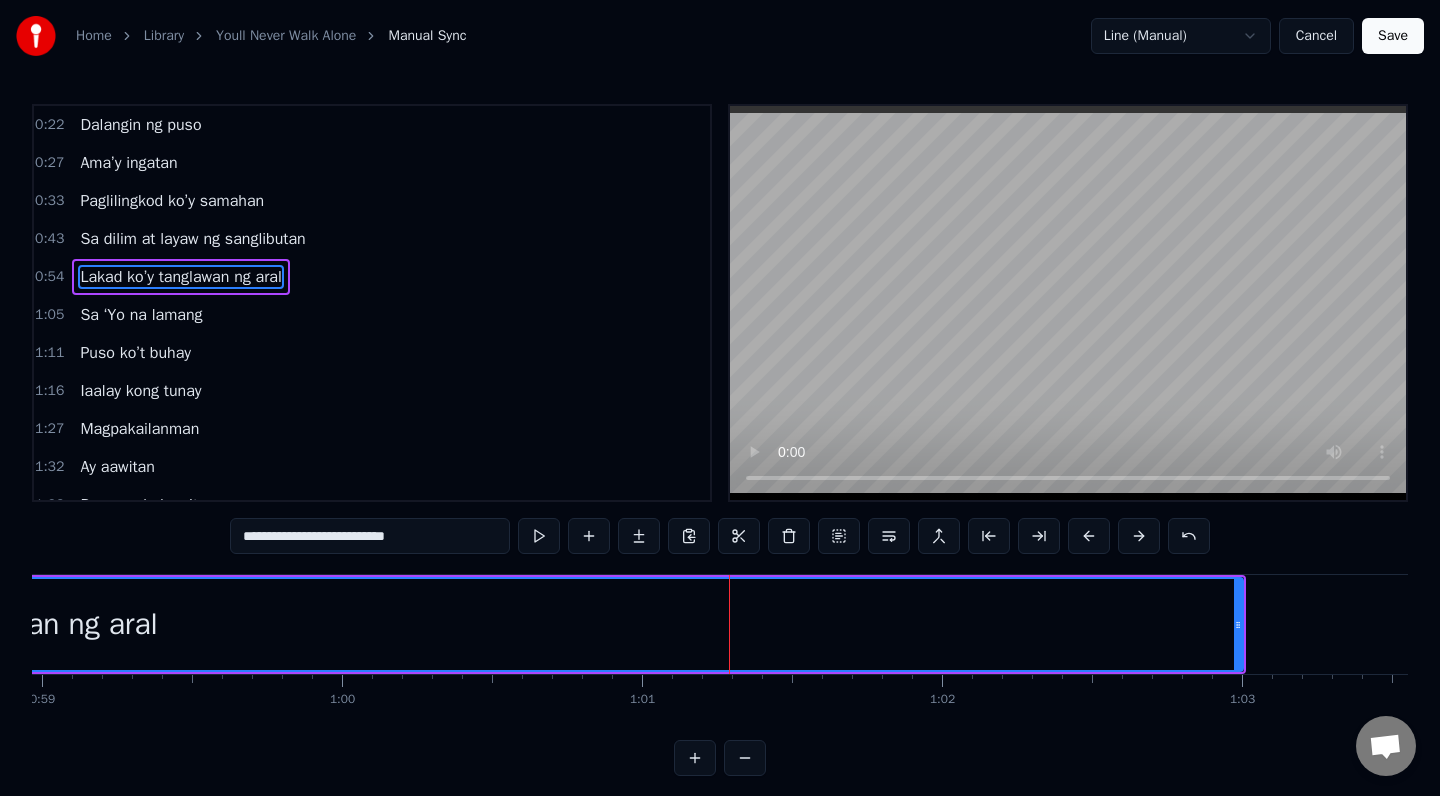 click on "Lakad ko’y tanglawan ng aral" at bounding box center (180, 277) 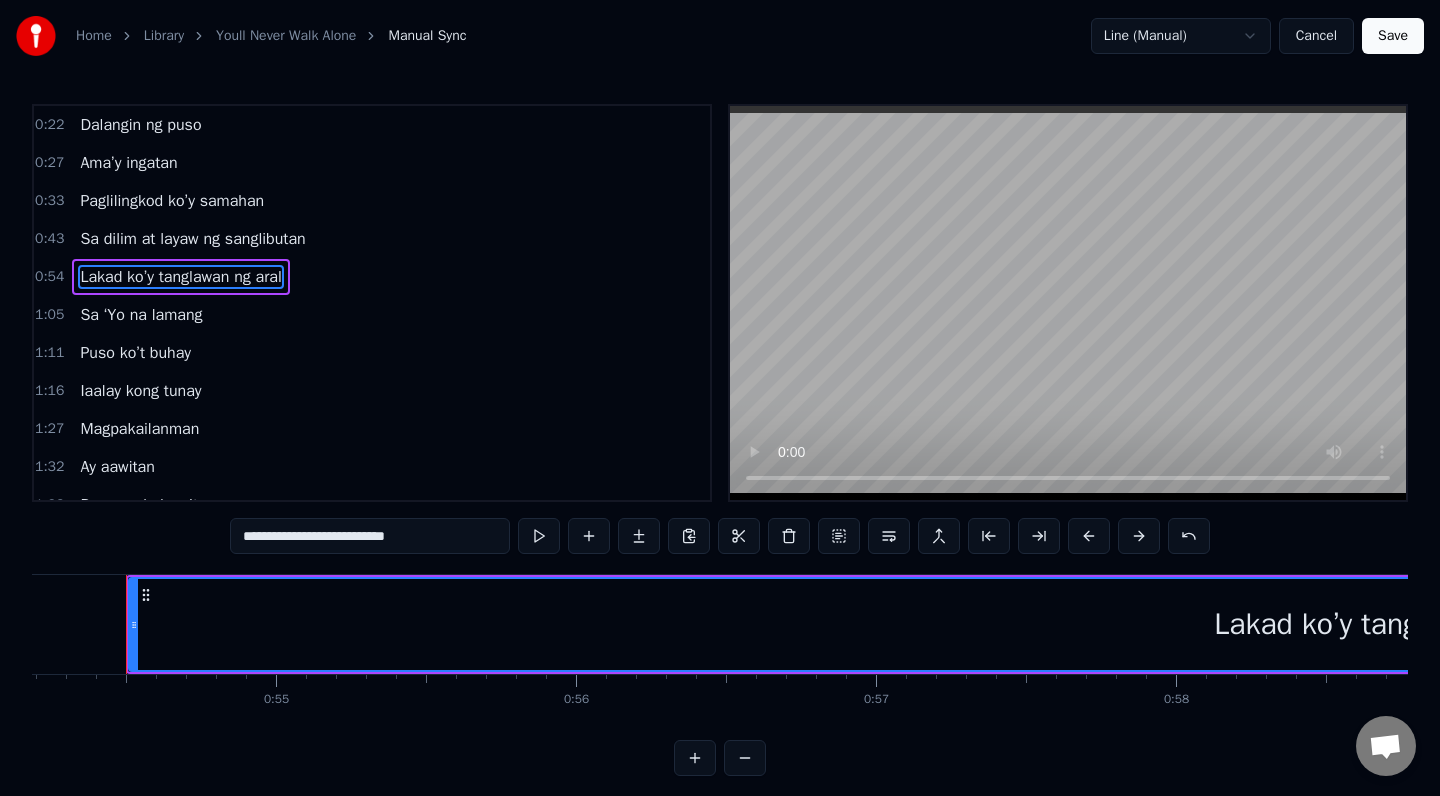click on "Lakad ko’y tanglawan ng aral" at bounding box center [180, 277] 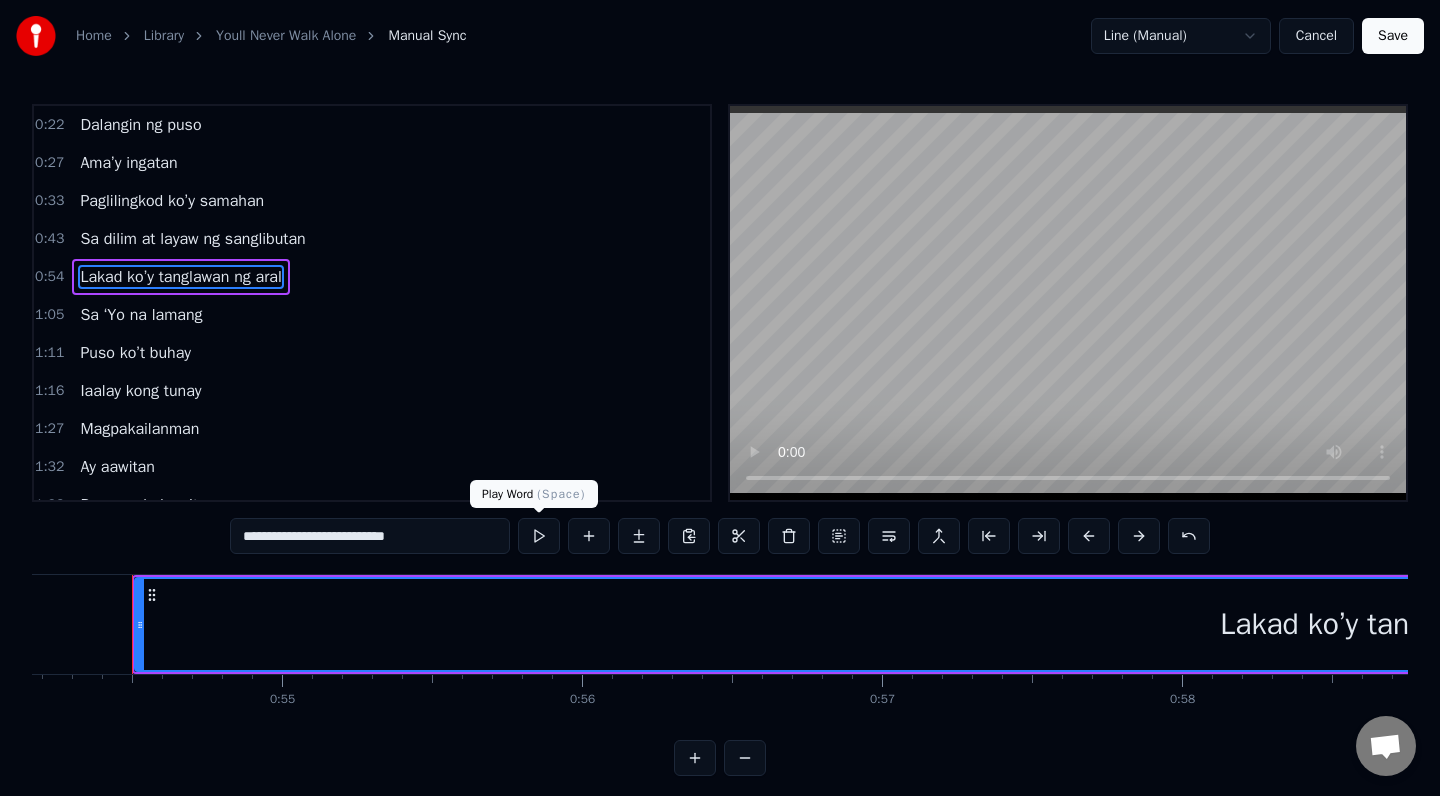 click at bounding box center [539, 536] 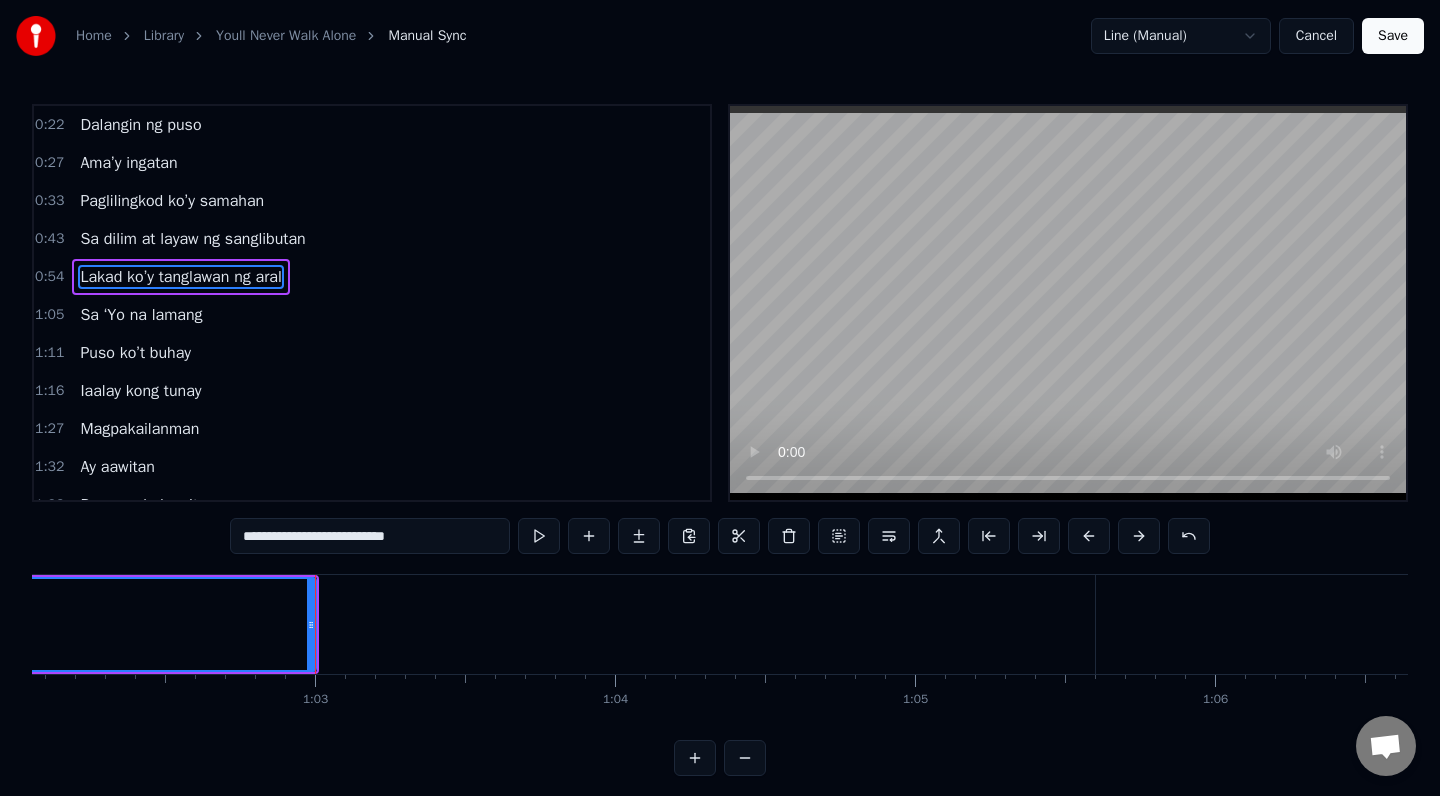 scroll, scrollTop: 0, scrollLeft: 18622, axis: horizontal 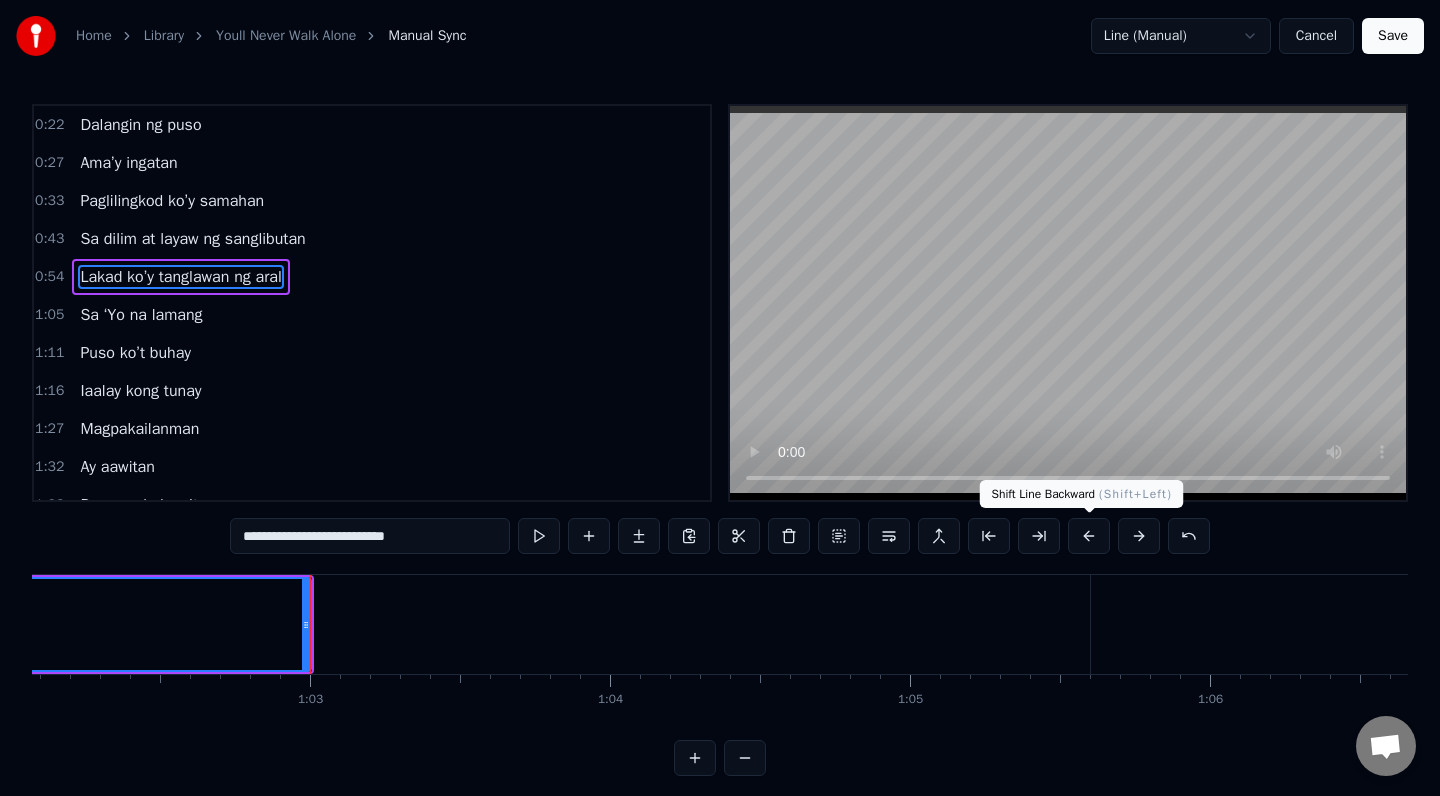 click at bounding box center [1089, 536] 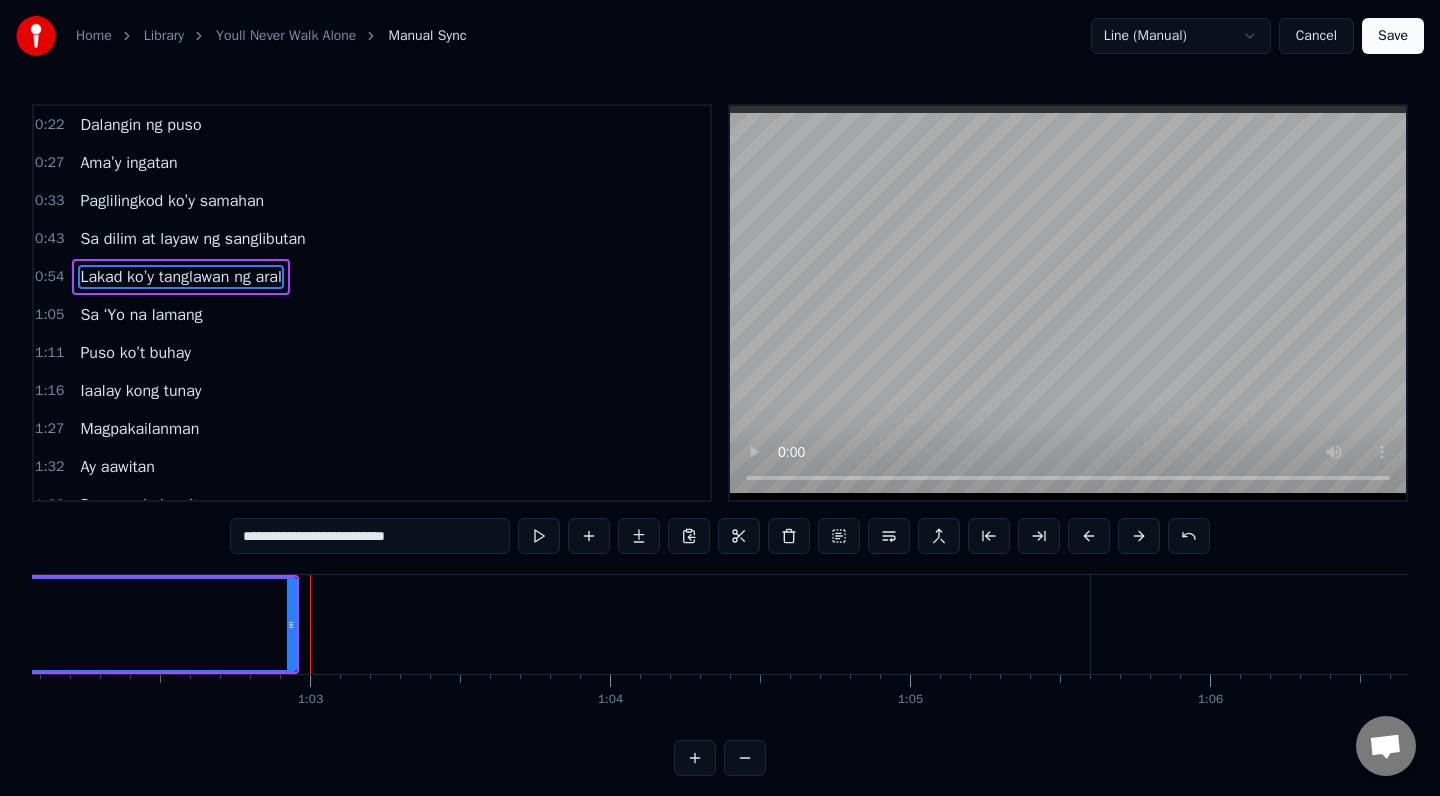 click at bounding box center (1089, 536) 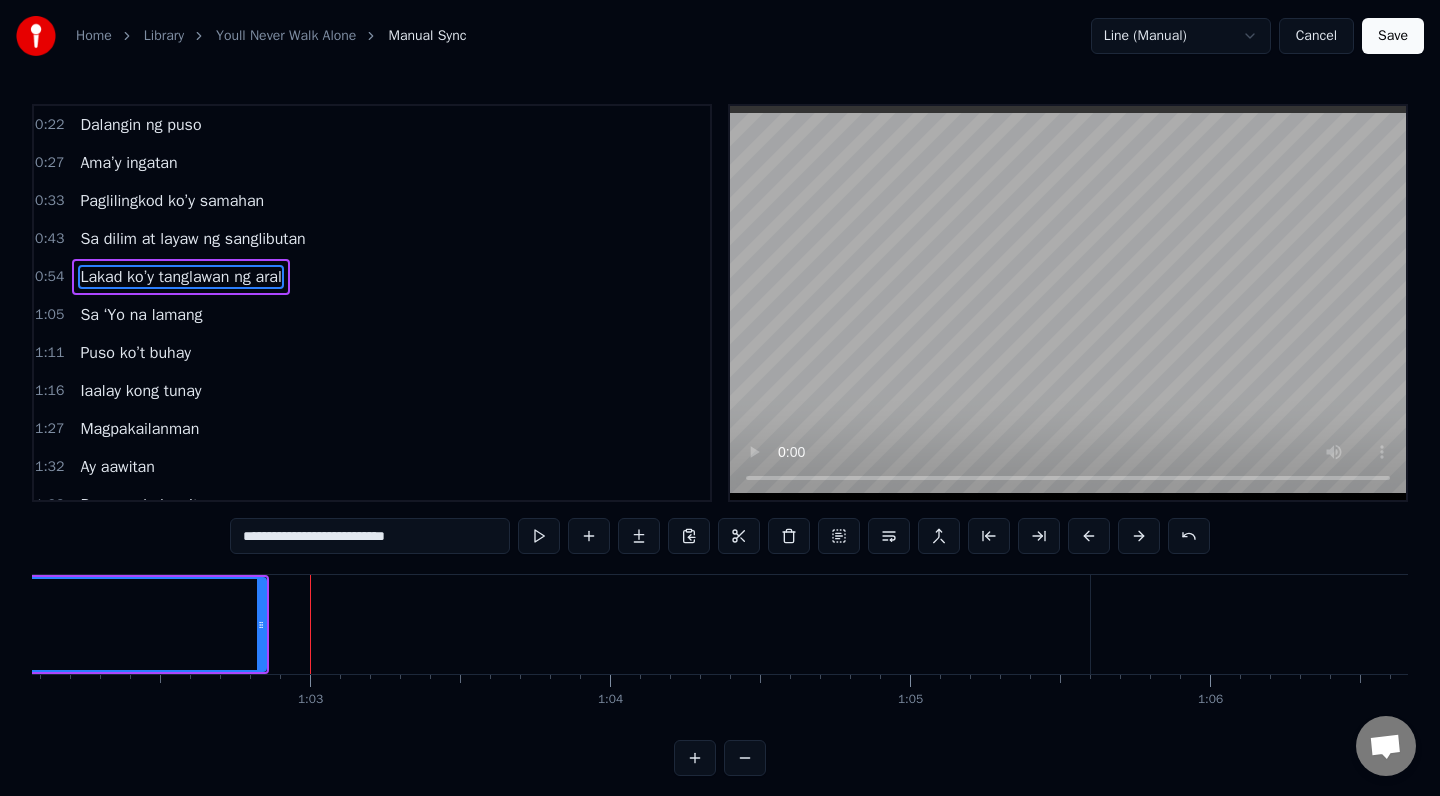 click at bounding box center (1089, 536) 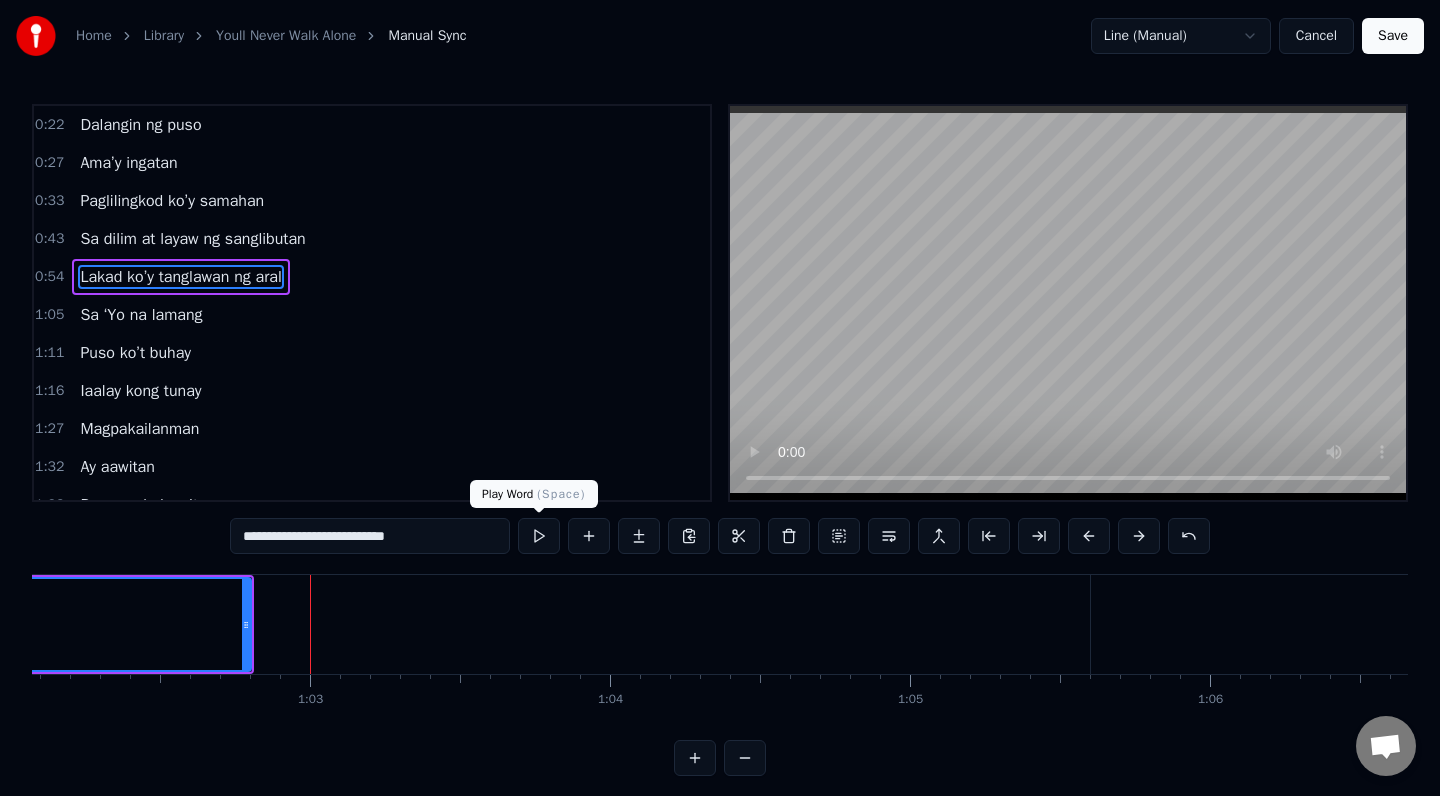 click at bounding box center (539, 536) 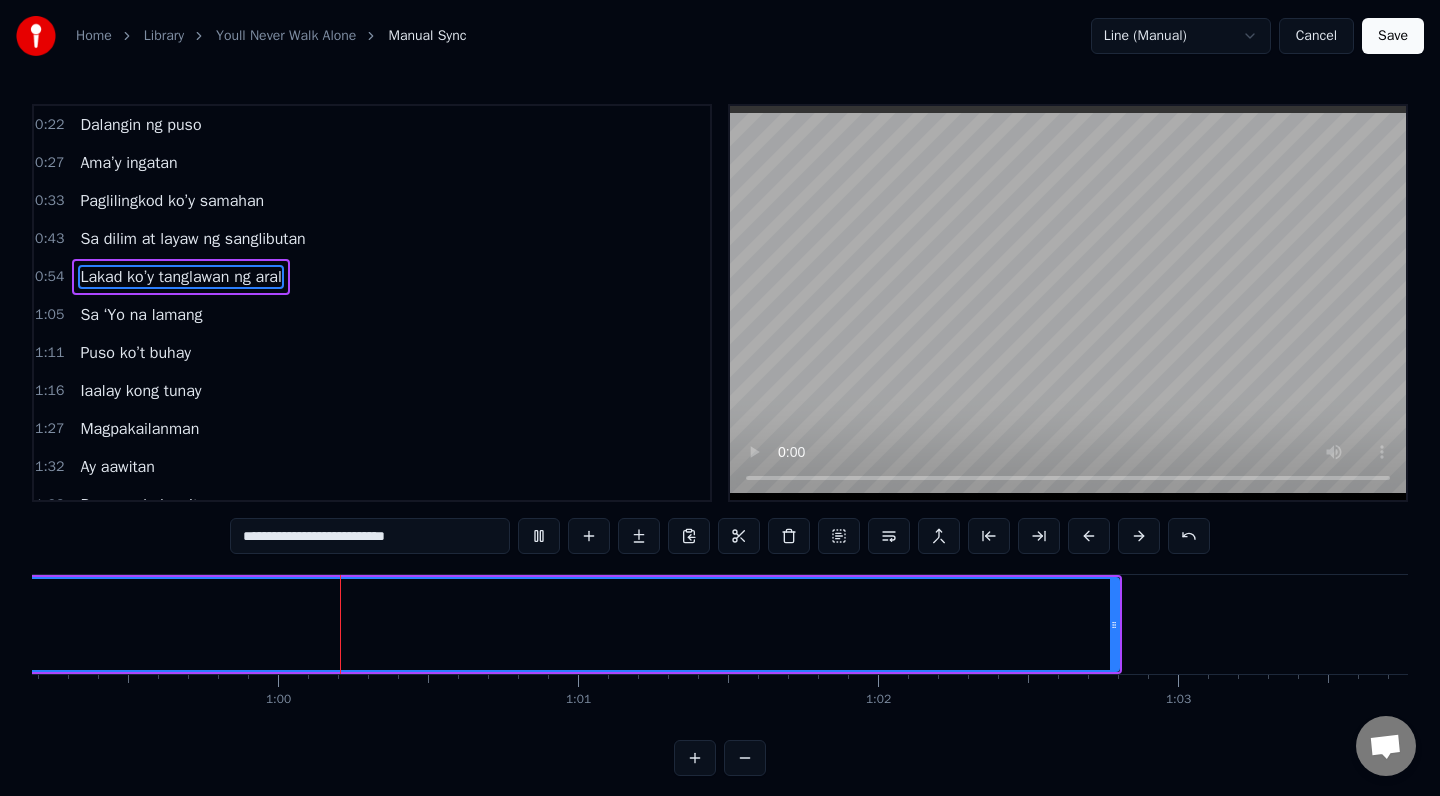 scroll, scrollTop: 0, scrollLeft: 17759, axis: horizontal 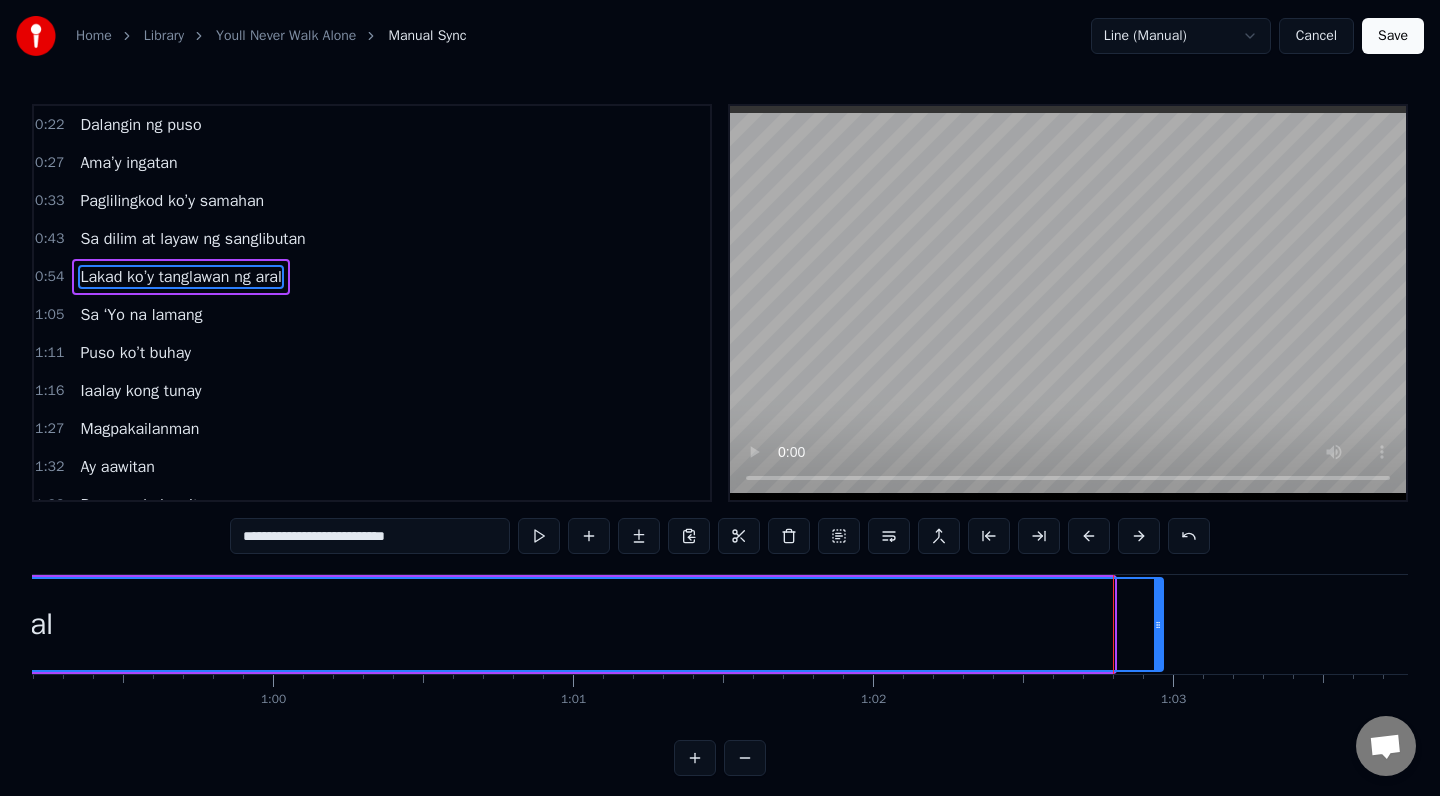 drag, startPoint x: 1109, startPoint y: 627, endPoint x: 1158, endPoint y: 628, distance: 49.010204 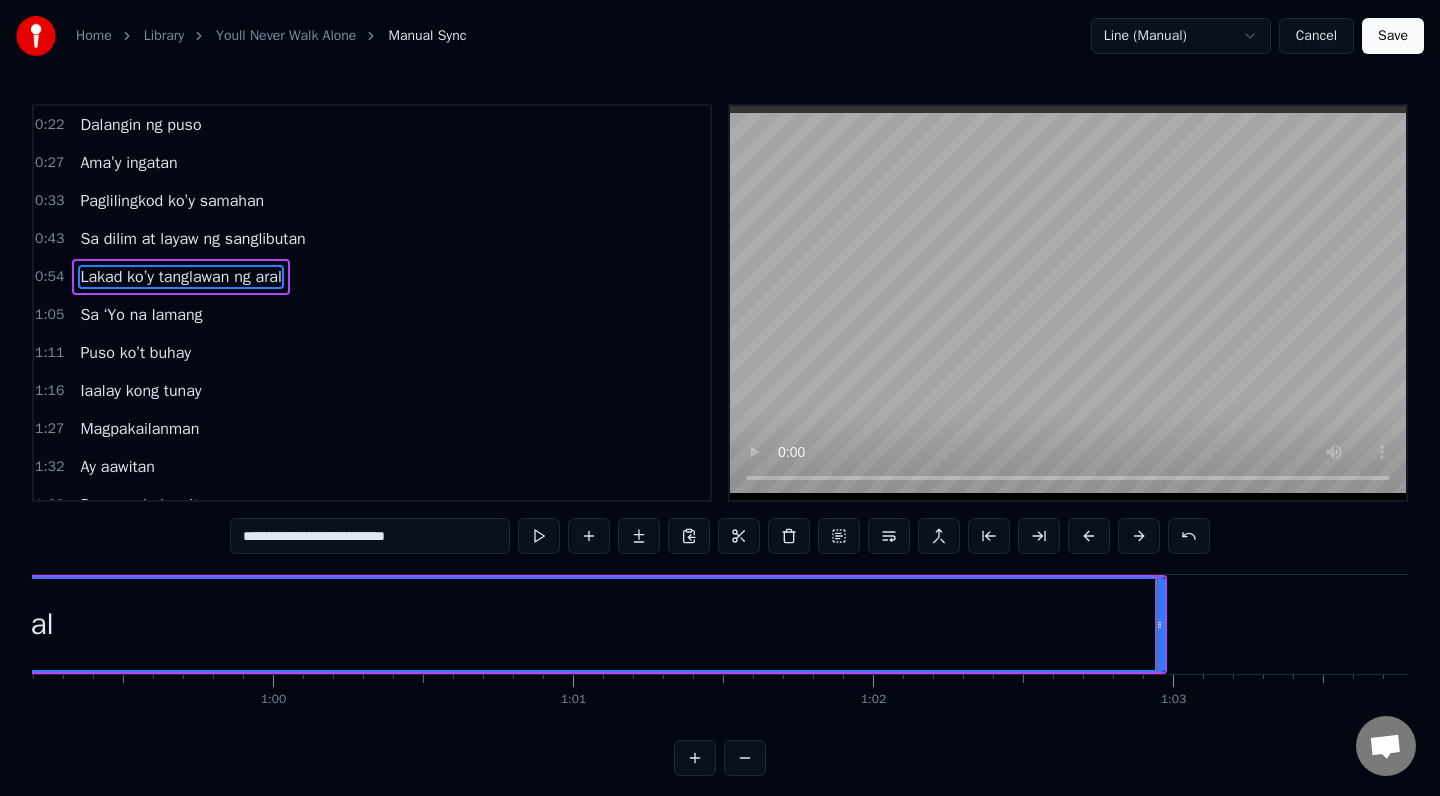click on "Lakad ko’y tanglawan ng aral" at bounding box center [-135, 624] 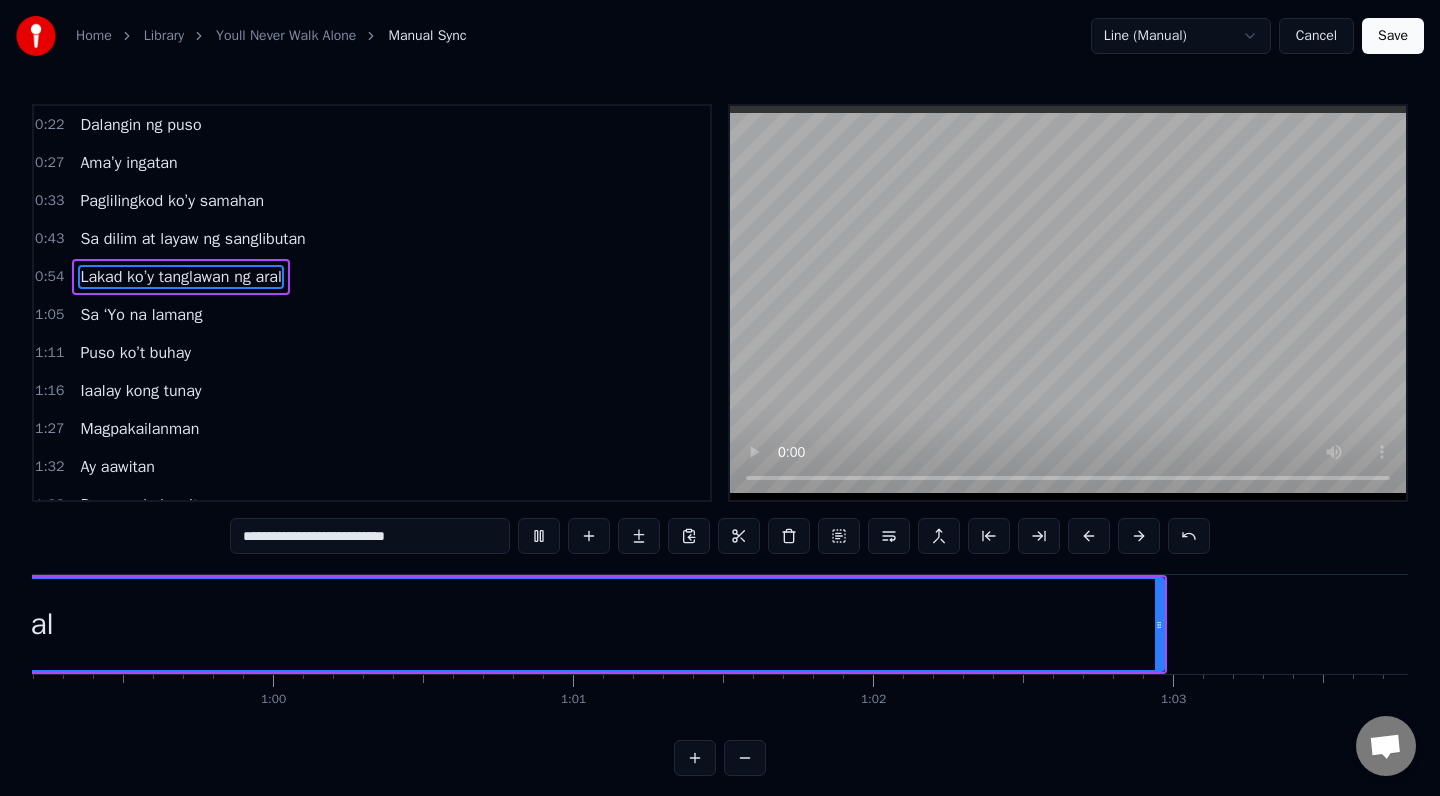 scroll, scrollTop: 12, scrollLeft: 0, axis: vertical 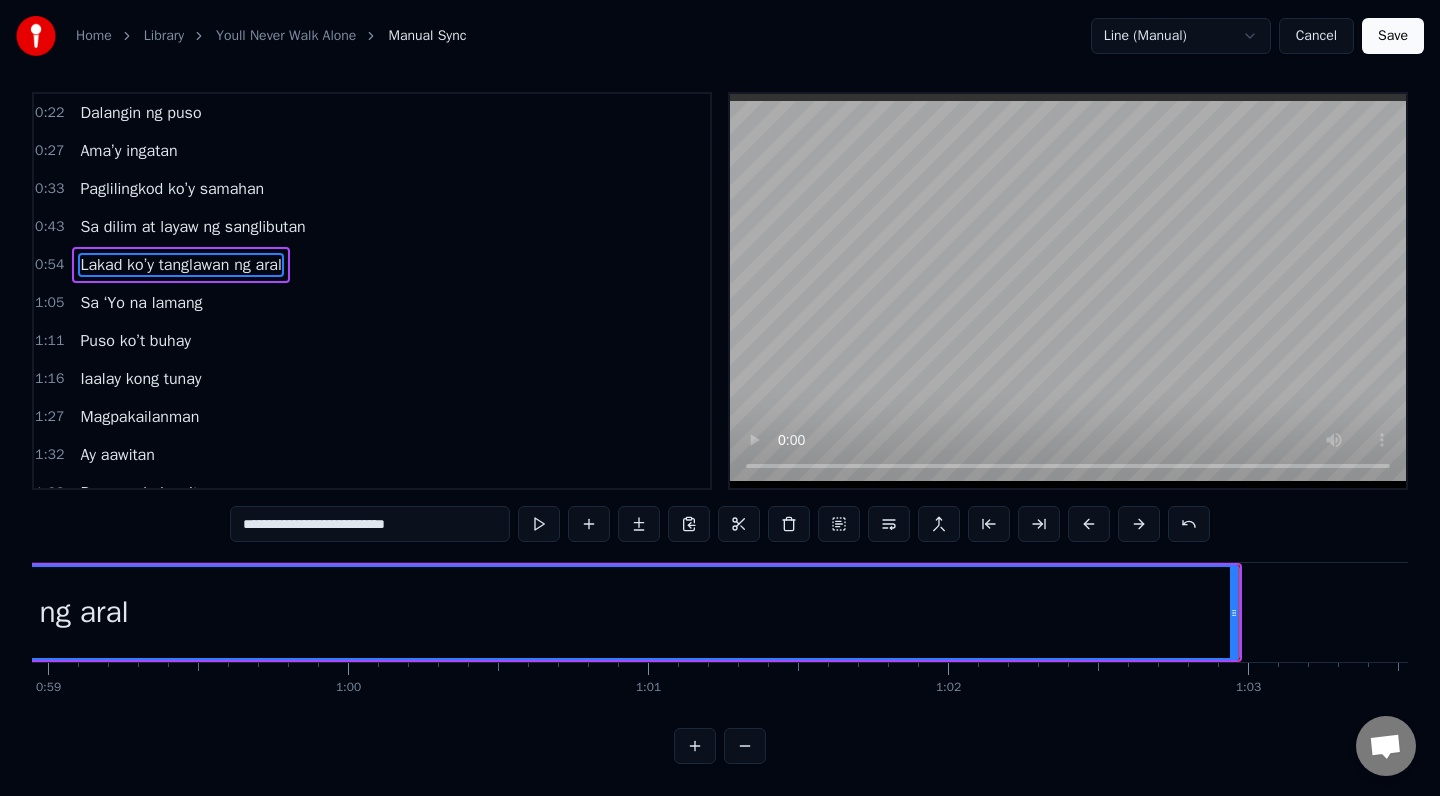 click at bounding box center [745, 746] 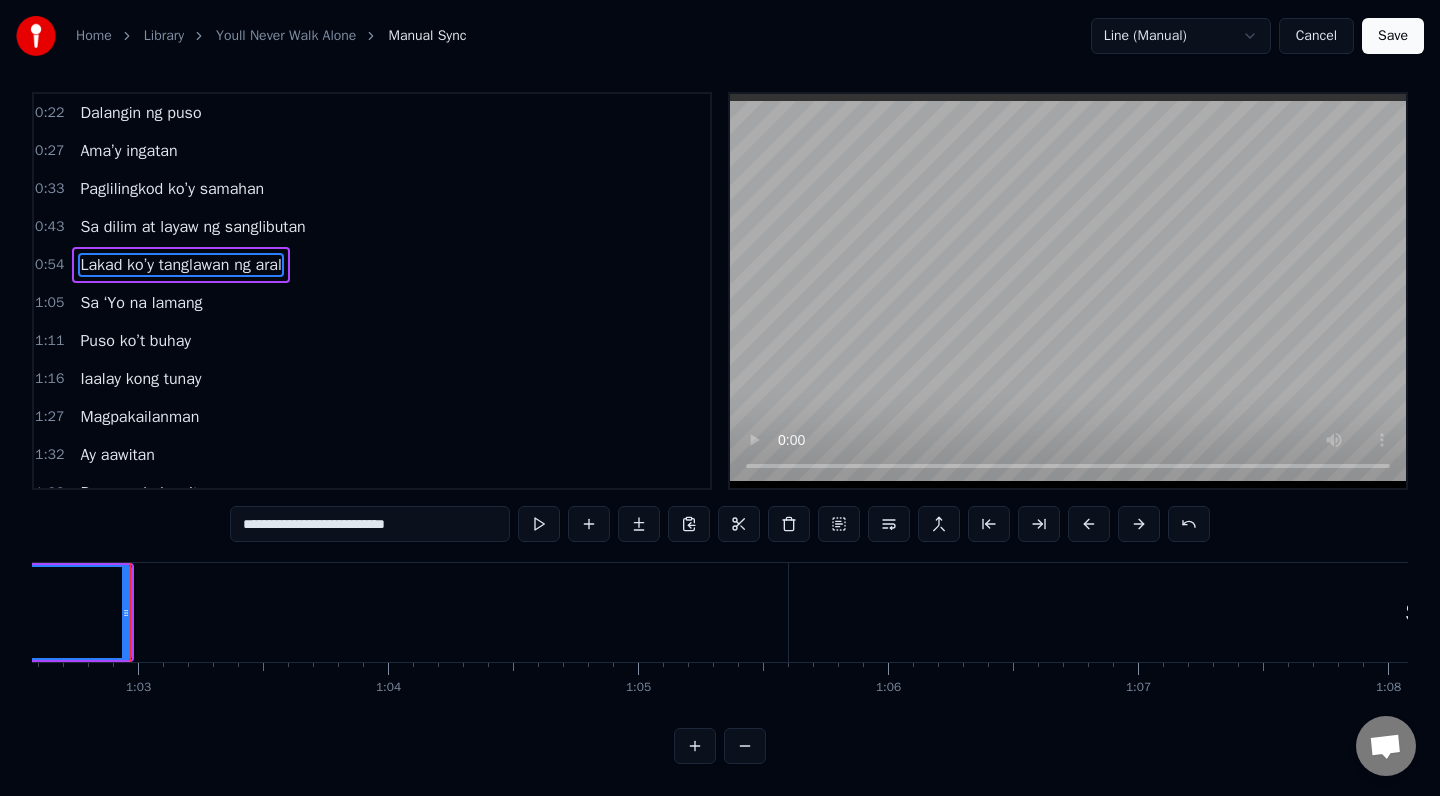 scroll, scrollTop: 0, scrollLeft: 15641, axis: horizontal 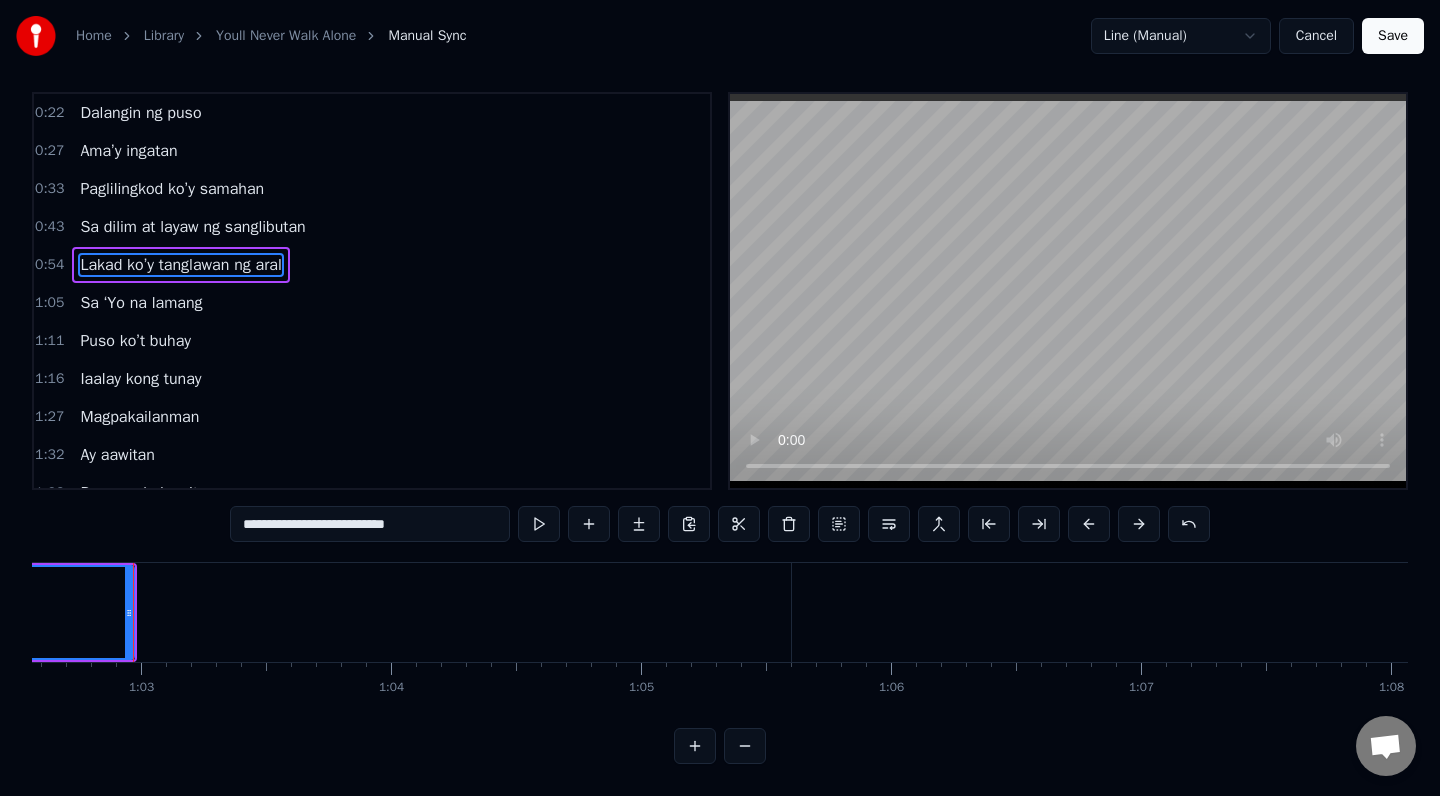 click at bounding box center [745, 746] 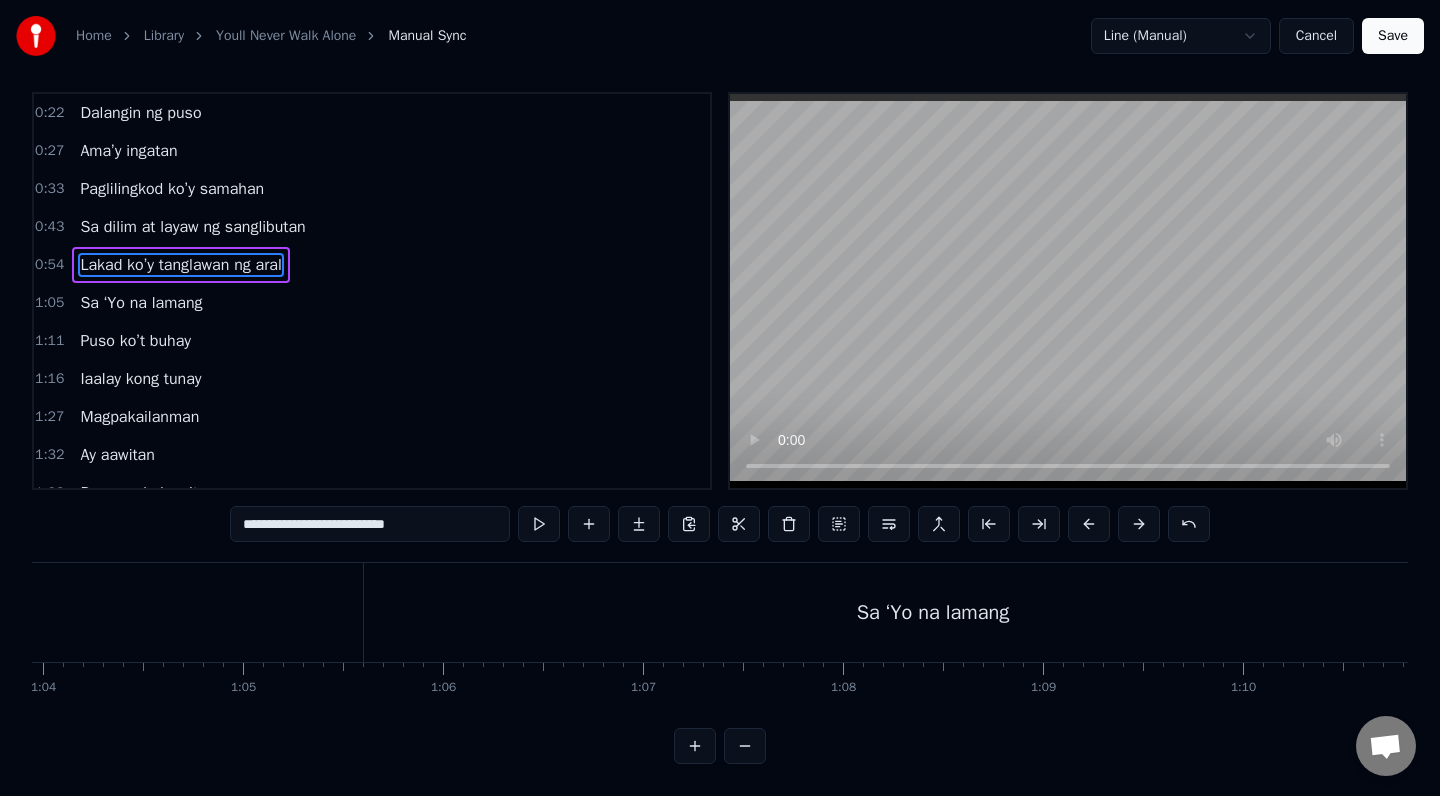 scroll, scrollTop: 0, scrollLeft: 12493, axis: horizontal 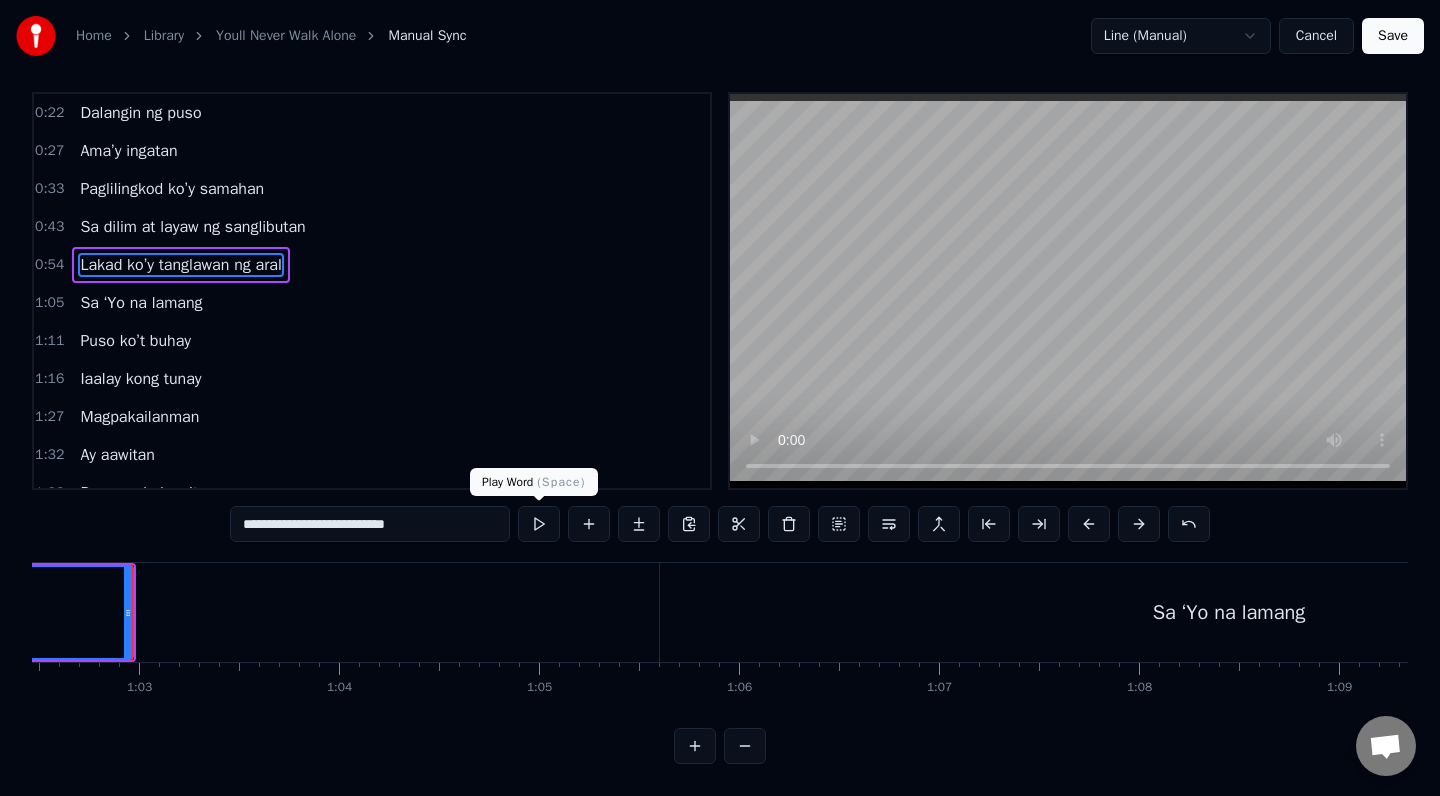 click at bounding box center [539, 524] 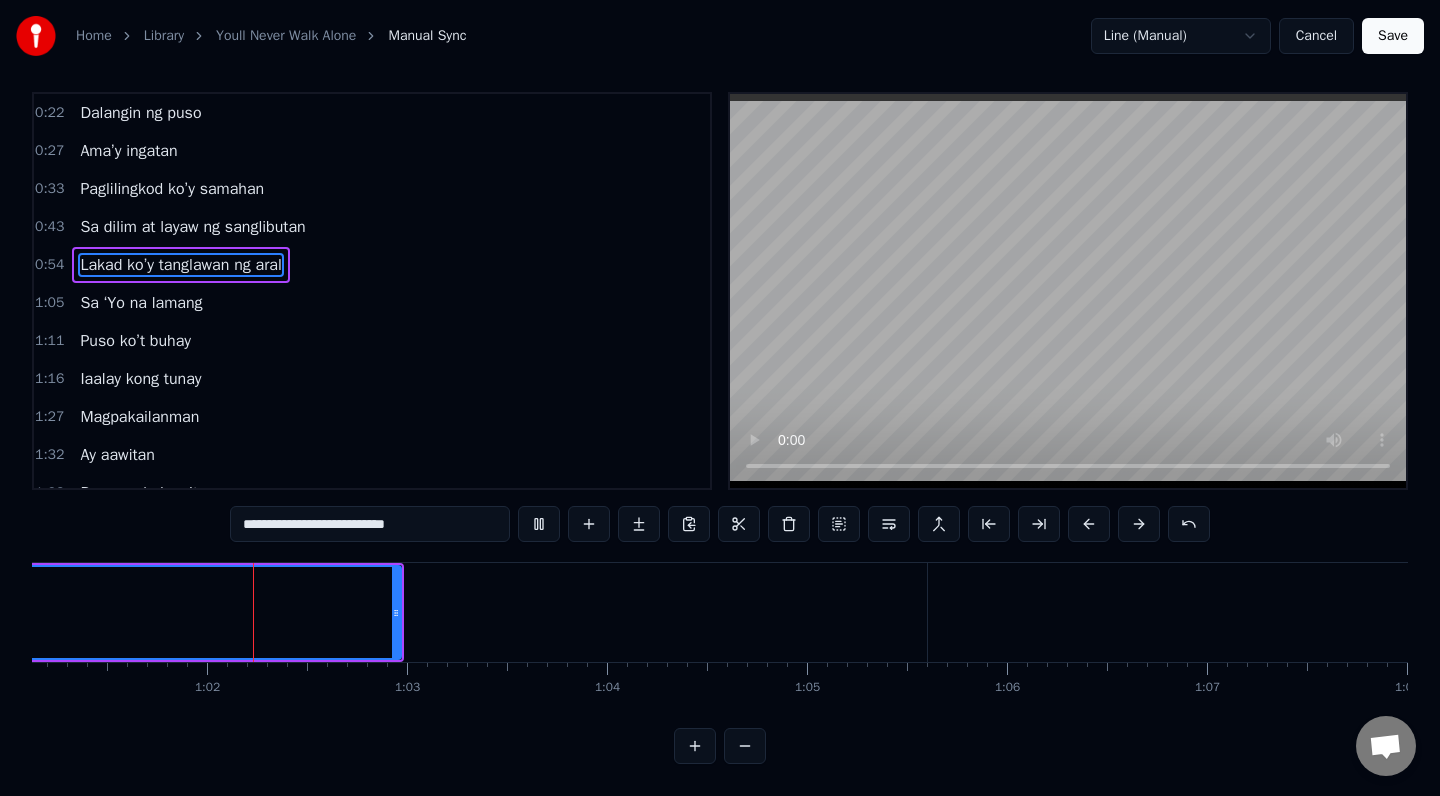 scroll, scrollTop: 0, scrollLeft: 12227, axis: horizontal 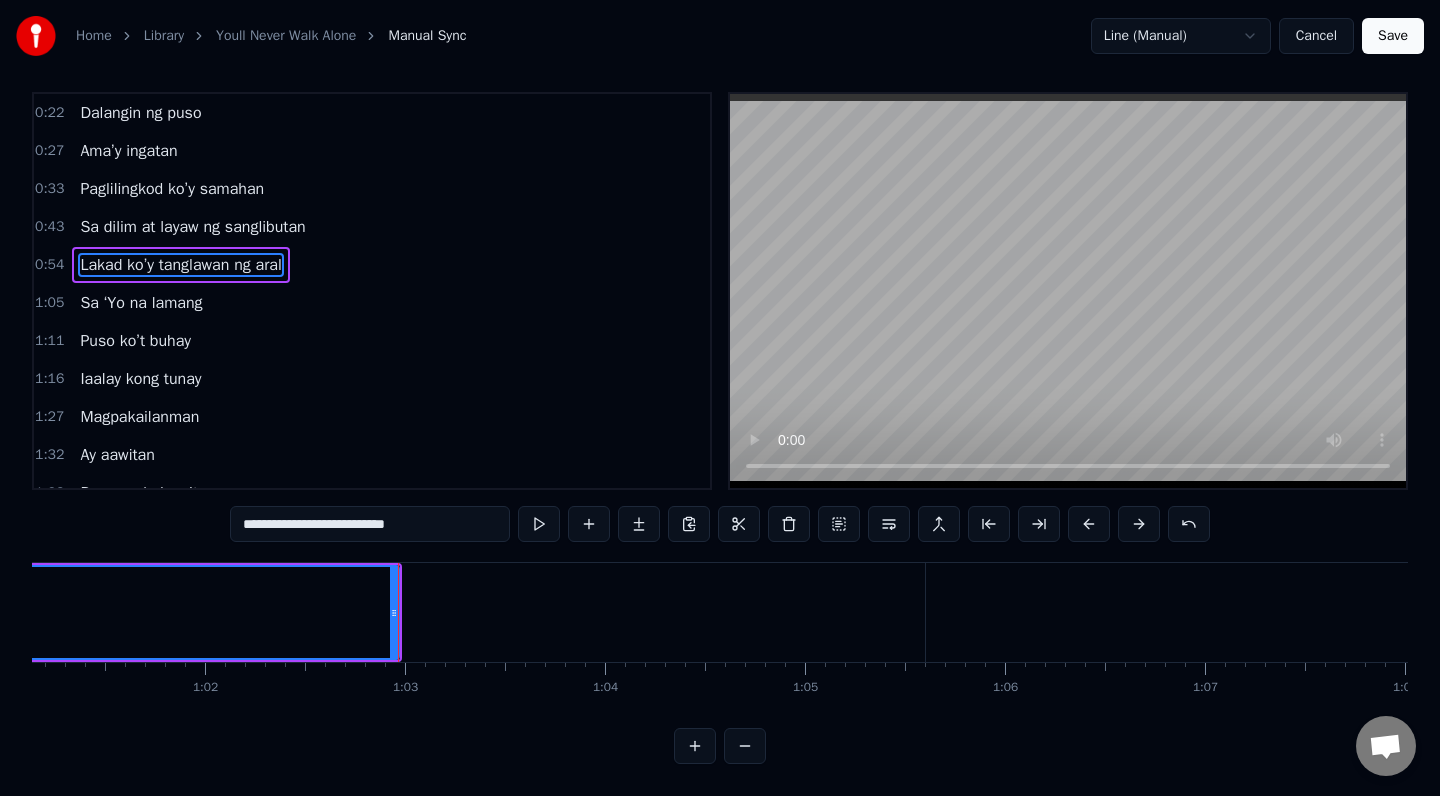 click on "Sa ‘Yo na lamang" at bounding box center [141, 303] 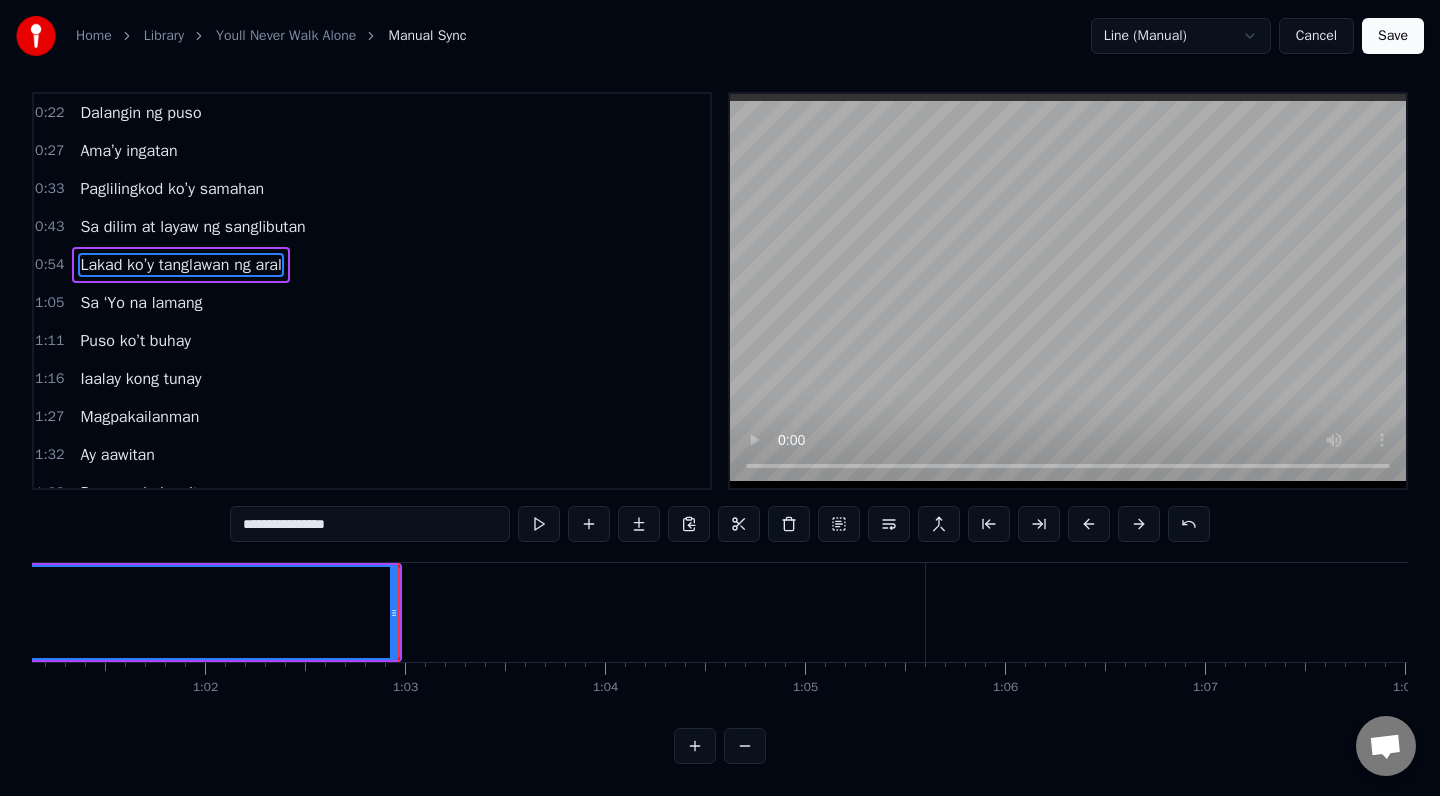 scroll, scrollTop: 0, scrollLeft: 0, axis: both 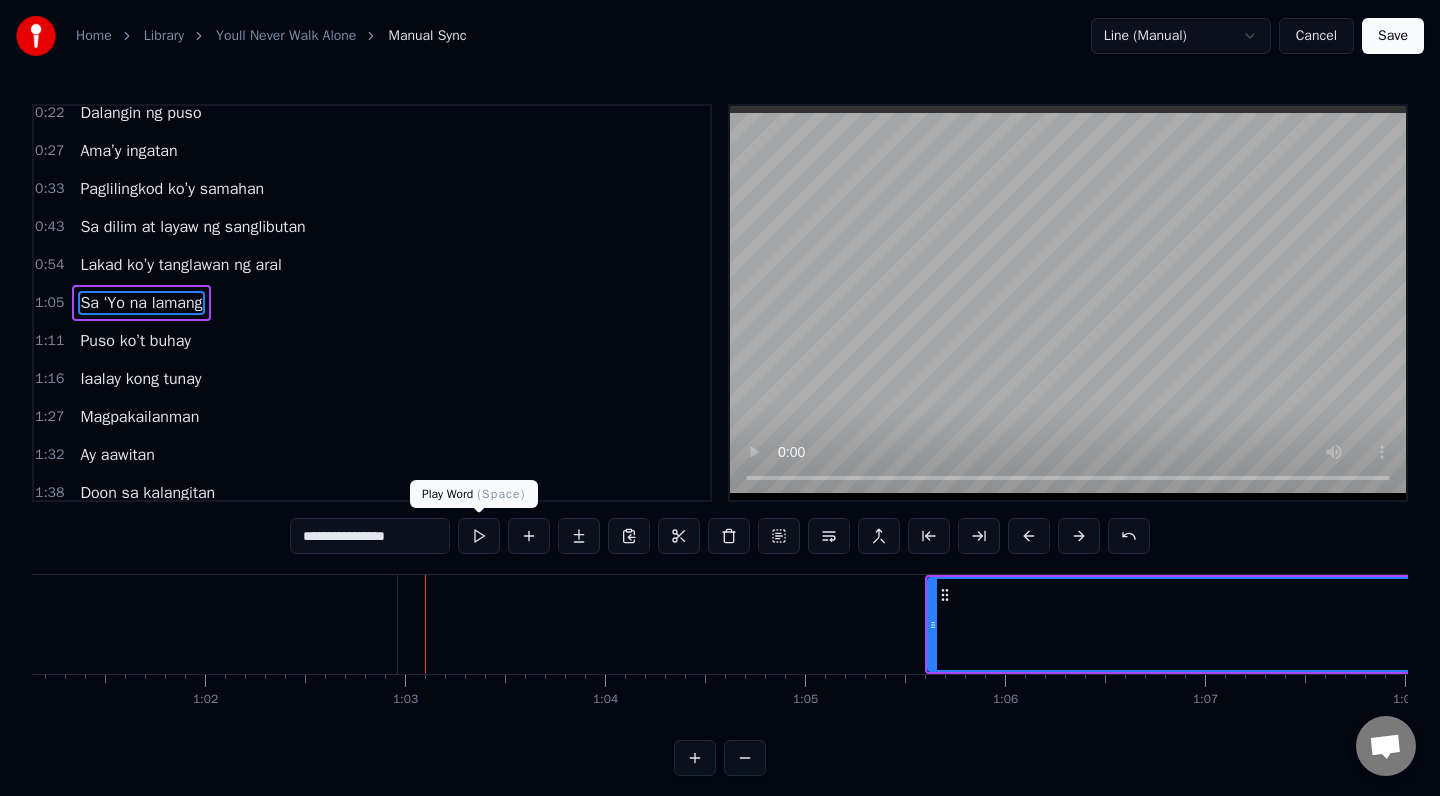 click at bounding box center (479, 536) 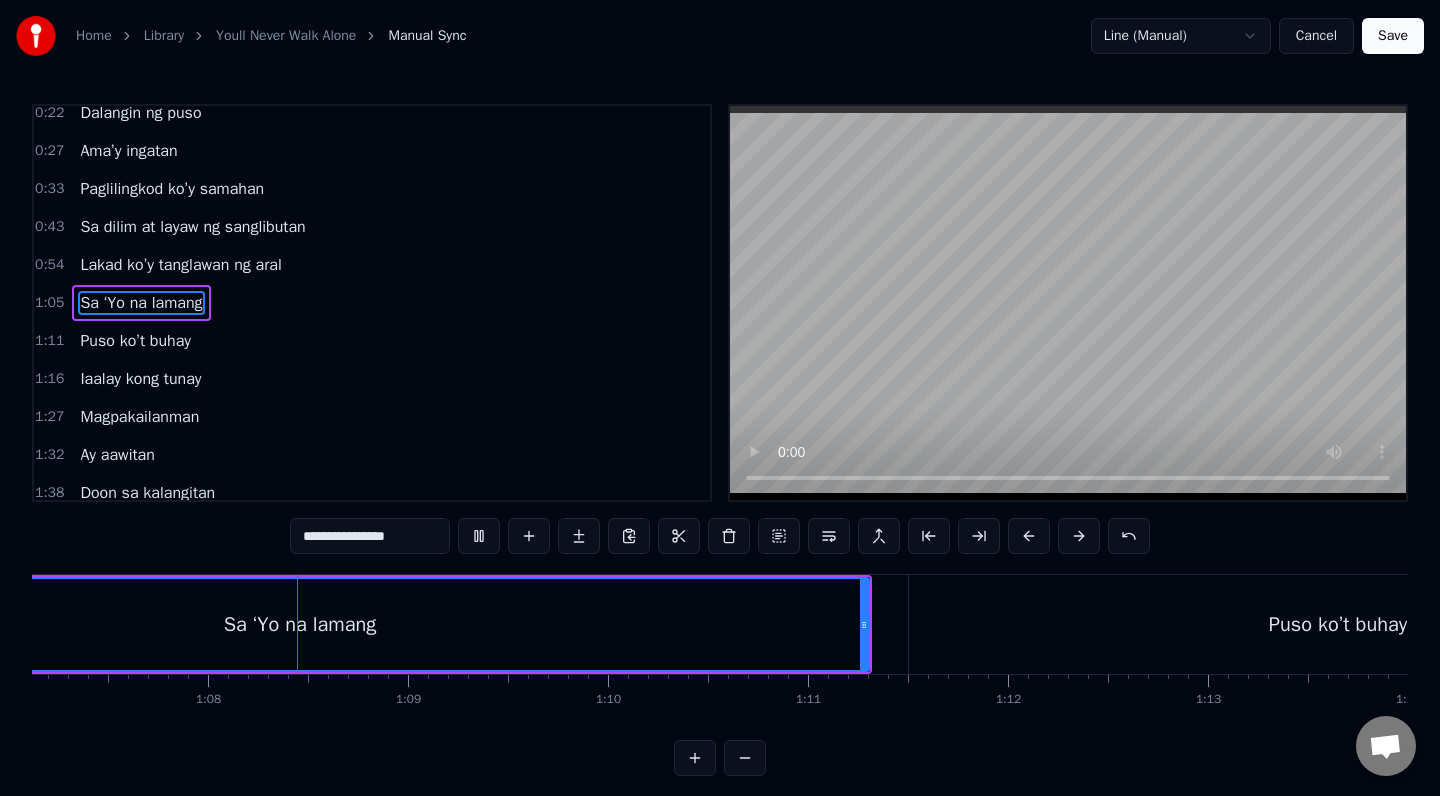 scroll, scrollTop: 0, scrollLeft: 13429, axis: horizontal 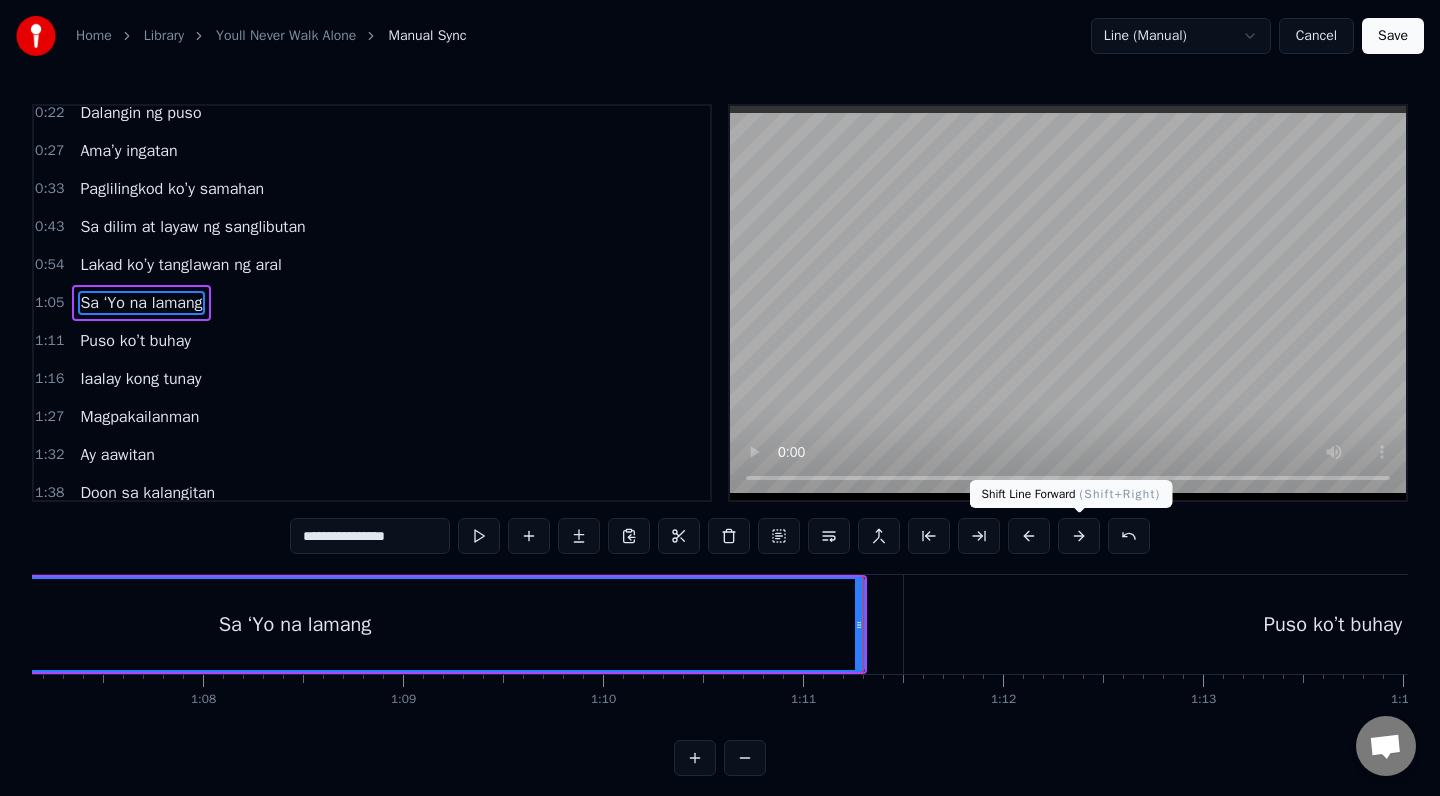 click at bounding box center (1079, 536) 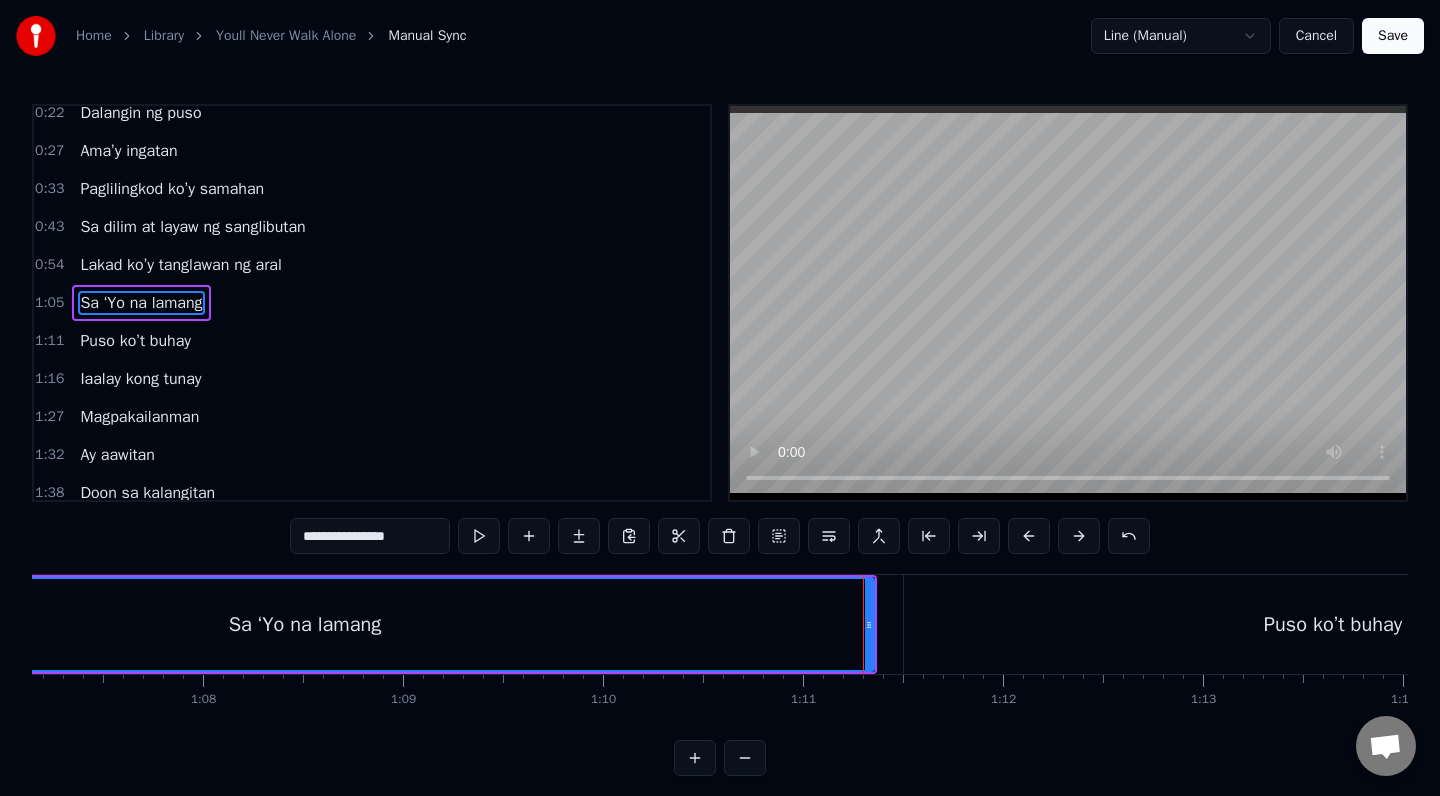 click at bounding box center [1079, 536] 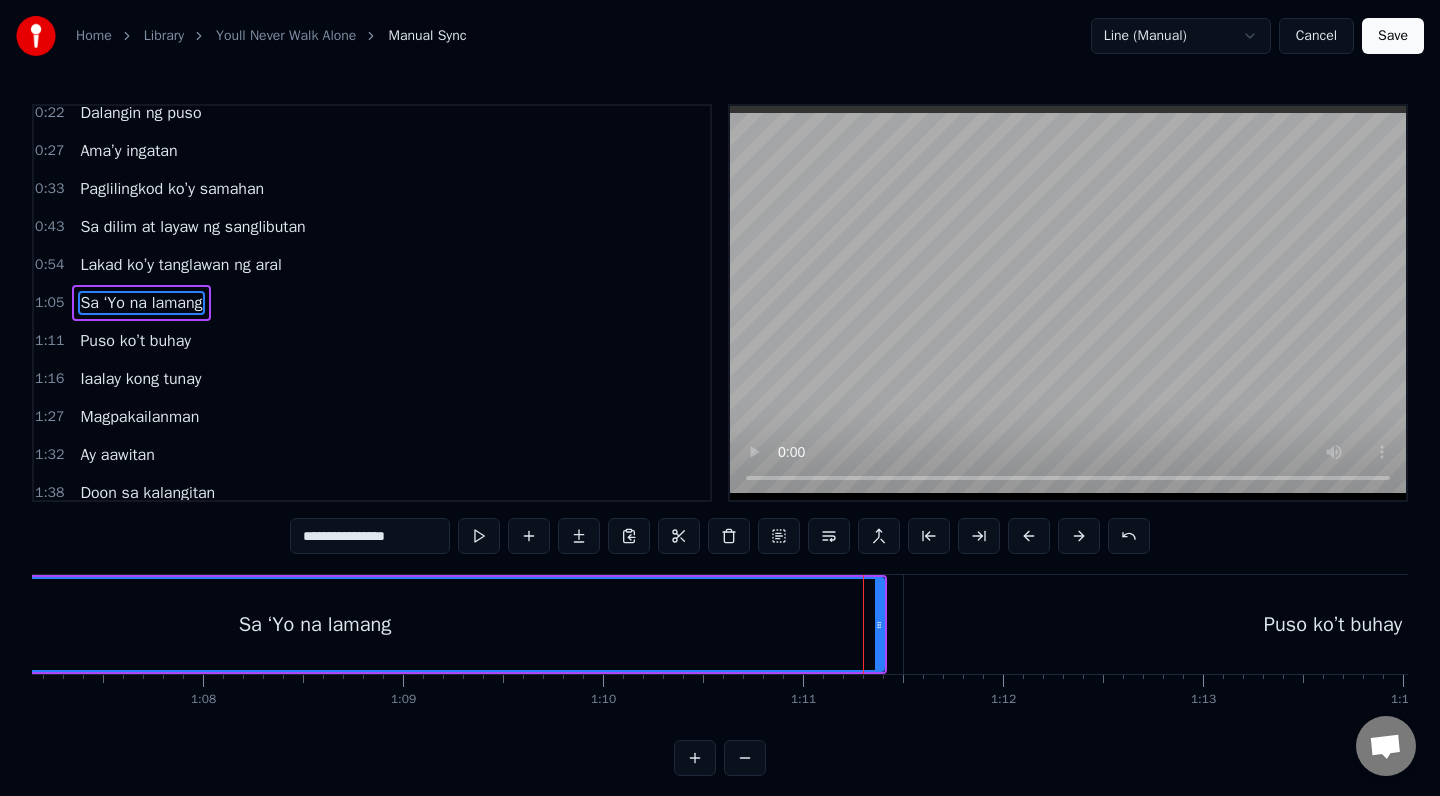 click at bounding box center (1079, 536) 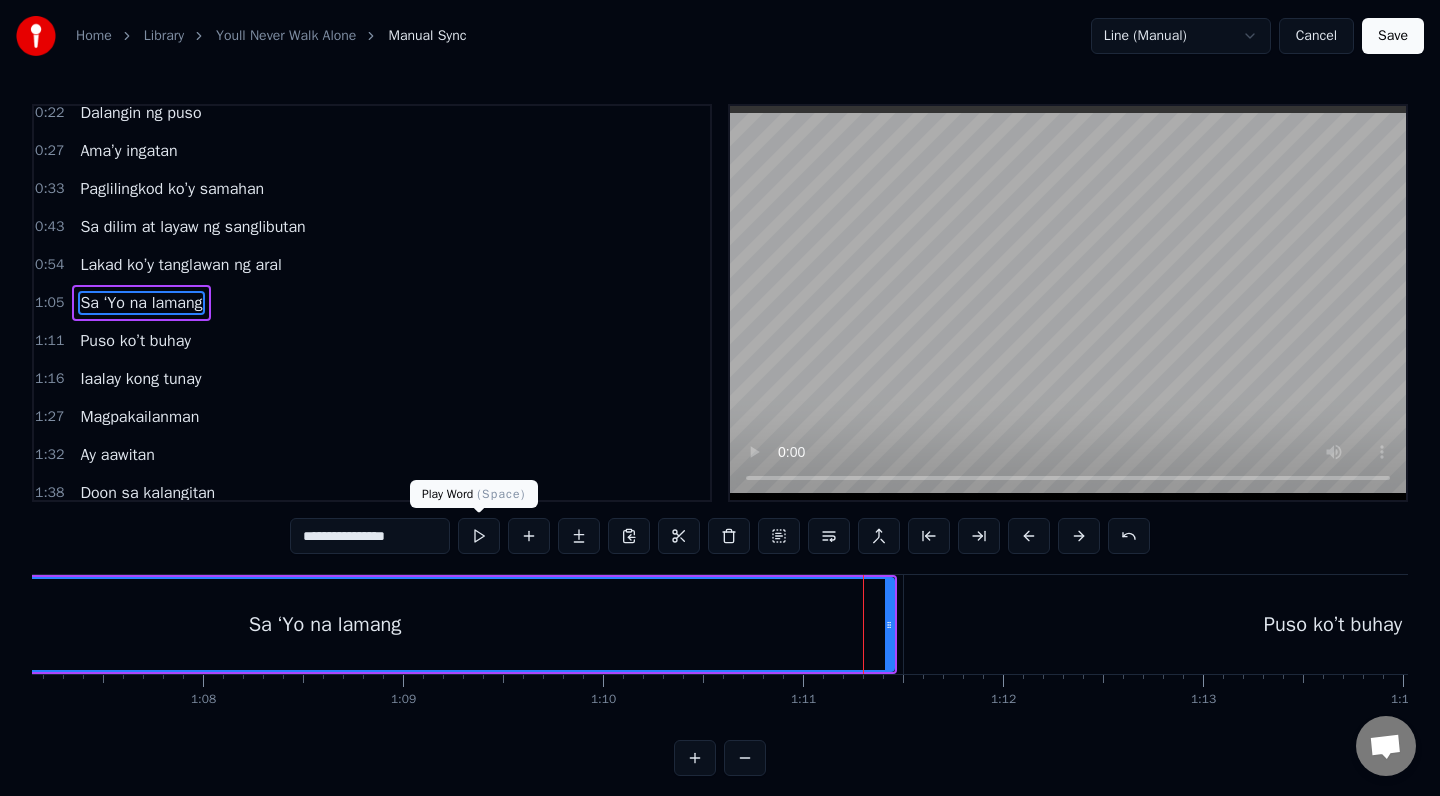 click at bounding box center [479, 536] 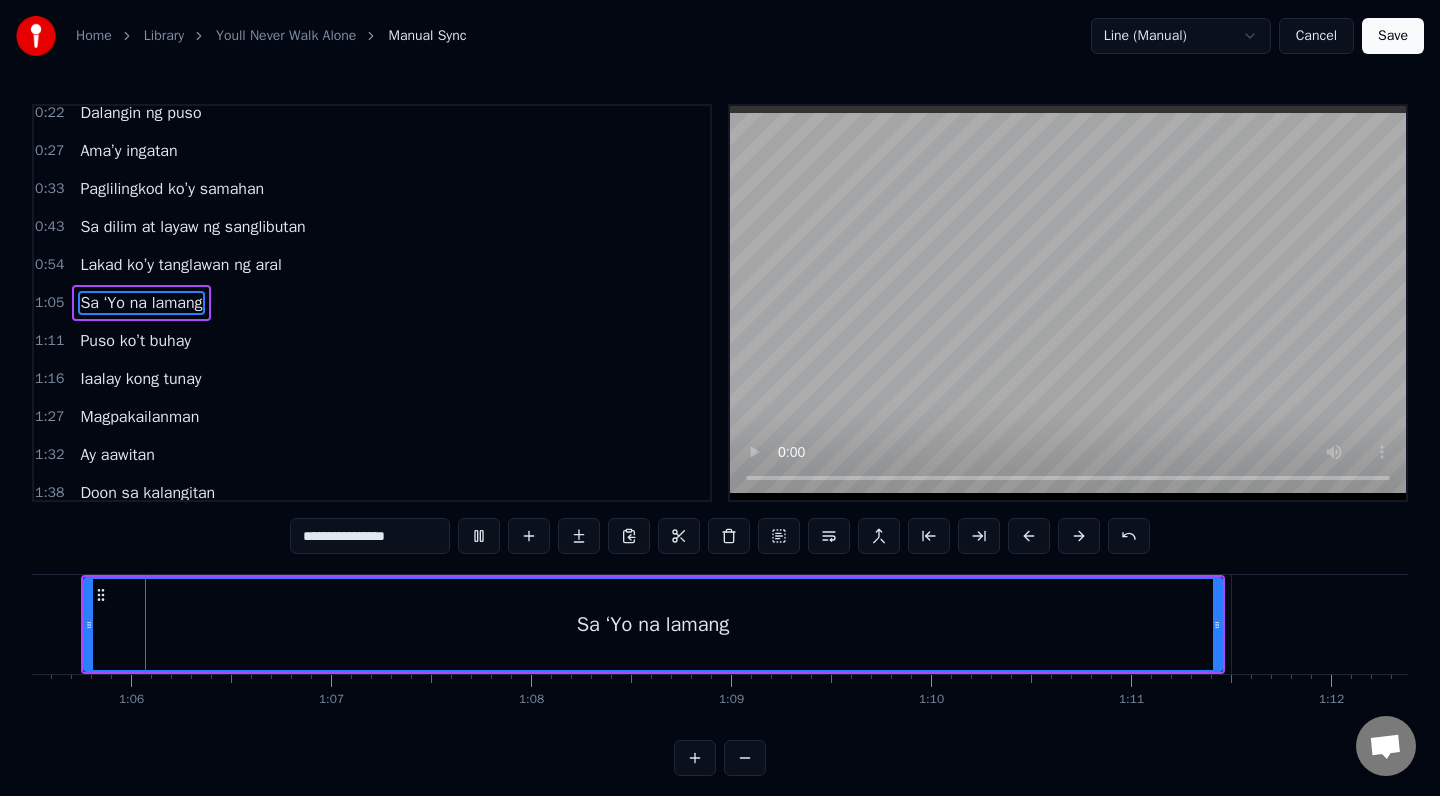 scroll, scrollTop: 0, scrollLeft: 13087, axis: horizontal 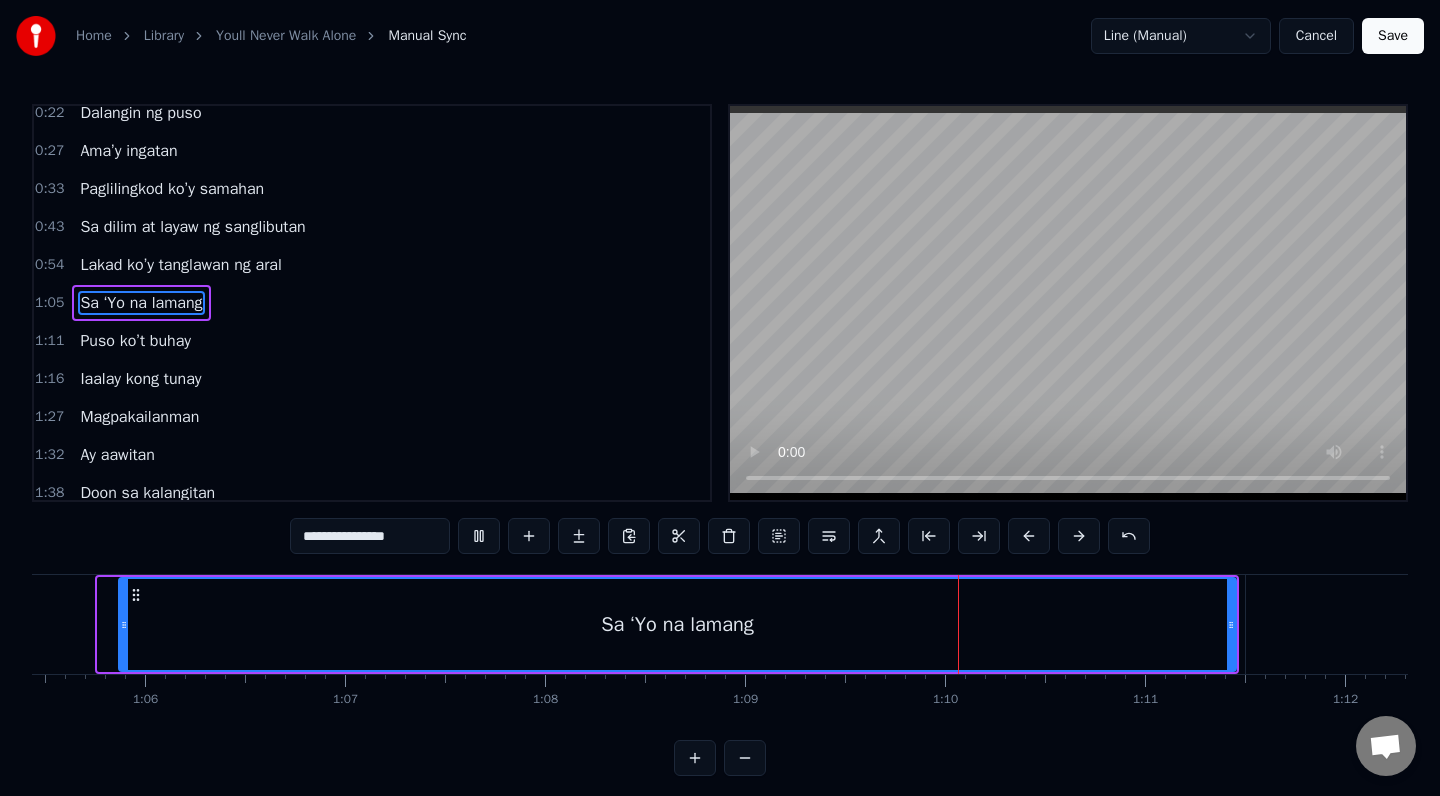 drag, startPoint x: 99, startPoint y: 605, endPoint x: 120, endPoint y: 605, distance: 21 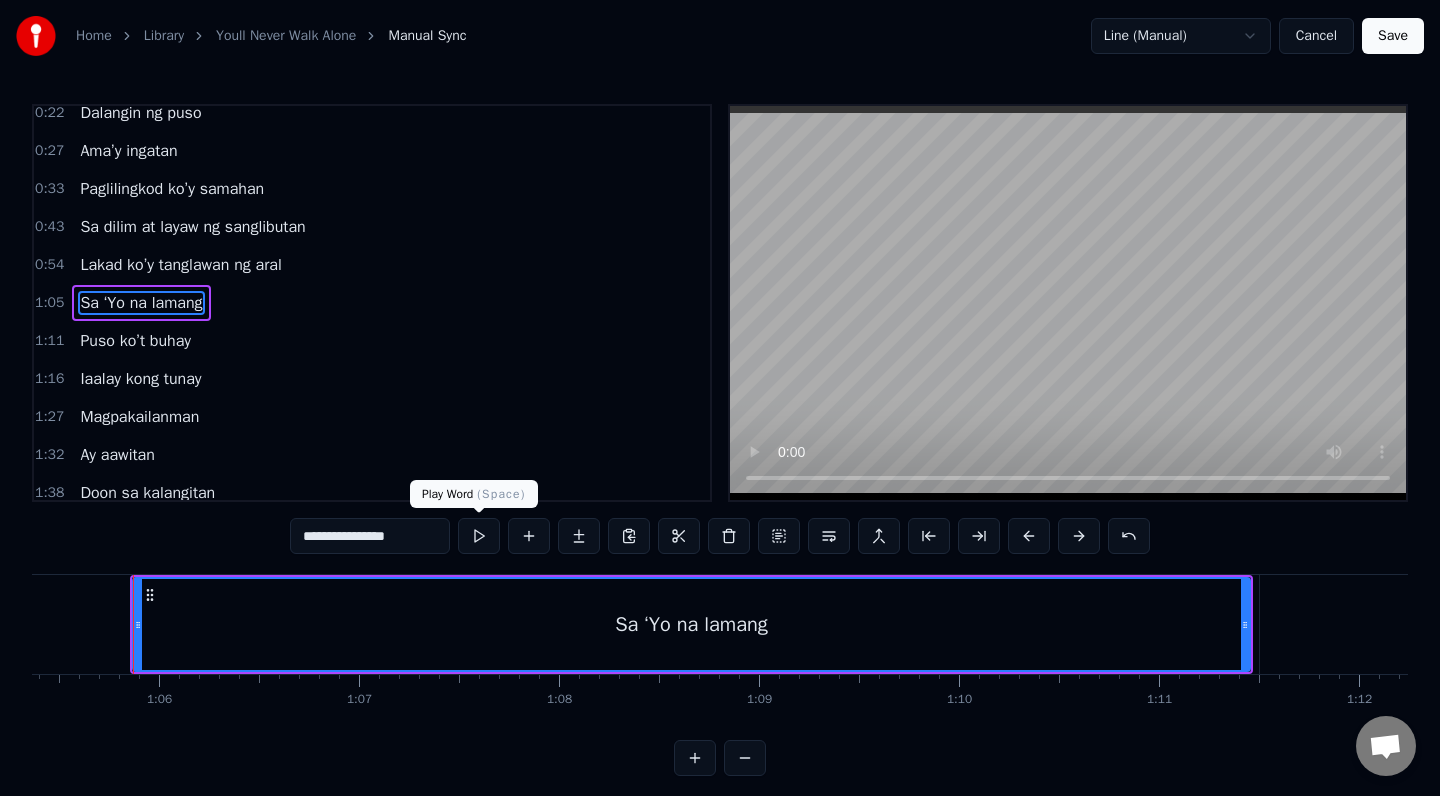 click at bounding box center (479, 536) 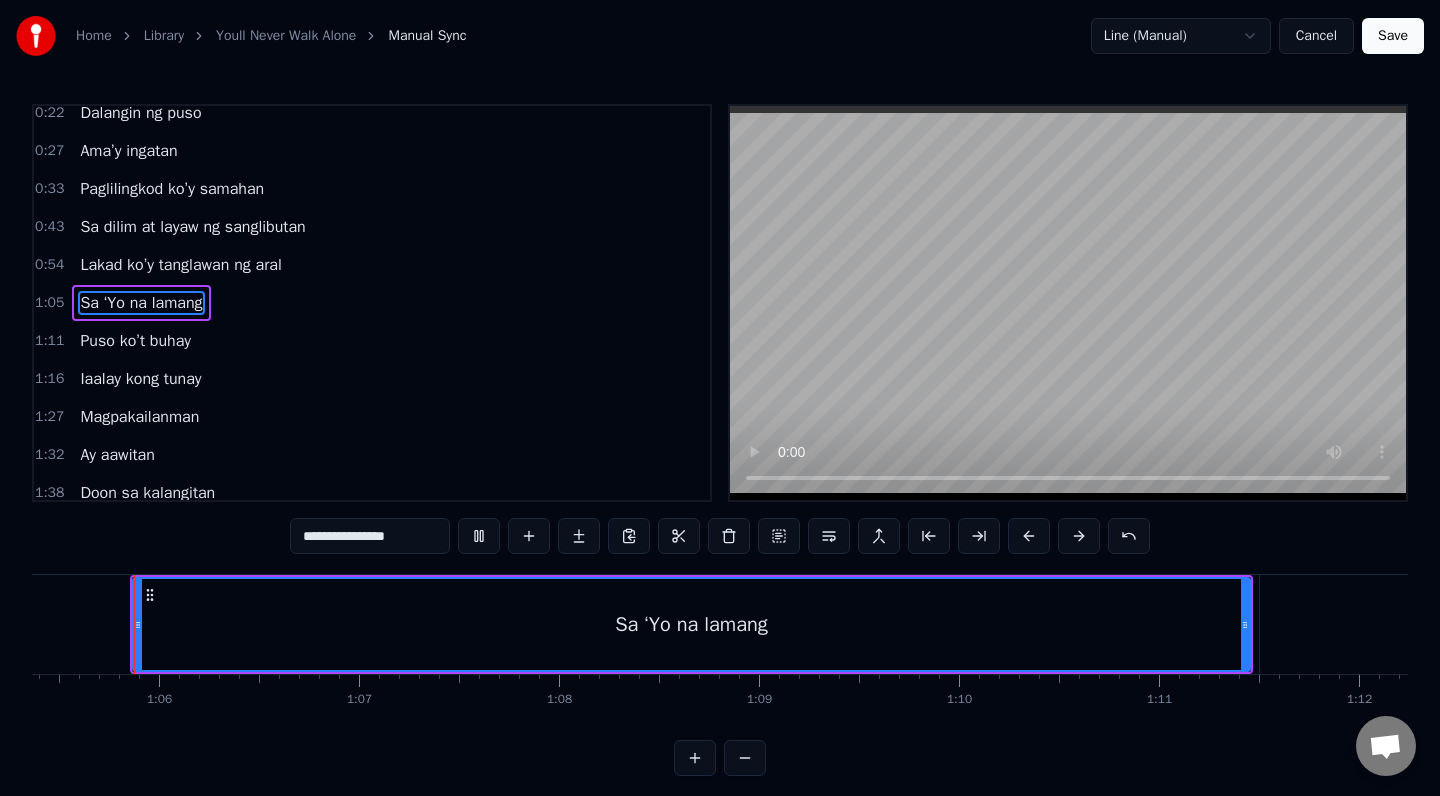 scroll, scrollTop: 0, scrollLeft: 13071, axis: horizontal 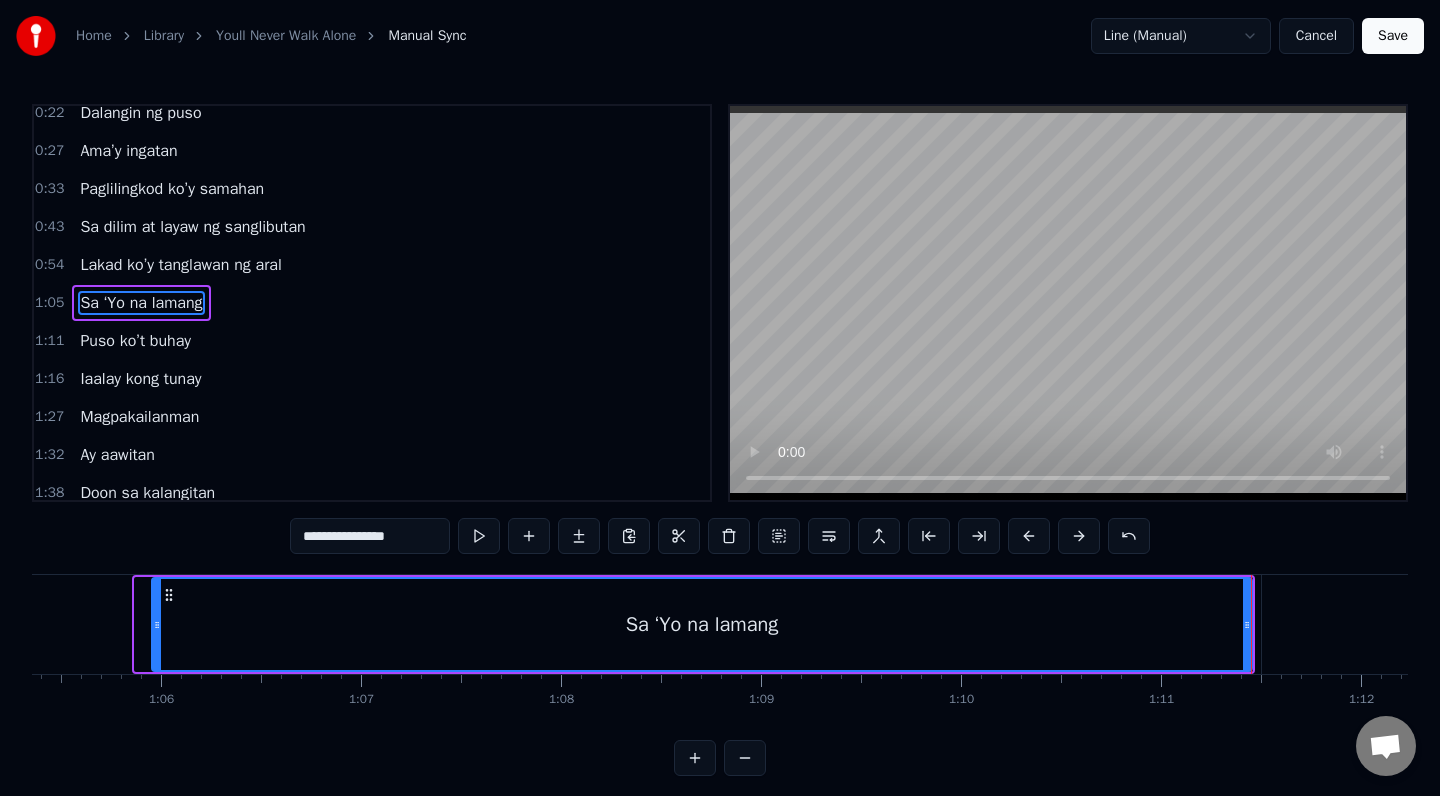 drag, startPoint x: 141, startPoint y: 624, endPoint x: 159, endPoint y: 623, distance: 18.027756 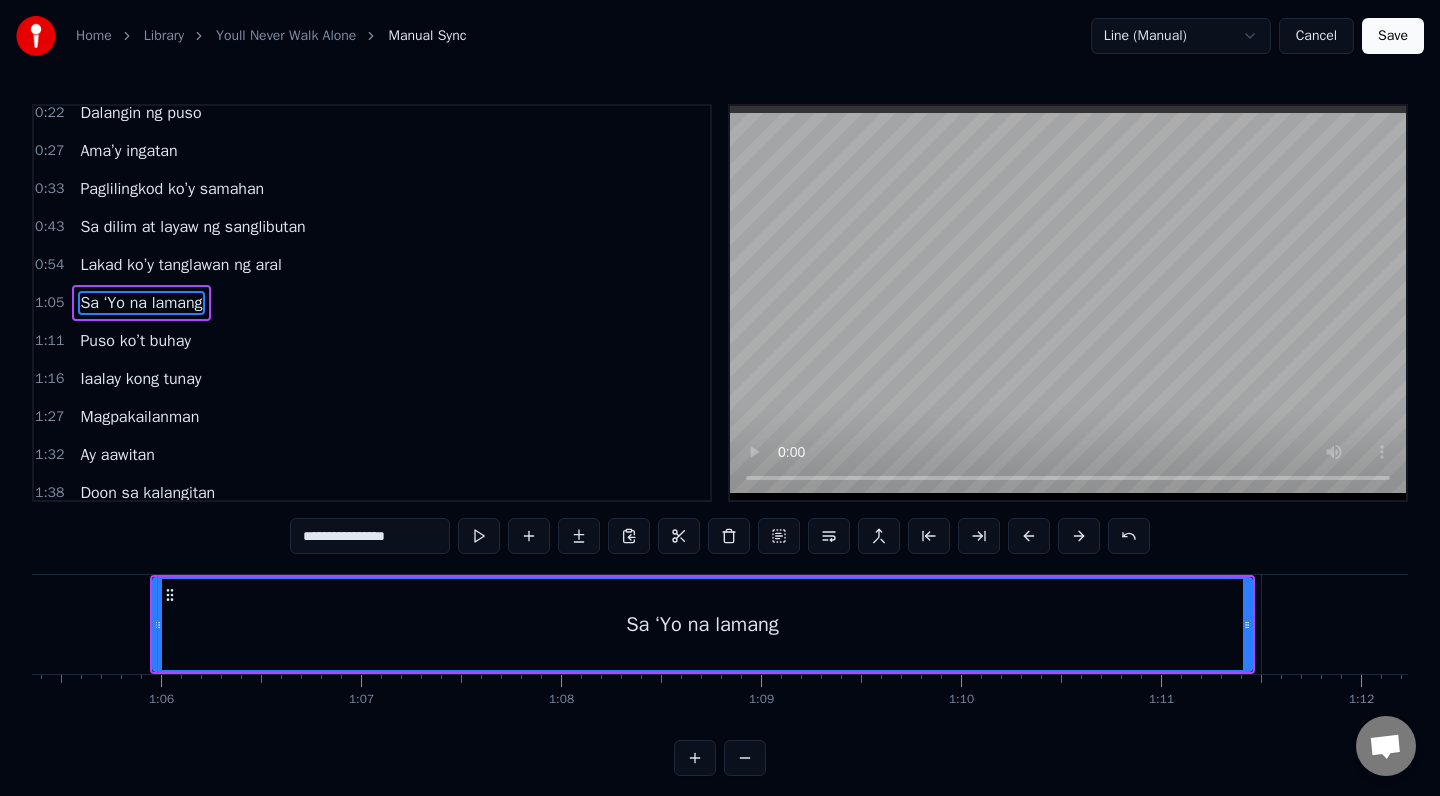 click at bounding box center (479, 536) 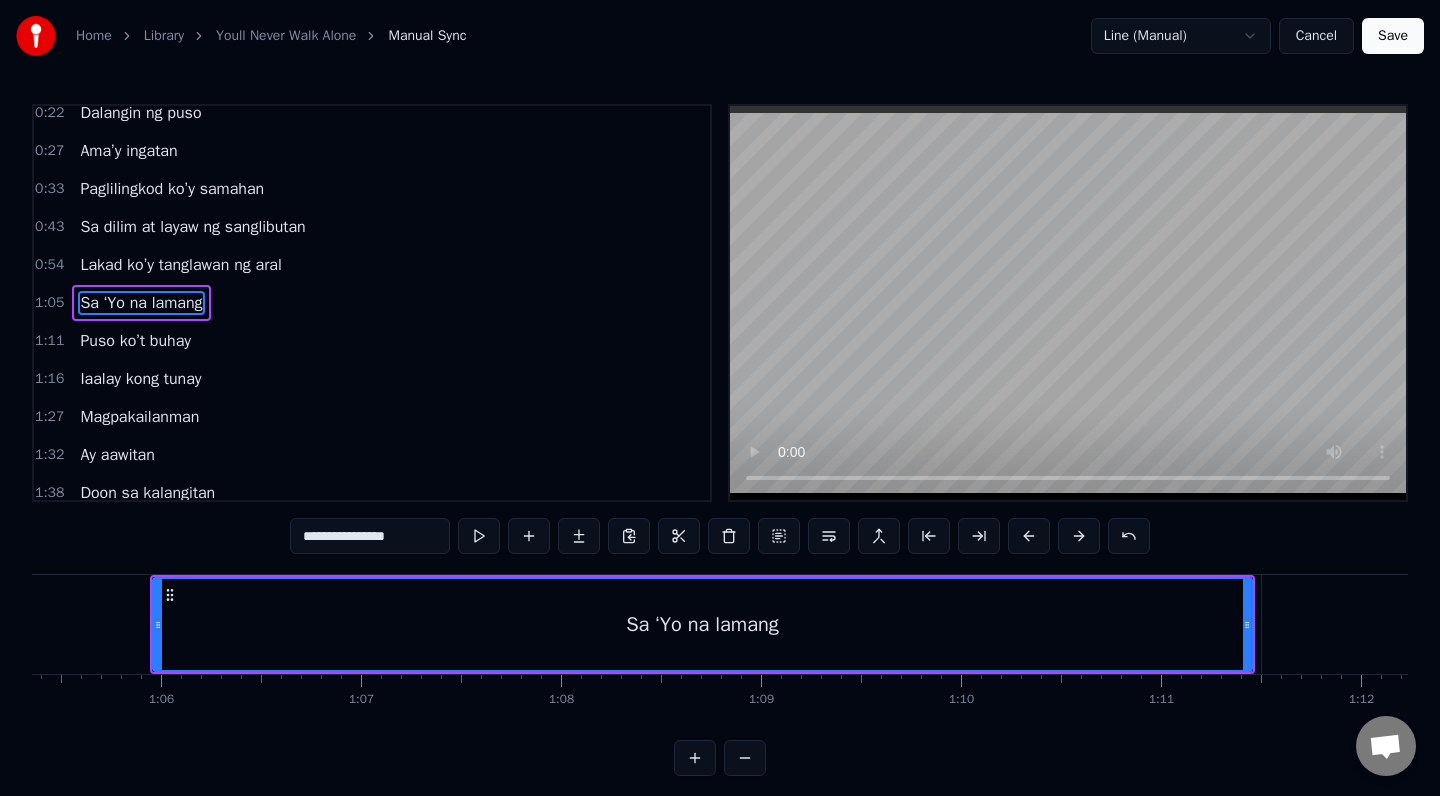 click on "Puso ko’t buhay" at bounding box center (135, 341) 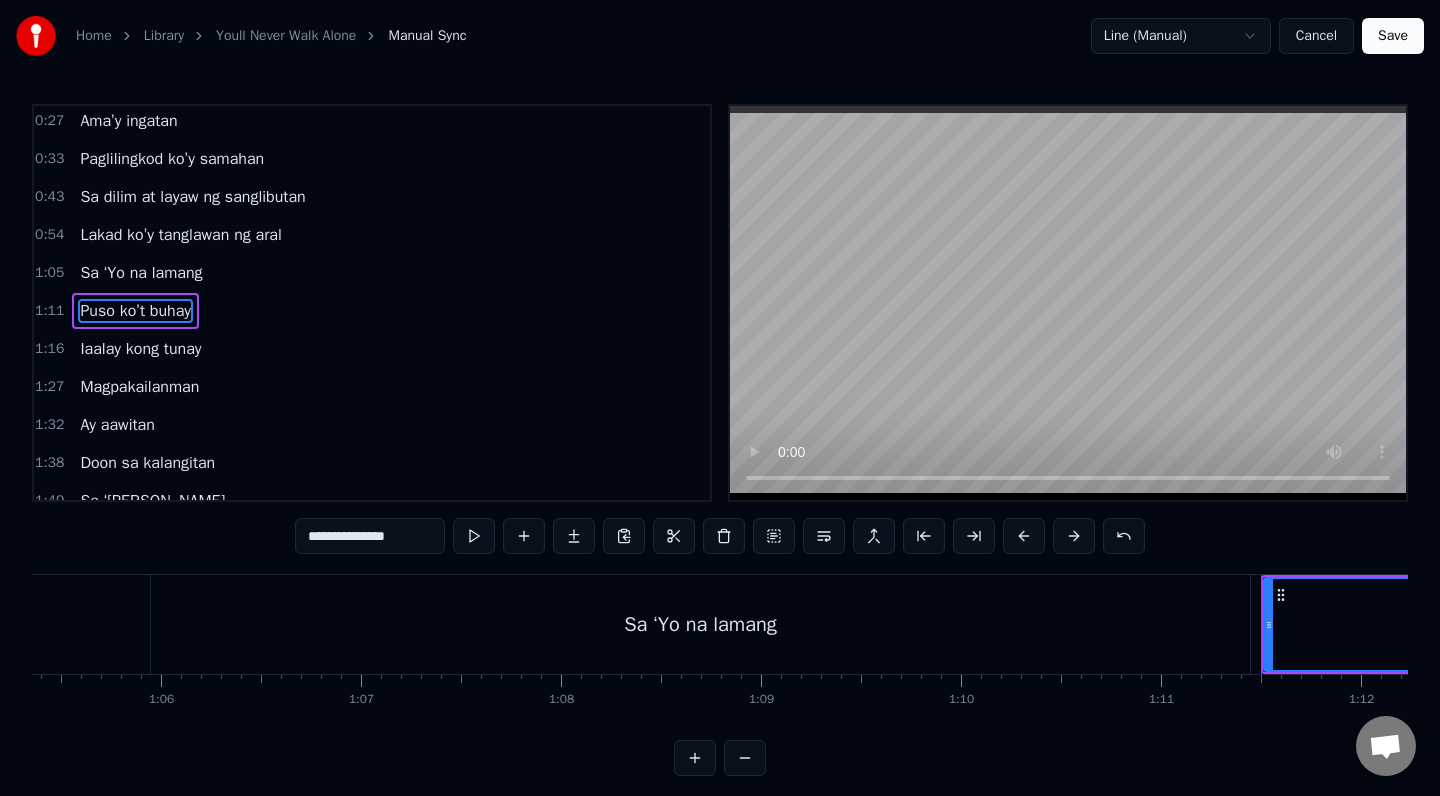 scroll, scrollTop: 50, scrollLeft: 0, axis: vertical 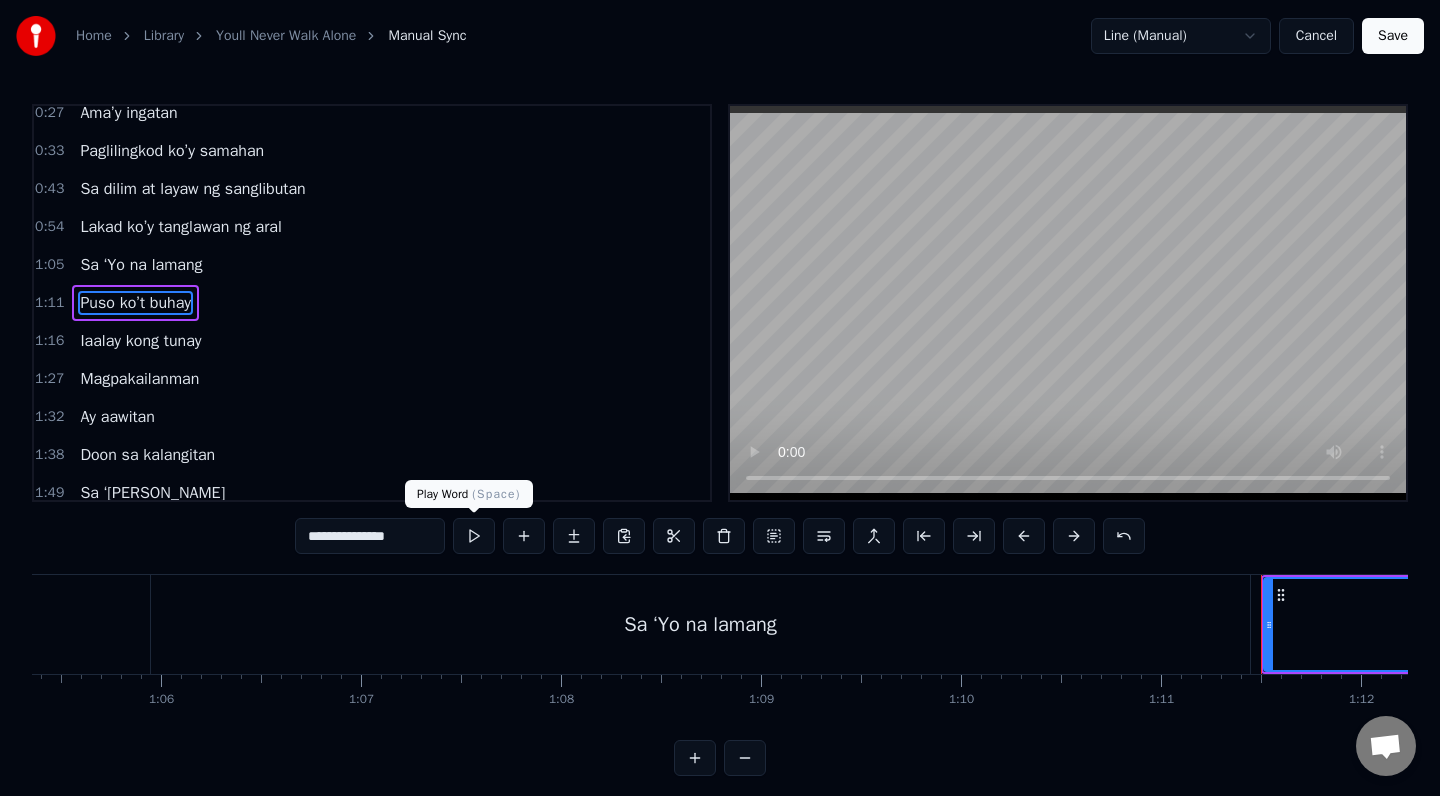 click at bounding box center (474, 536) 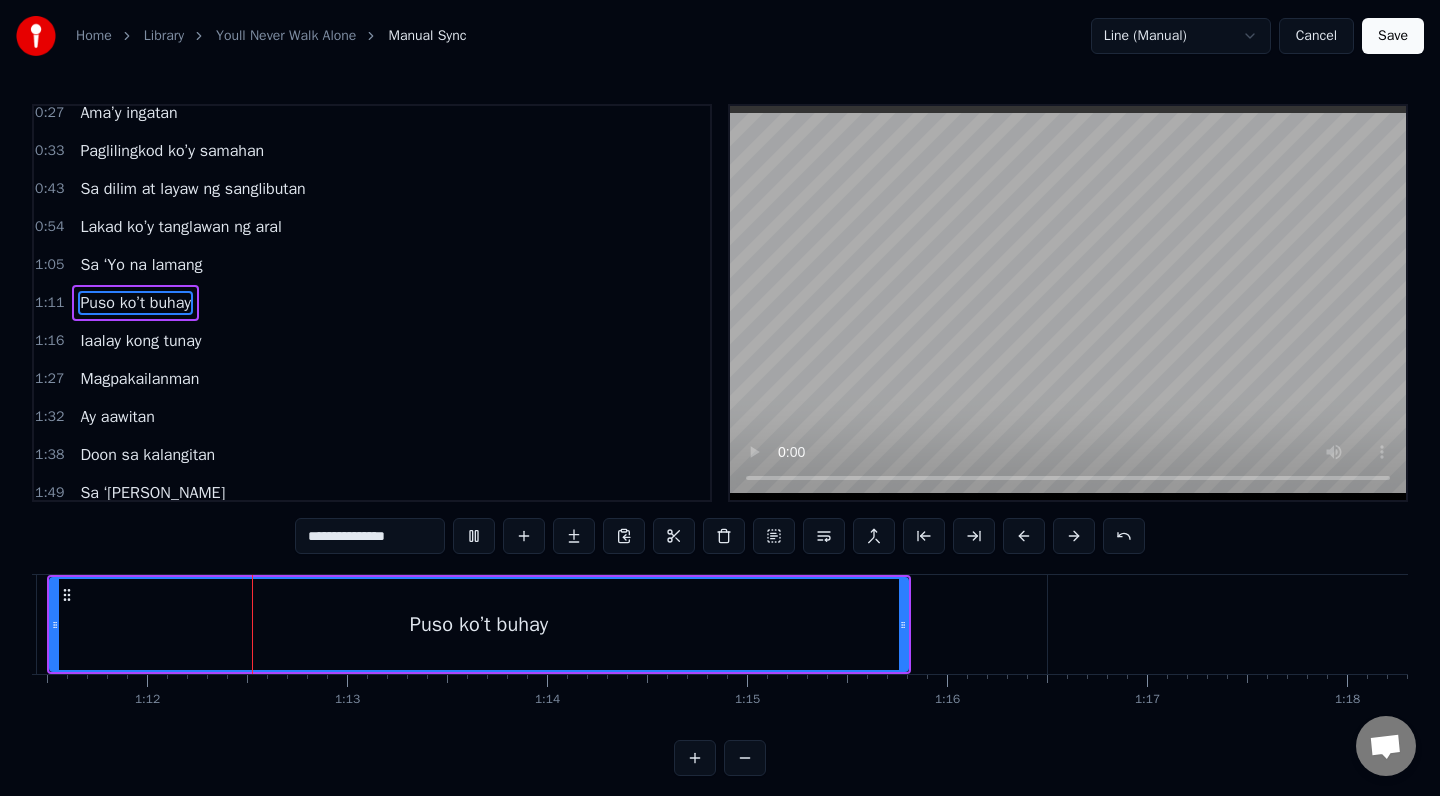 scroll, scrollTop: 0, scrollLeft: 14290, axis: horizontal 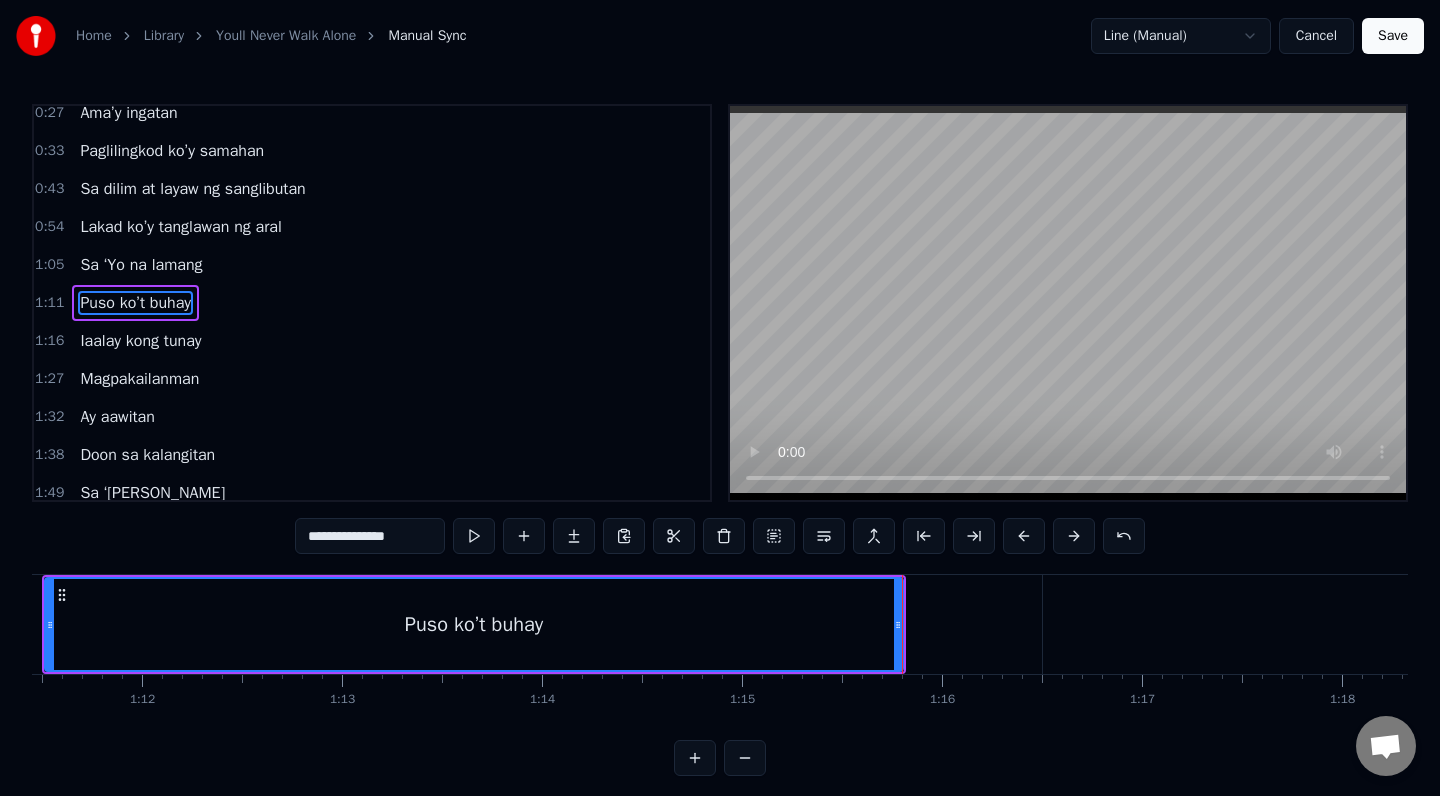 click on "Iaalay kong tunay" at bounding box center [140, 341] 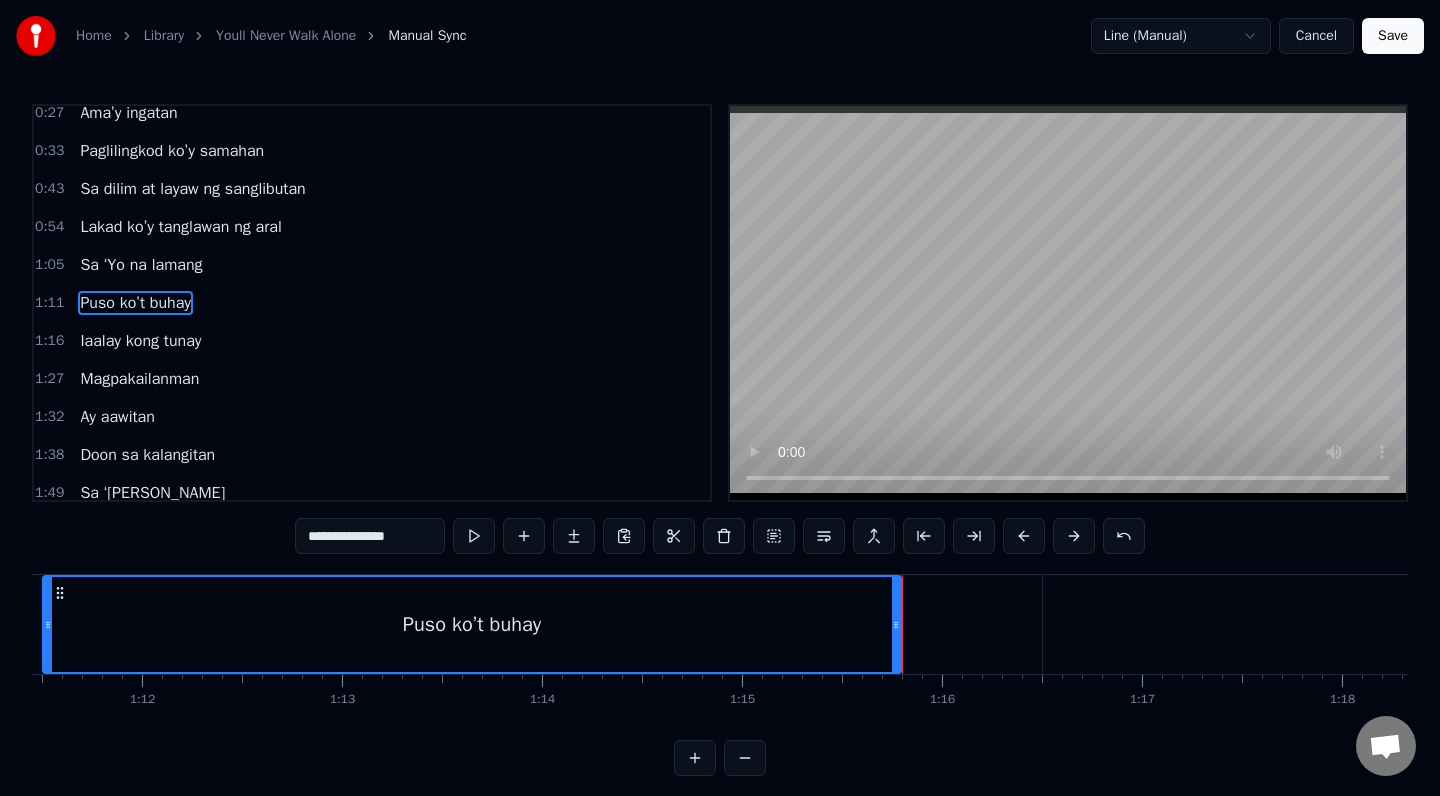 click on "Iaalay kong tunay" at bounding box center (140, 341) 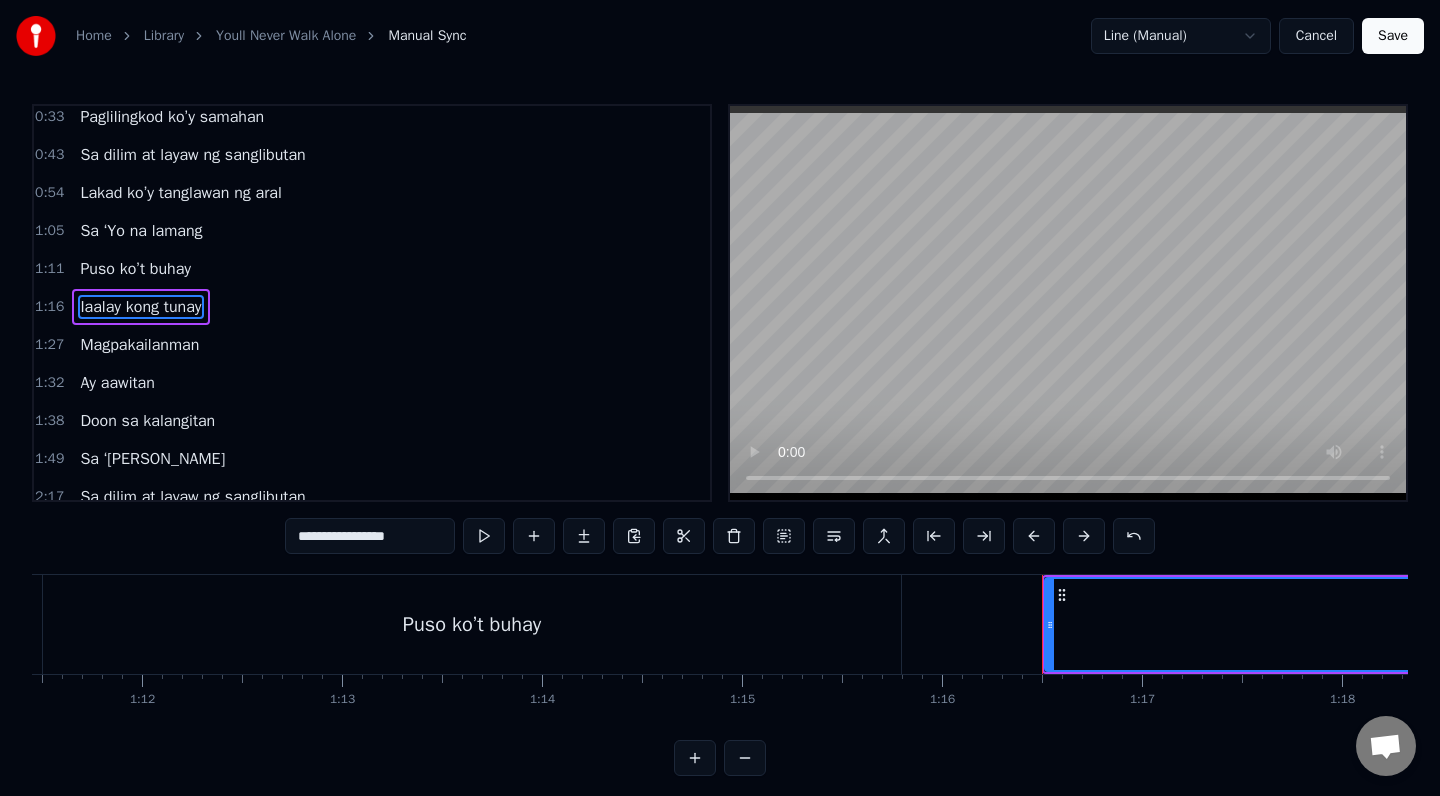 scroll, scrollTop: 88, scrollLeft: 0, axis: vertical 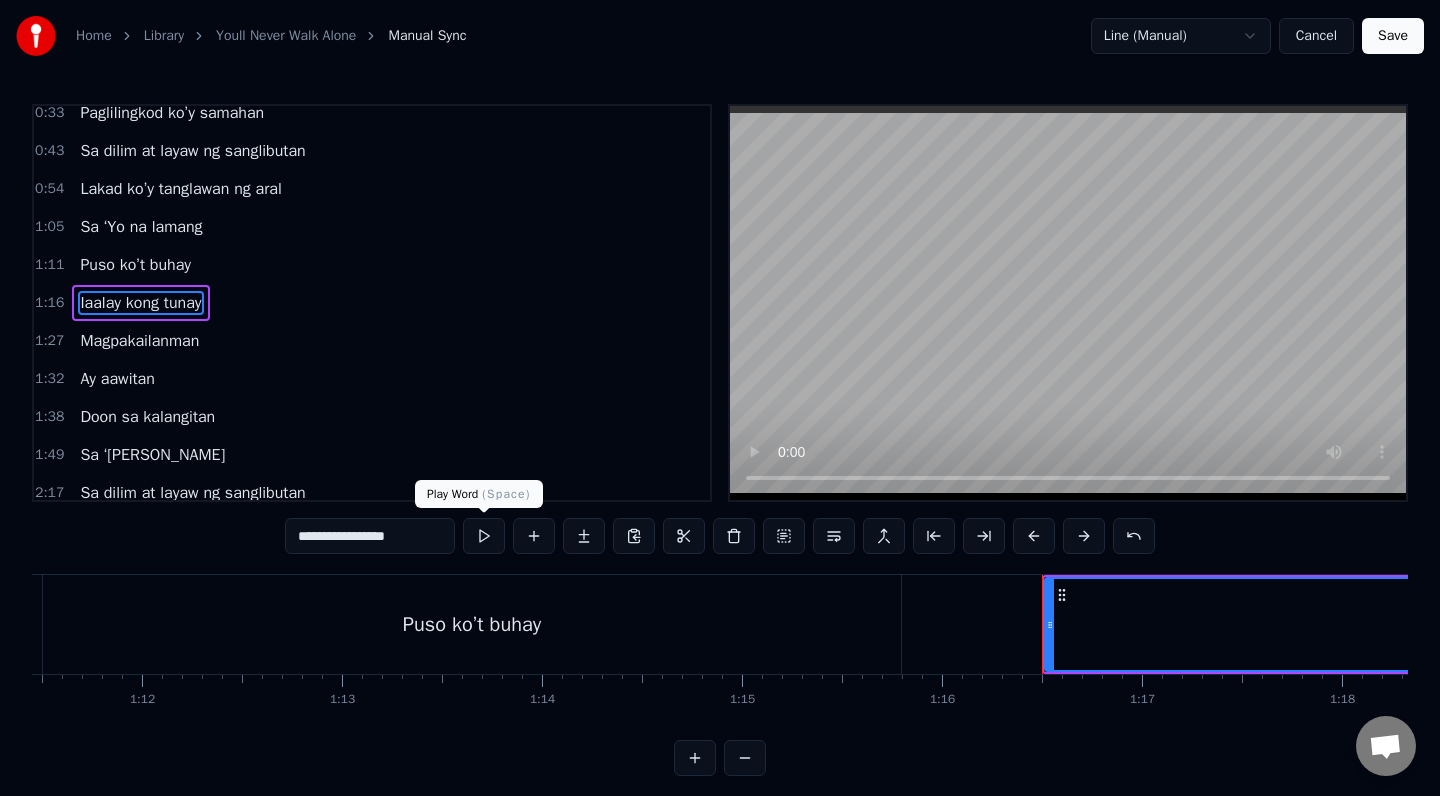 click at bounding box center (484, 536) 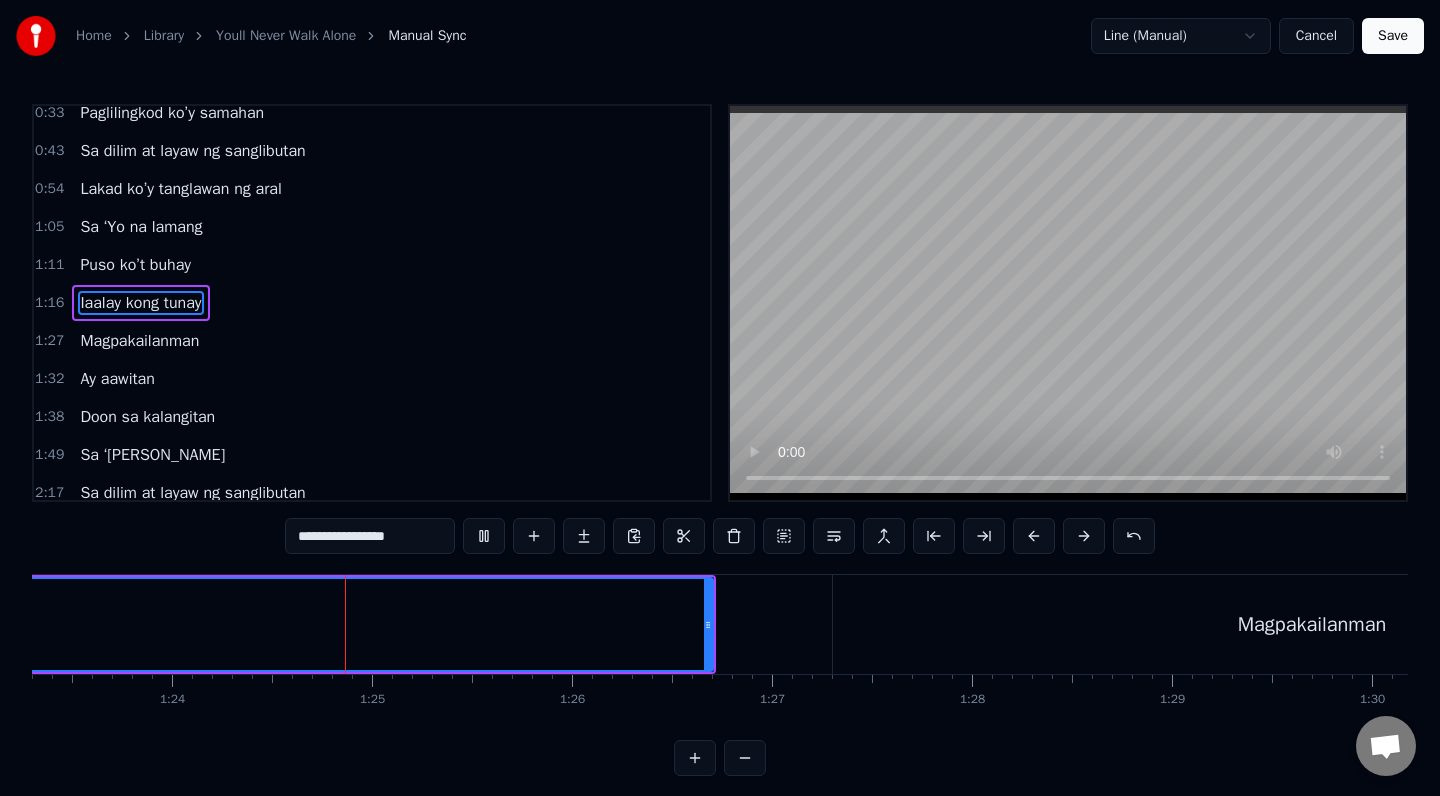 scroll, scrollTop: 0, scrollLeft: 16728, axis: horizontal 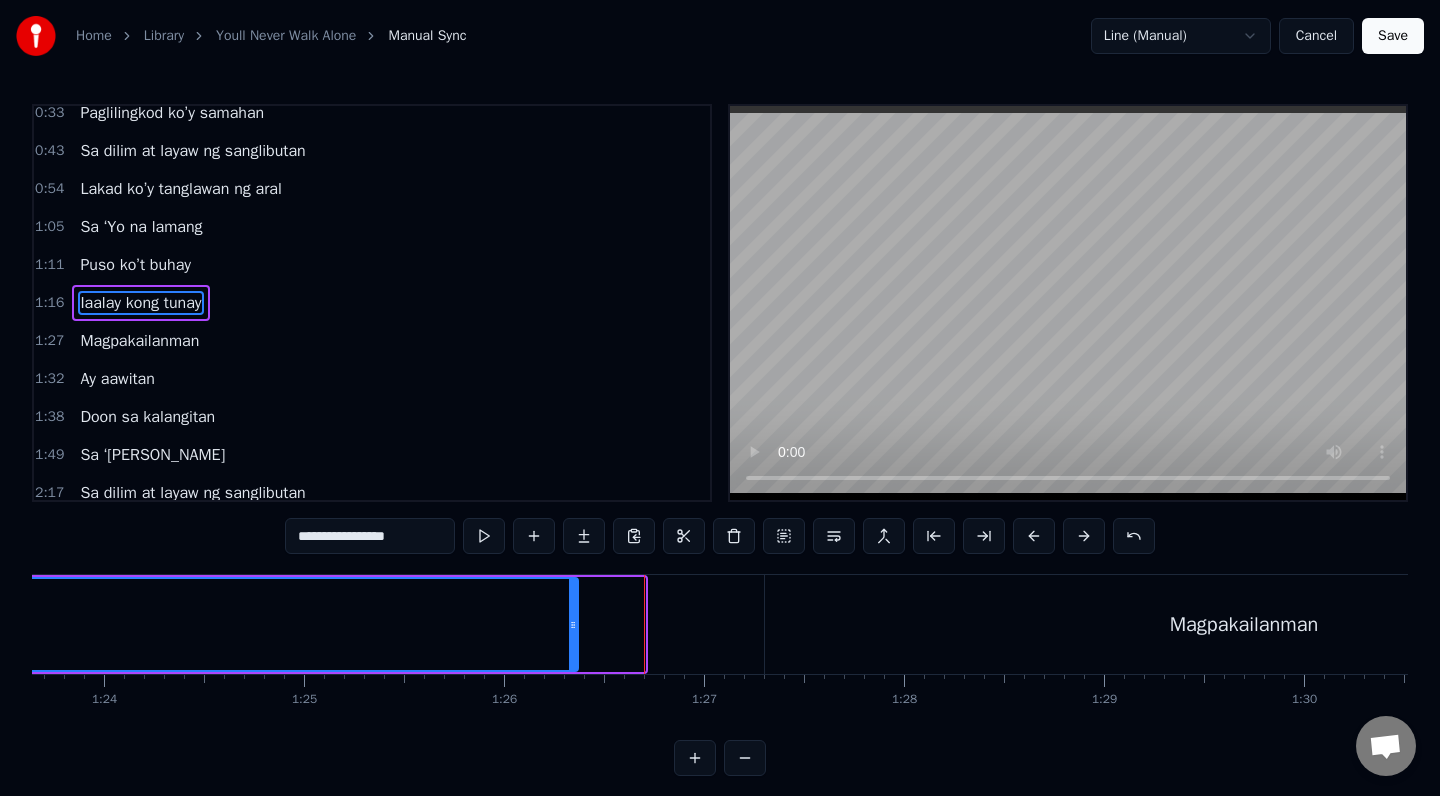 drag, startPoint x: 642, startPoint y: 620, endPoint x: 570, endPoint y: 632, distance: 72.99315 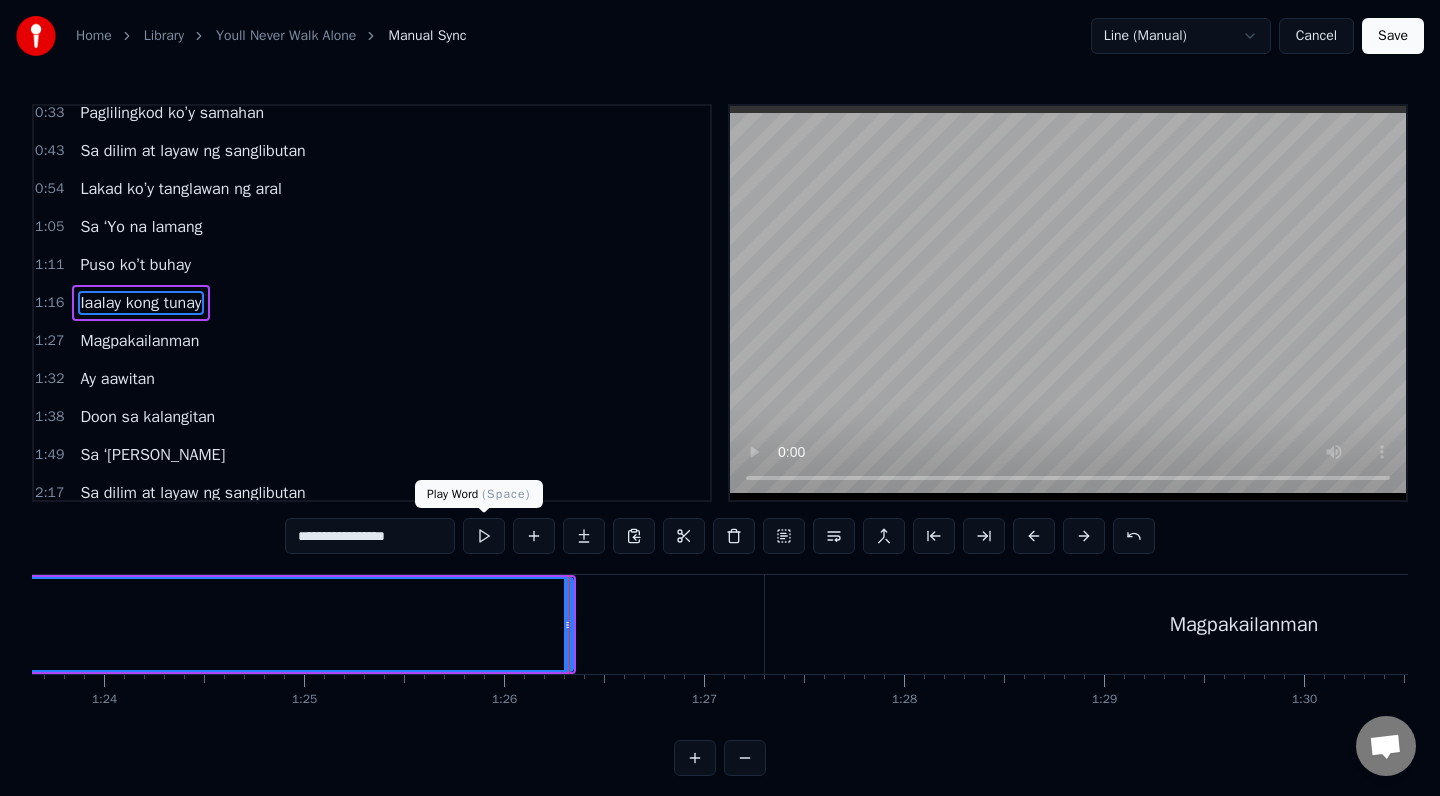 click at bounding box center (484, 536) 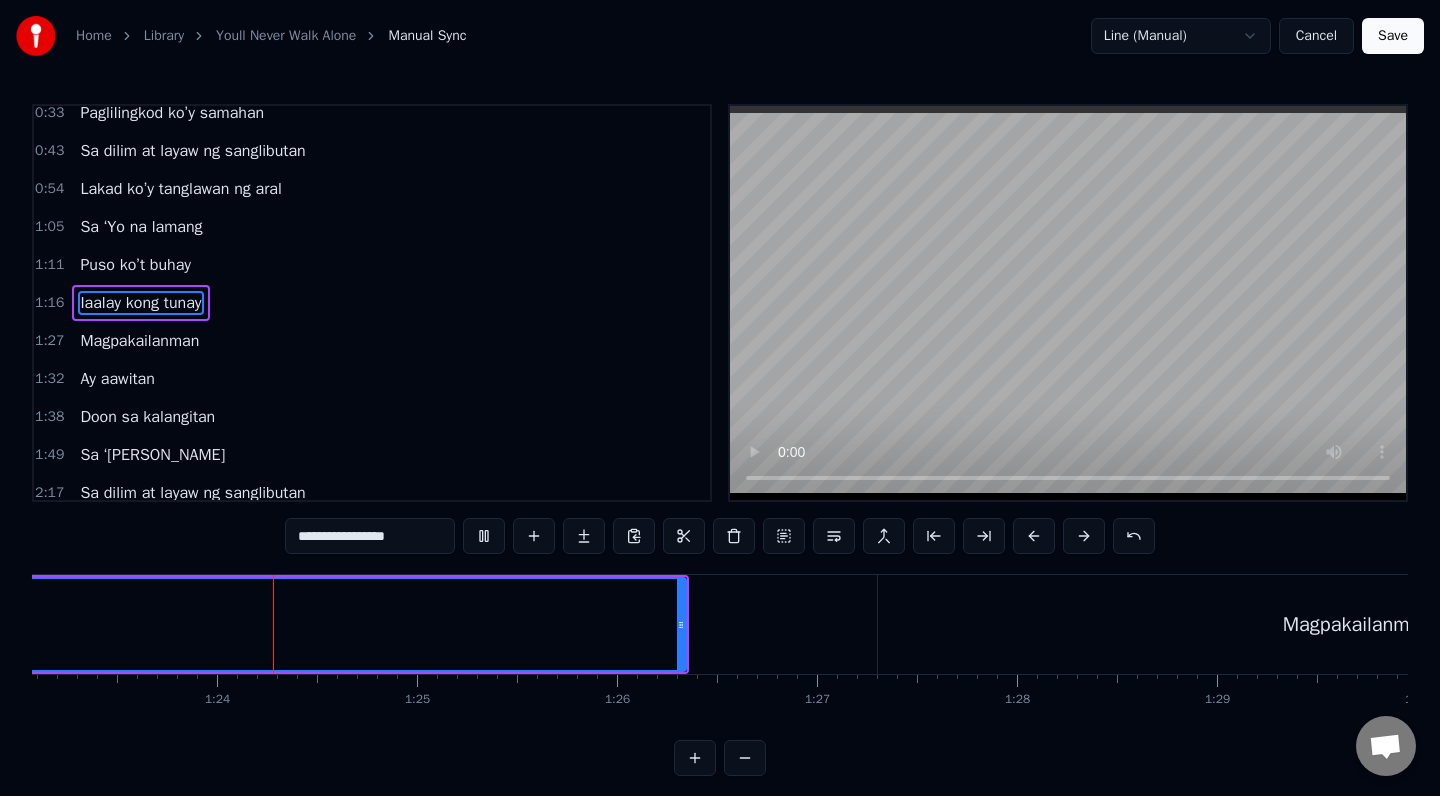 scroll, scrollTop: 0, scrollLeft: 16621, axis: horizontal 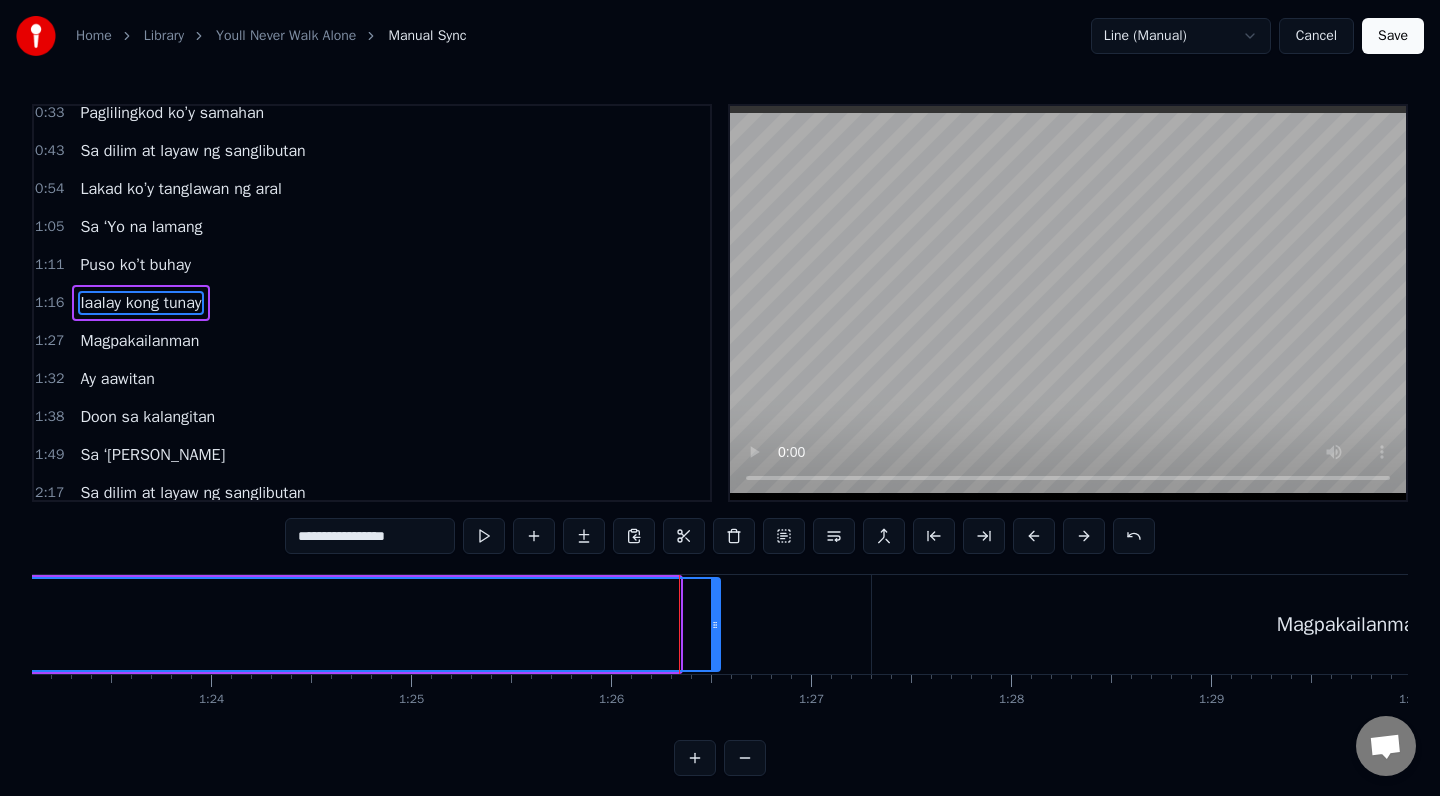 drag, startPoint x: 675, startPoint y: 620, endPoint x: 715, endPoint y: 621, distance: 40.012497 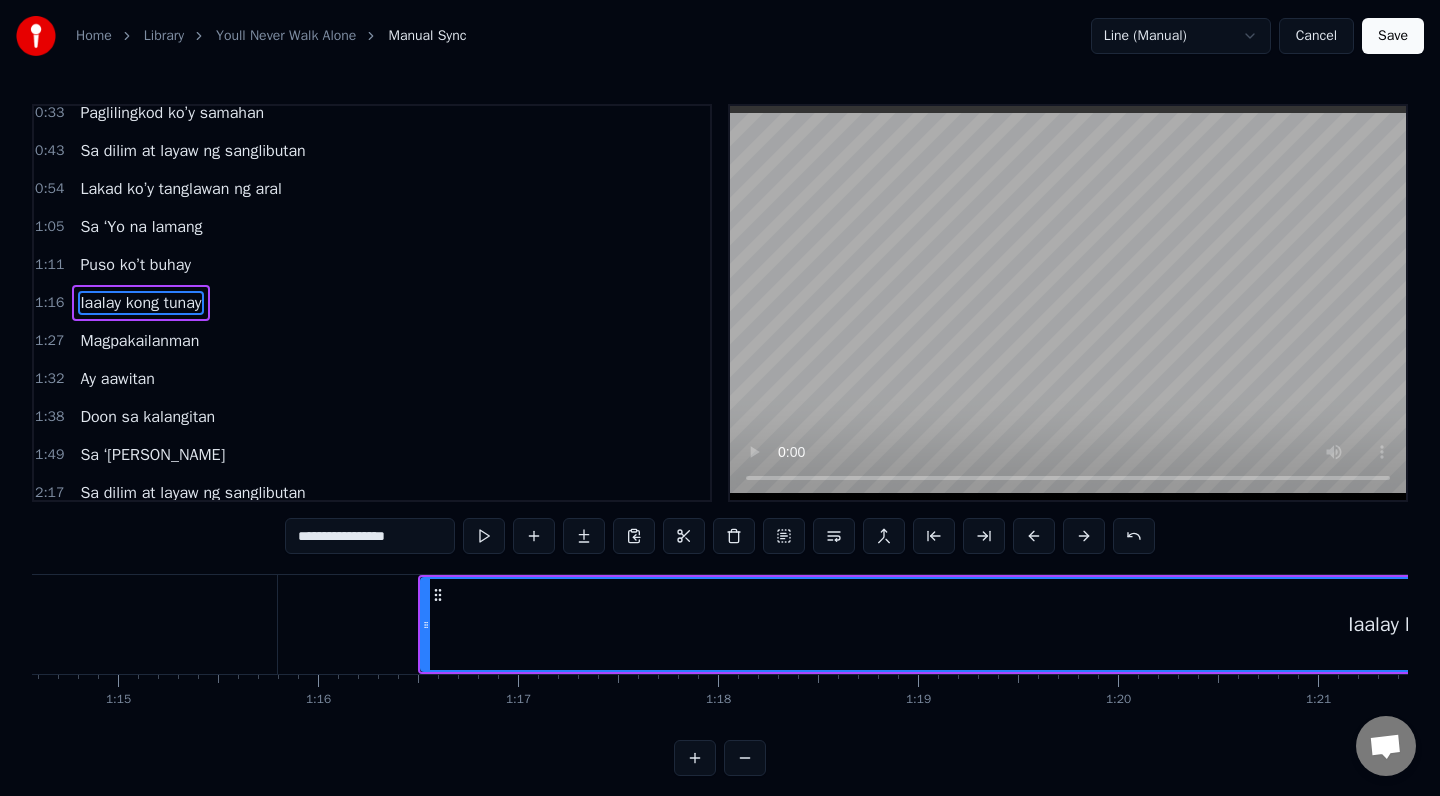 scroll, scrollTop: 0, scrollLeft: 14874, axis: horizontal 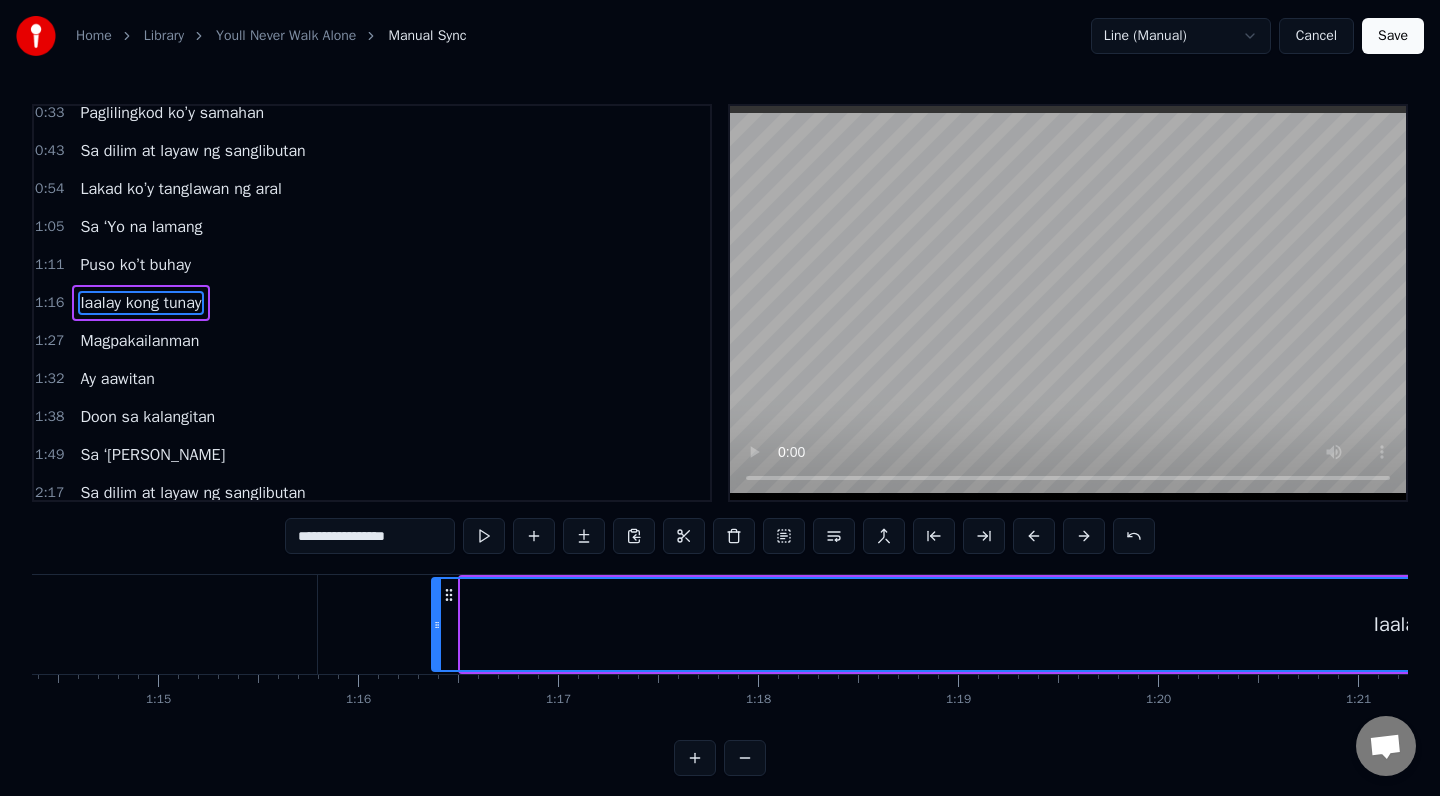 drag, startPoint x: 464, startPoint y: 622, endPoint x: 435, endPoint y: 623, distance: 29.017237 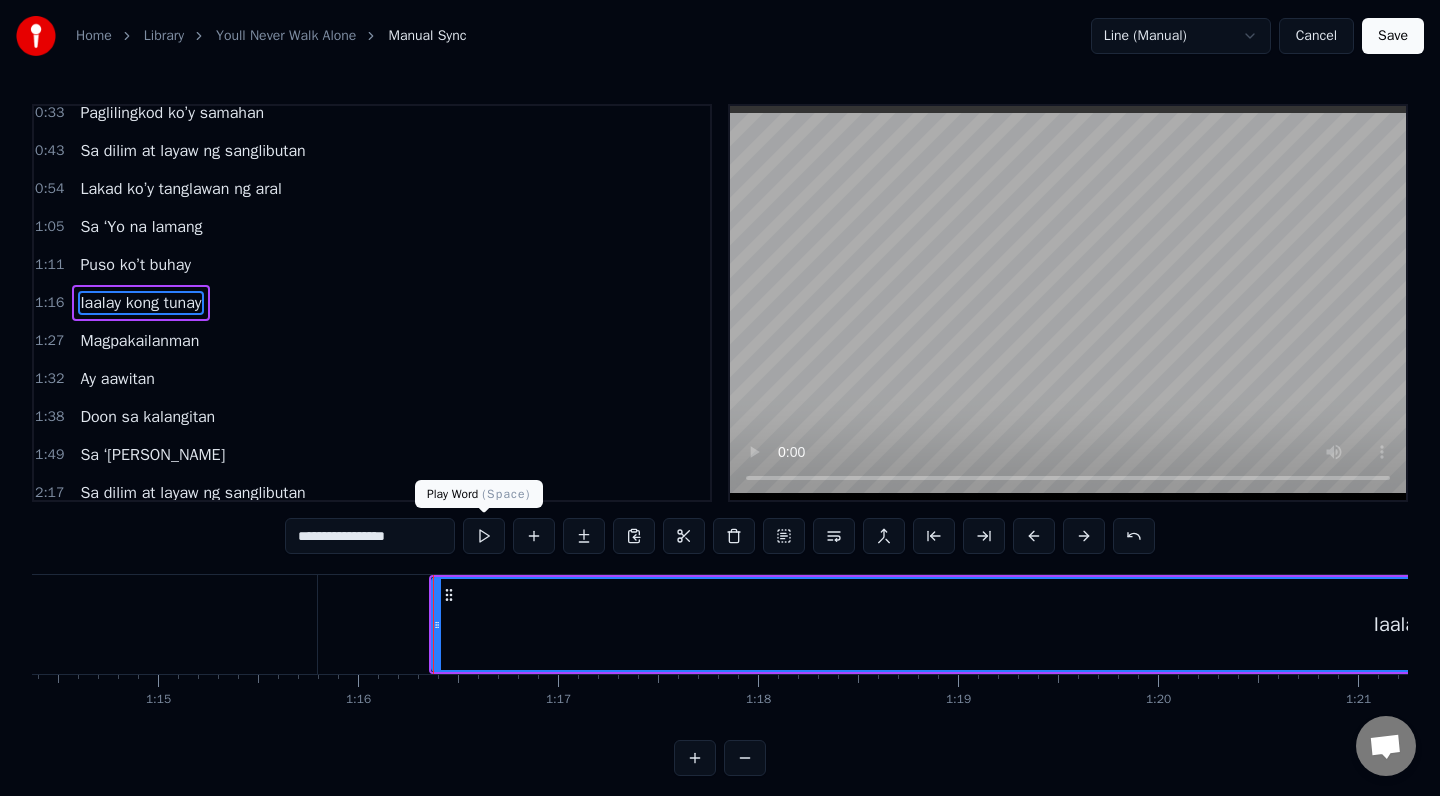 click at bounding box center [484, 536] 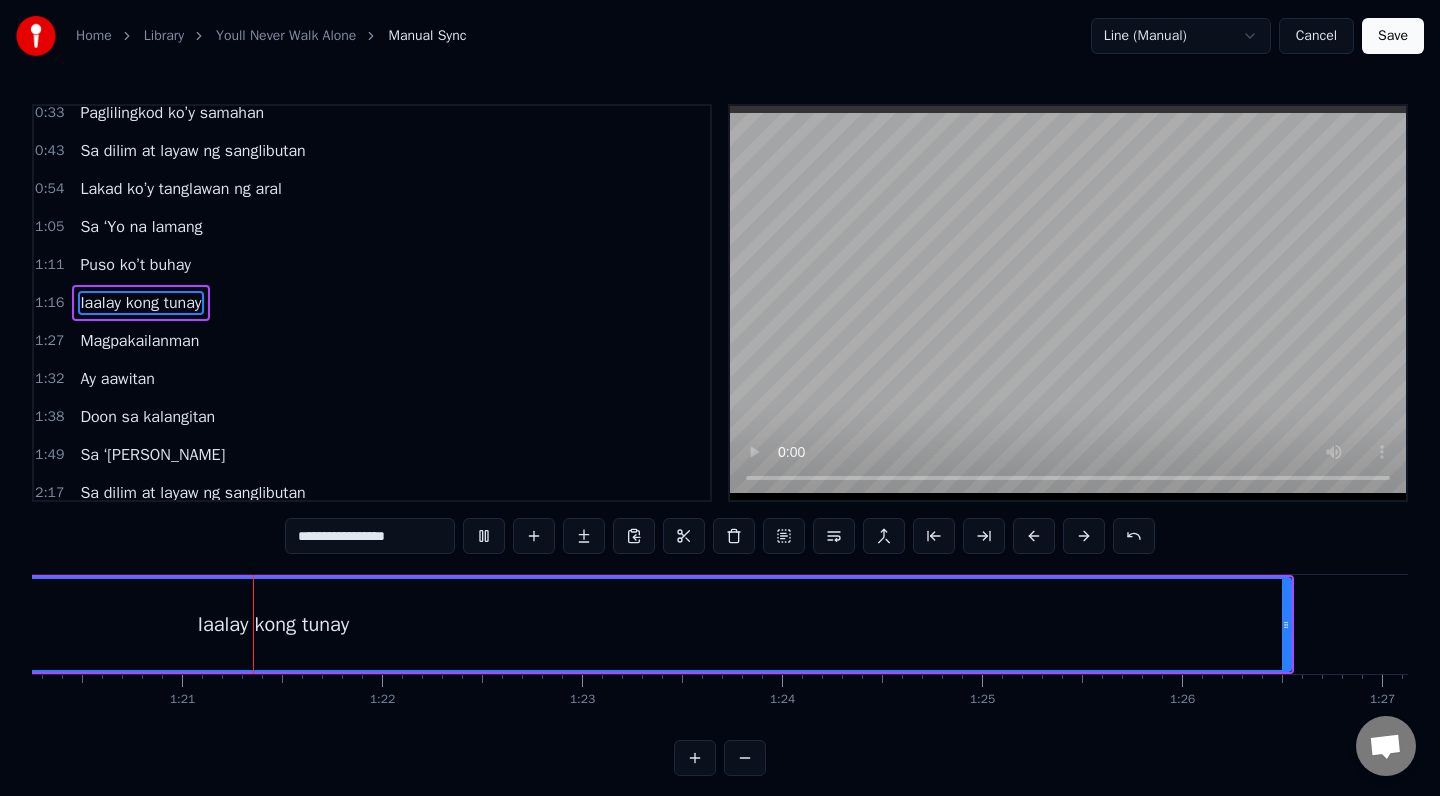 scroll, scrollTop: 0, scrollLeft: 16051, axis: horizontal 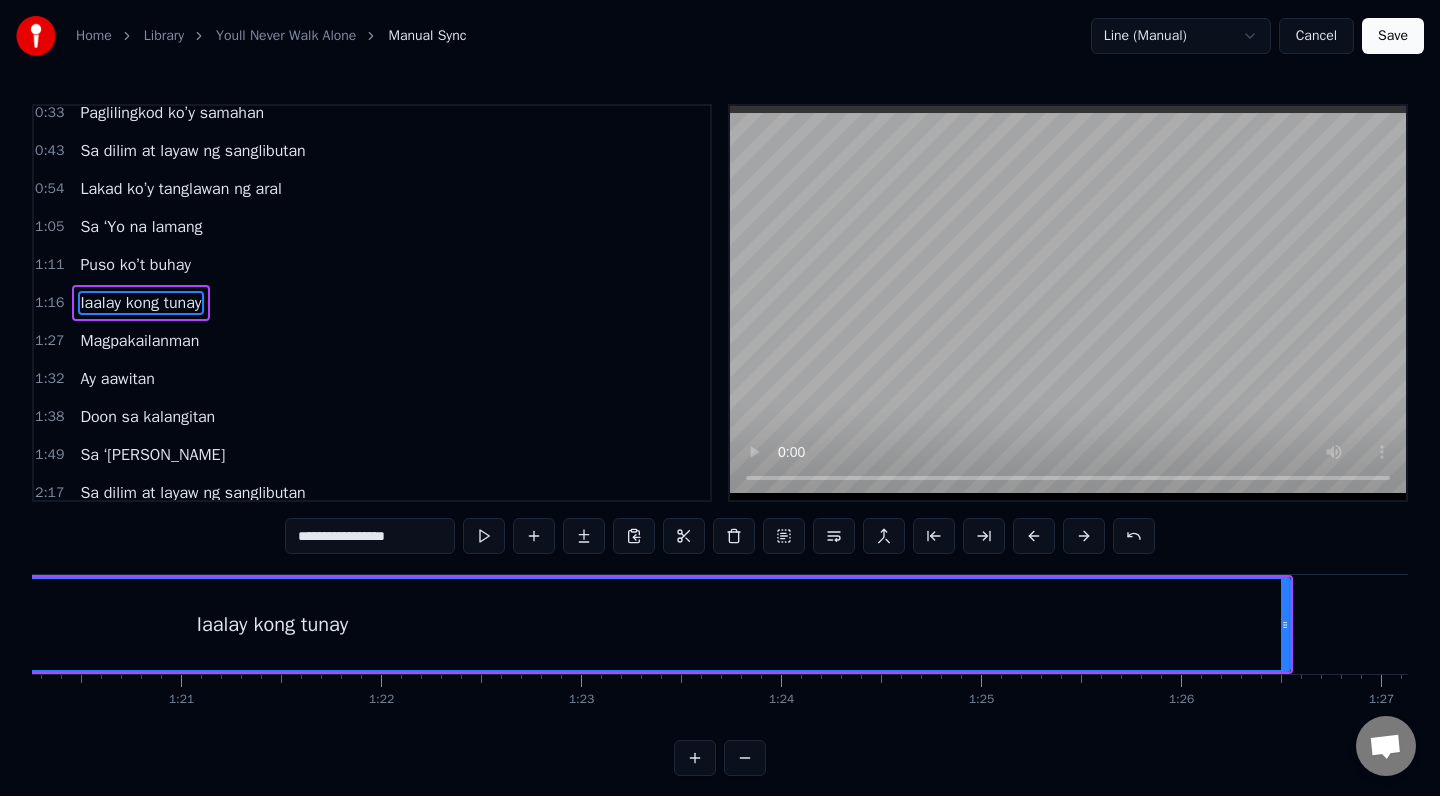 click on "Magpakailanman" at bounding box center [139, 341] 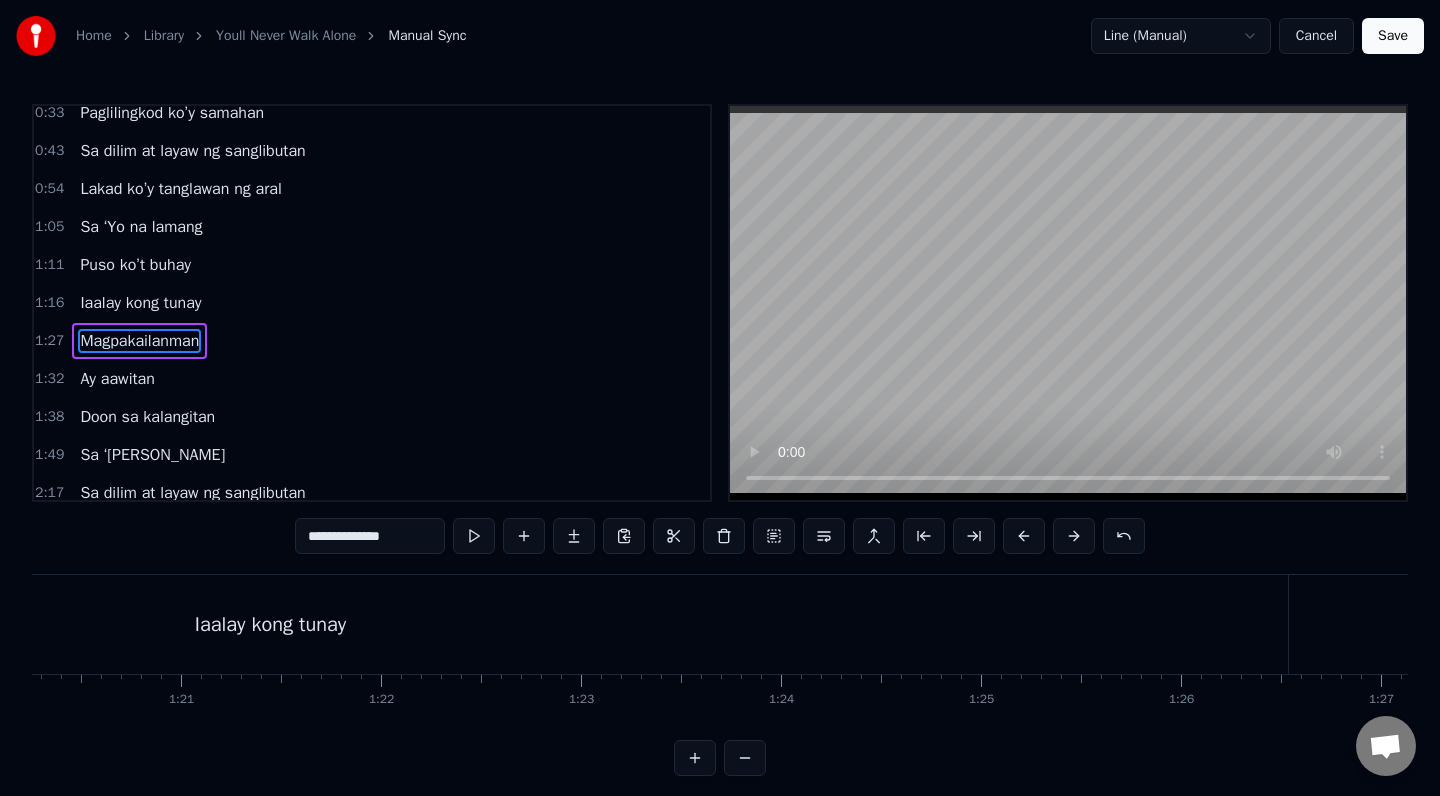 scroll, scrollTop: 126, scrollLeft: 0, axis: vertical 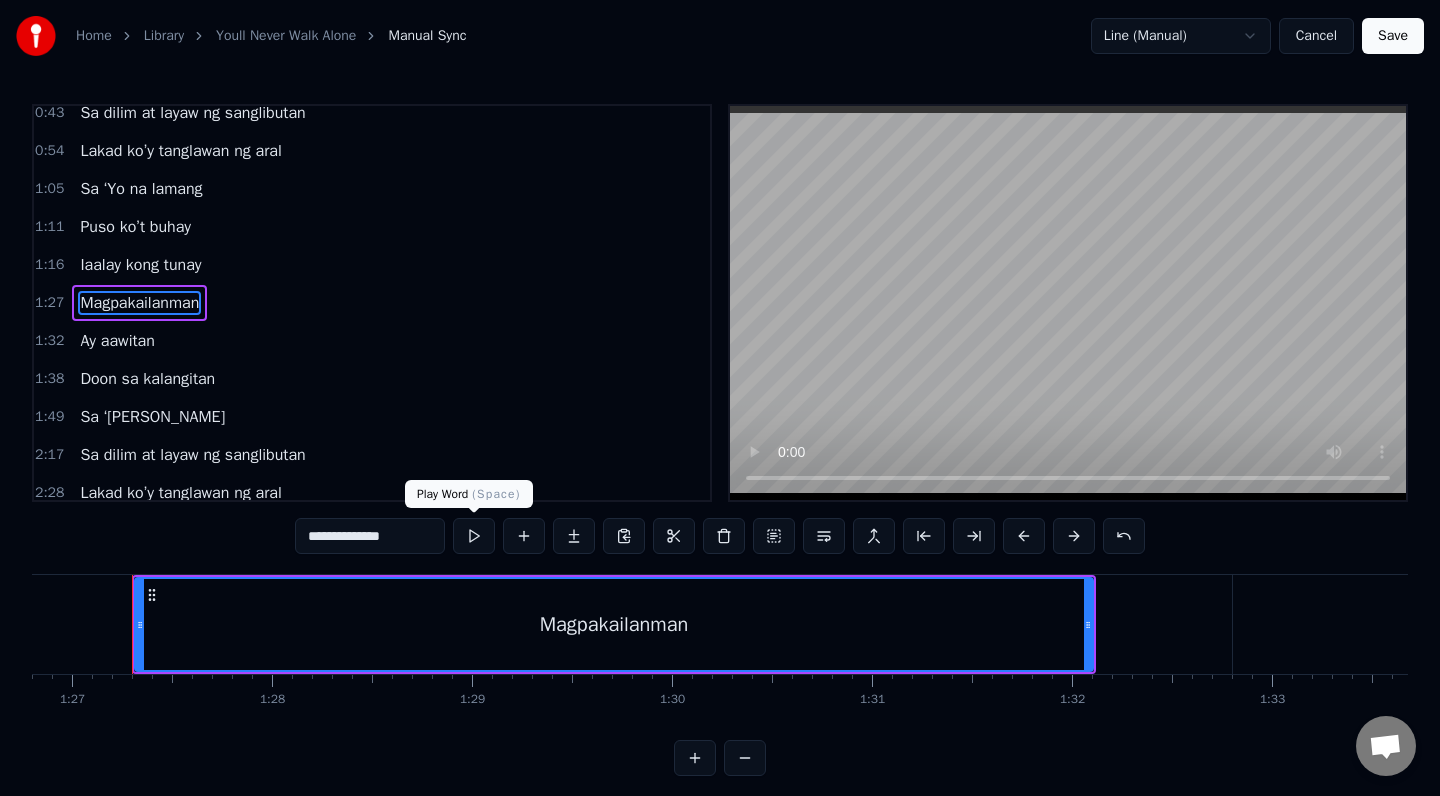 click at bounding box center [474, 536] 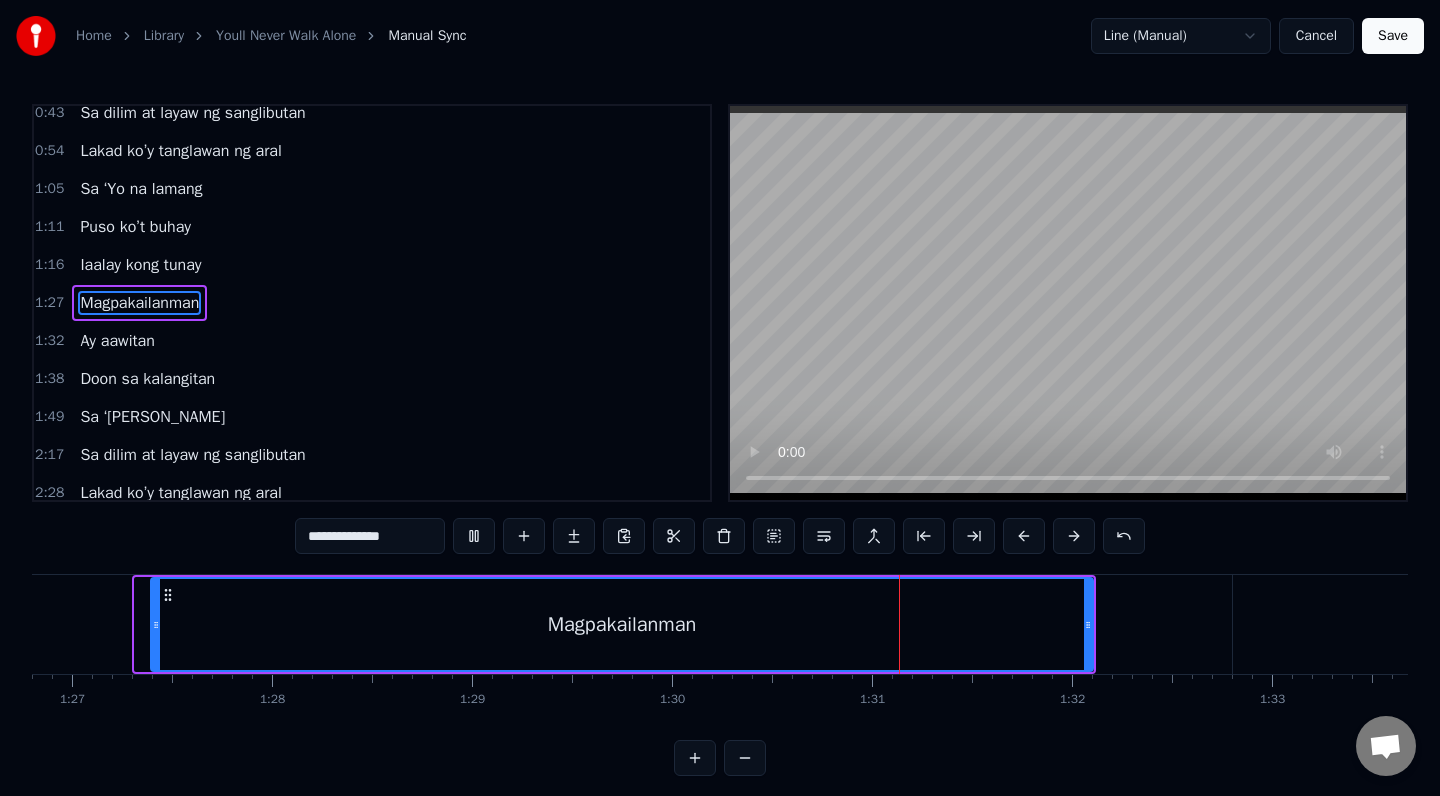 drag, startPoint x: 141, startPoint y: 614, endPoint x: 158, endPoint y: 614, distance: 17 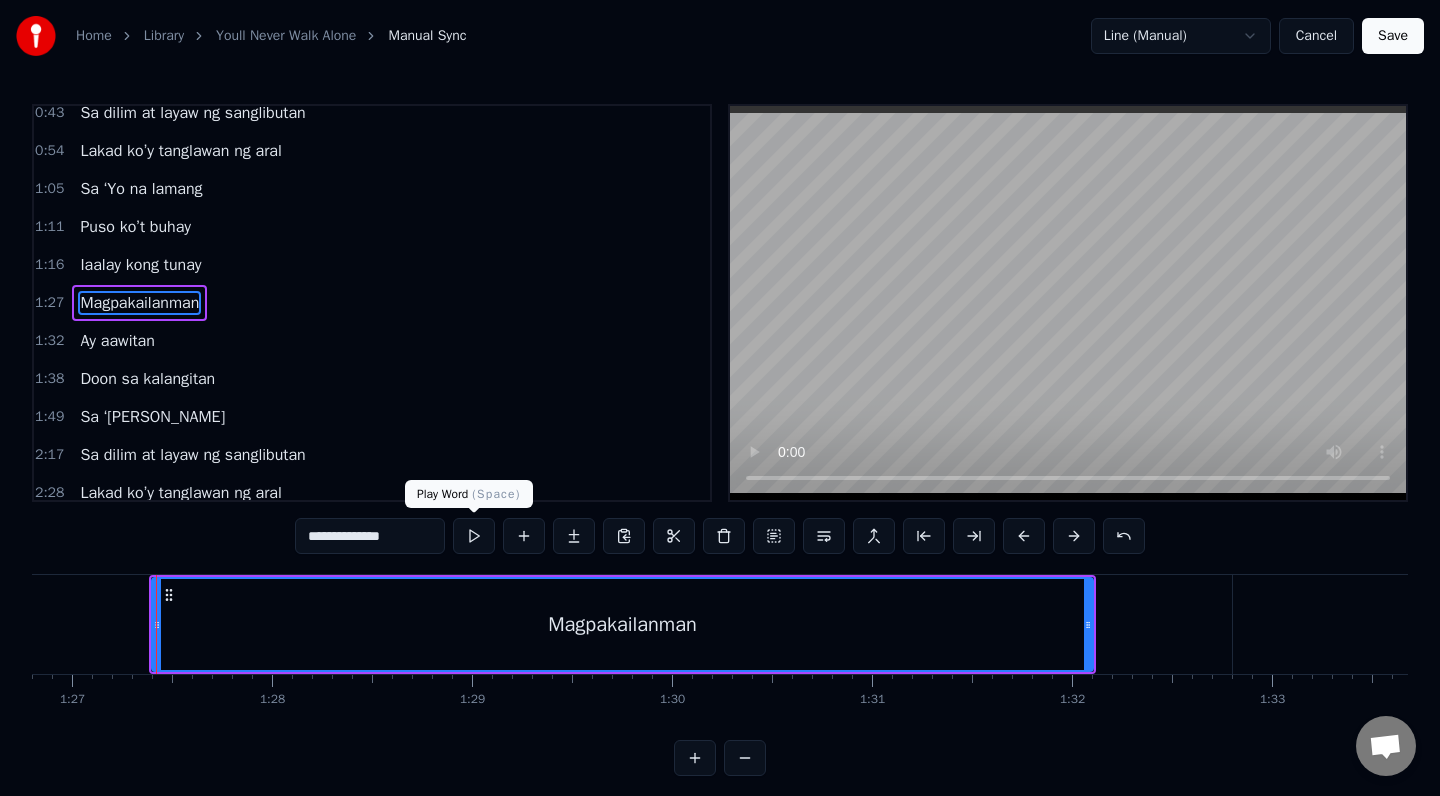 click at bounding box center [474, 536] 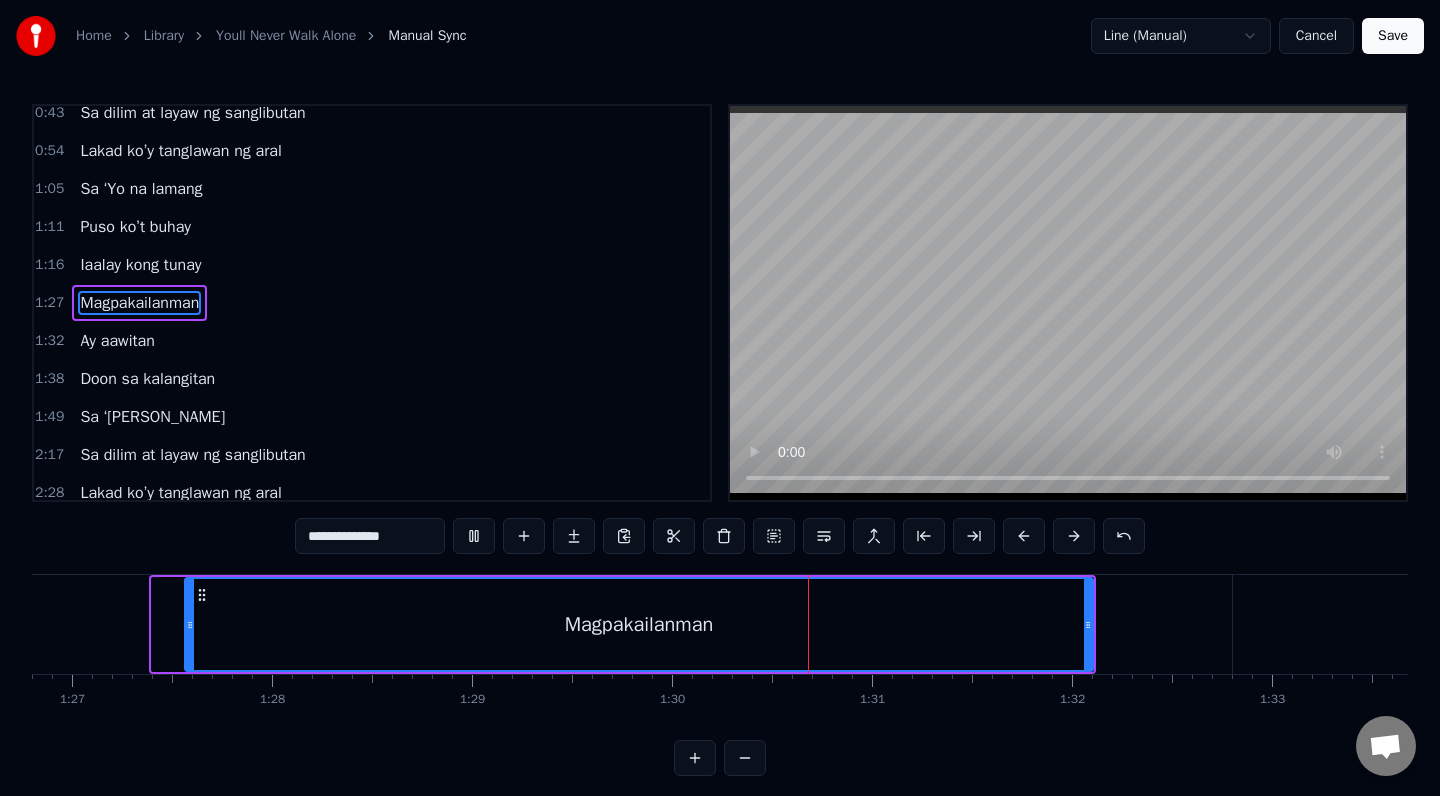 drag, startPoint x: 154, startPoint y: 625, endPoint x: 188, endPoint y: 628, distance: 34.132095 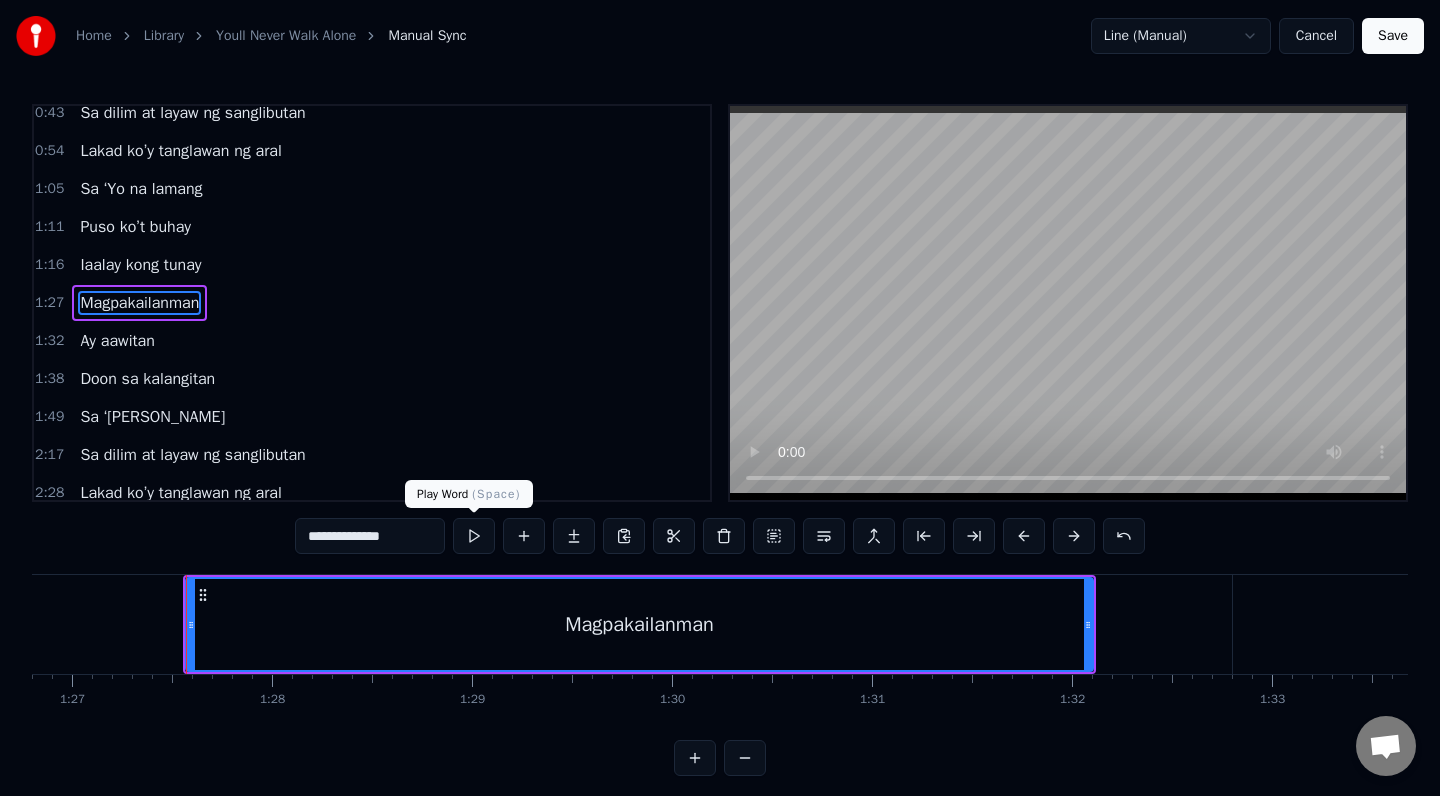 click at bounding box center (474, 536) 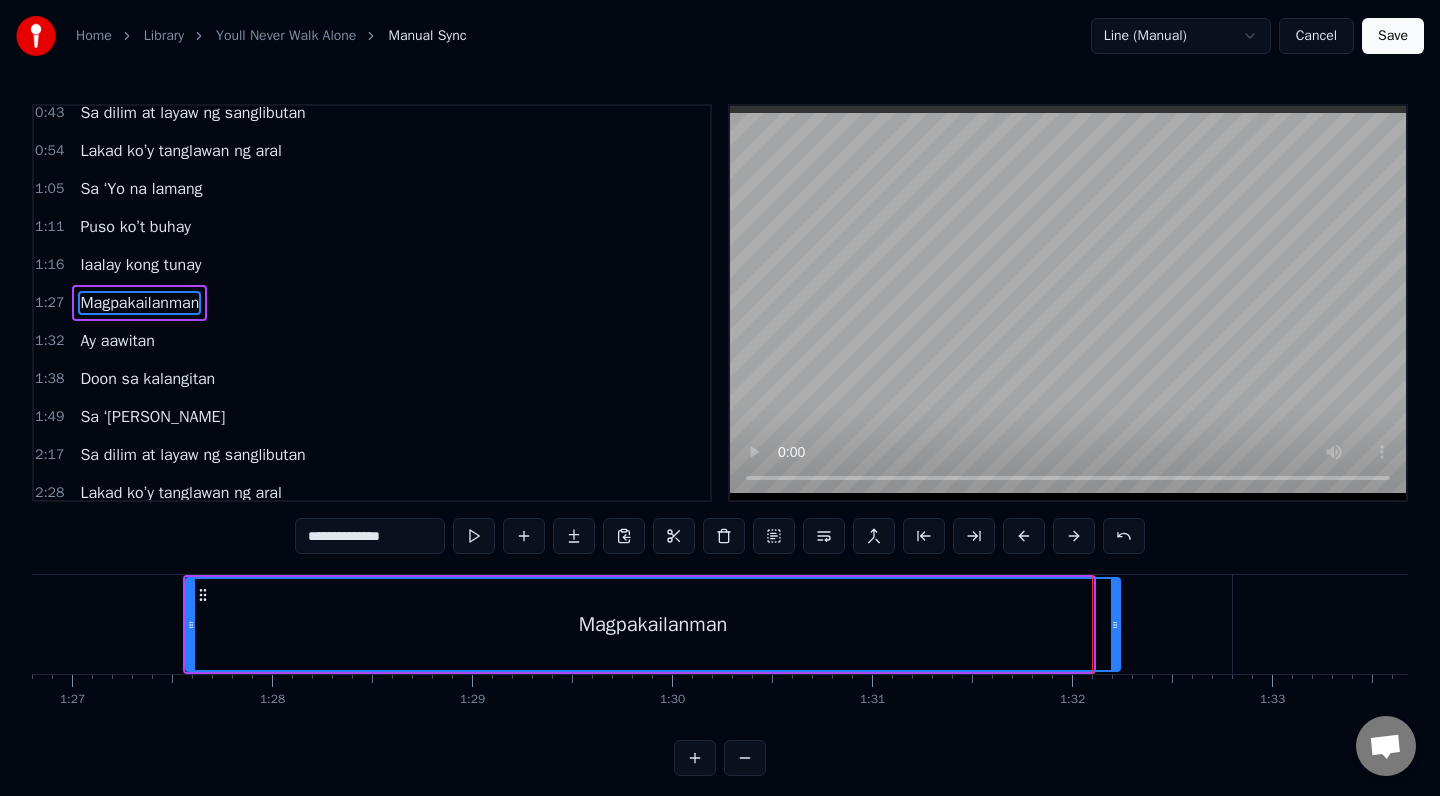 drag, startPoint x: 1089, startPoint y: 627, endPoint x: 1116, endPoint y: 627, distance: 27 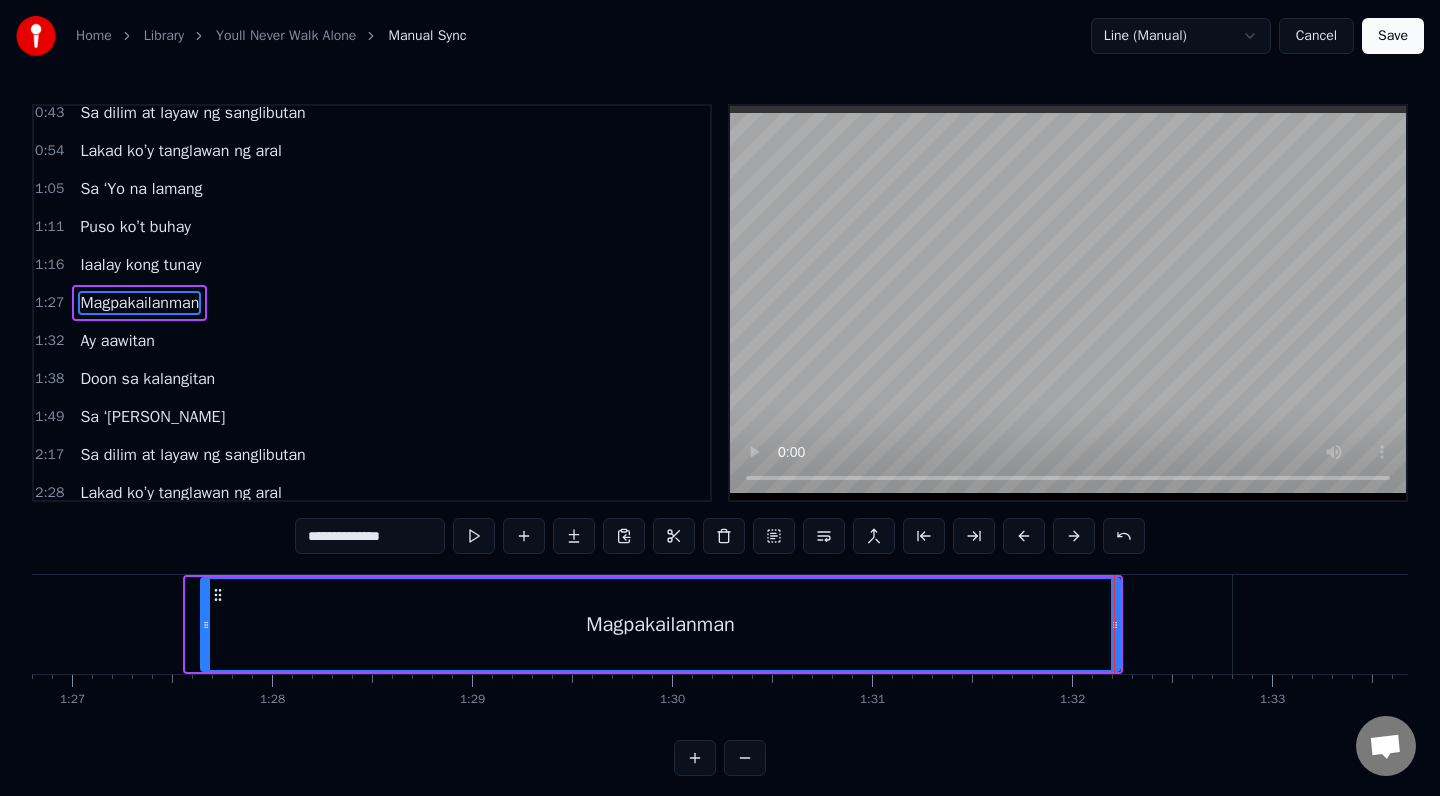 drag, startPoint x: 189, startPoint y: 627, endPoint x: 204, endPoint y: 627, distance: 15 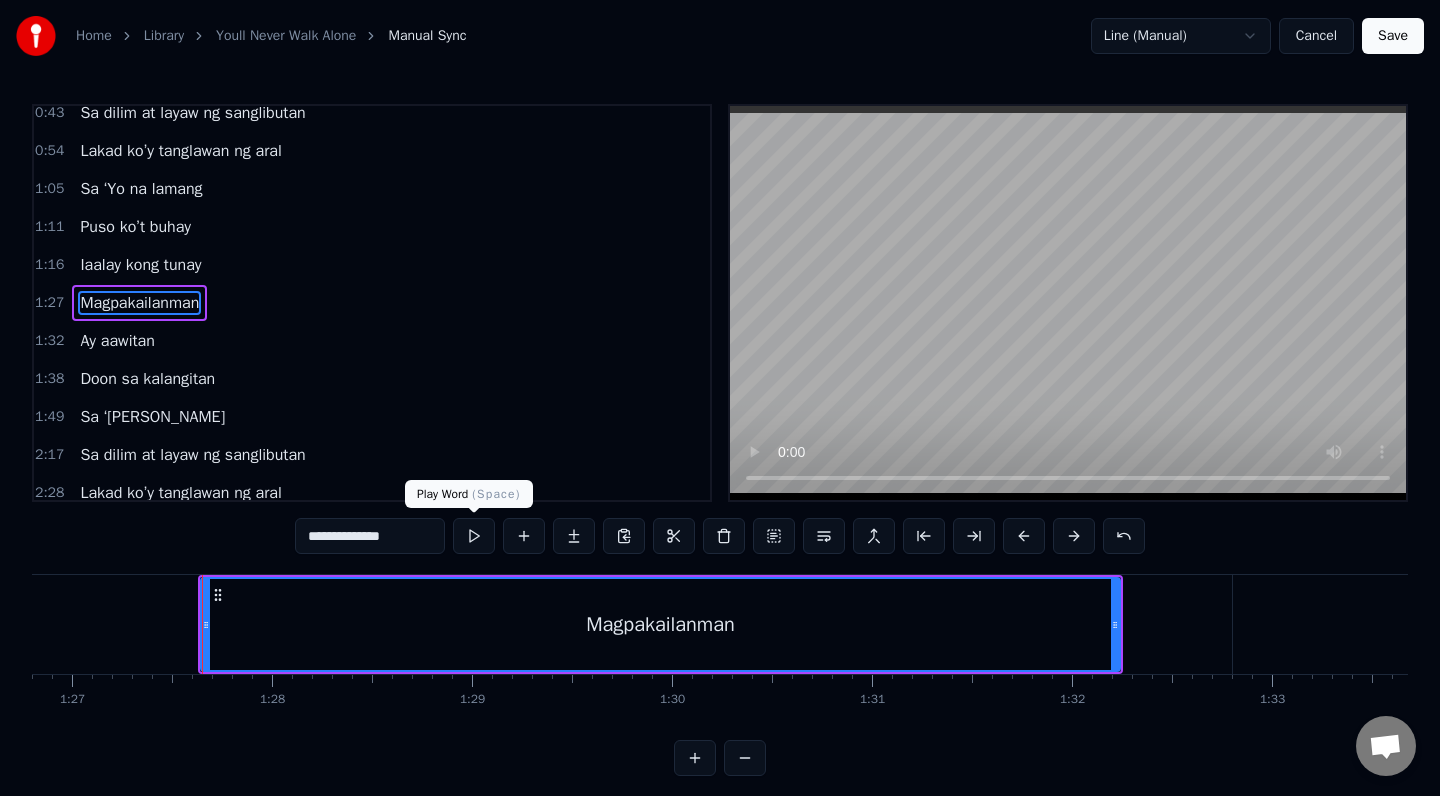click at bounding box center [474, 536] 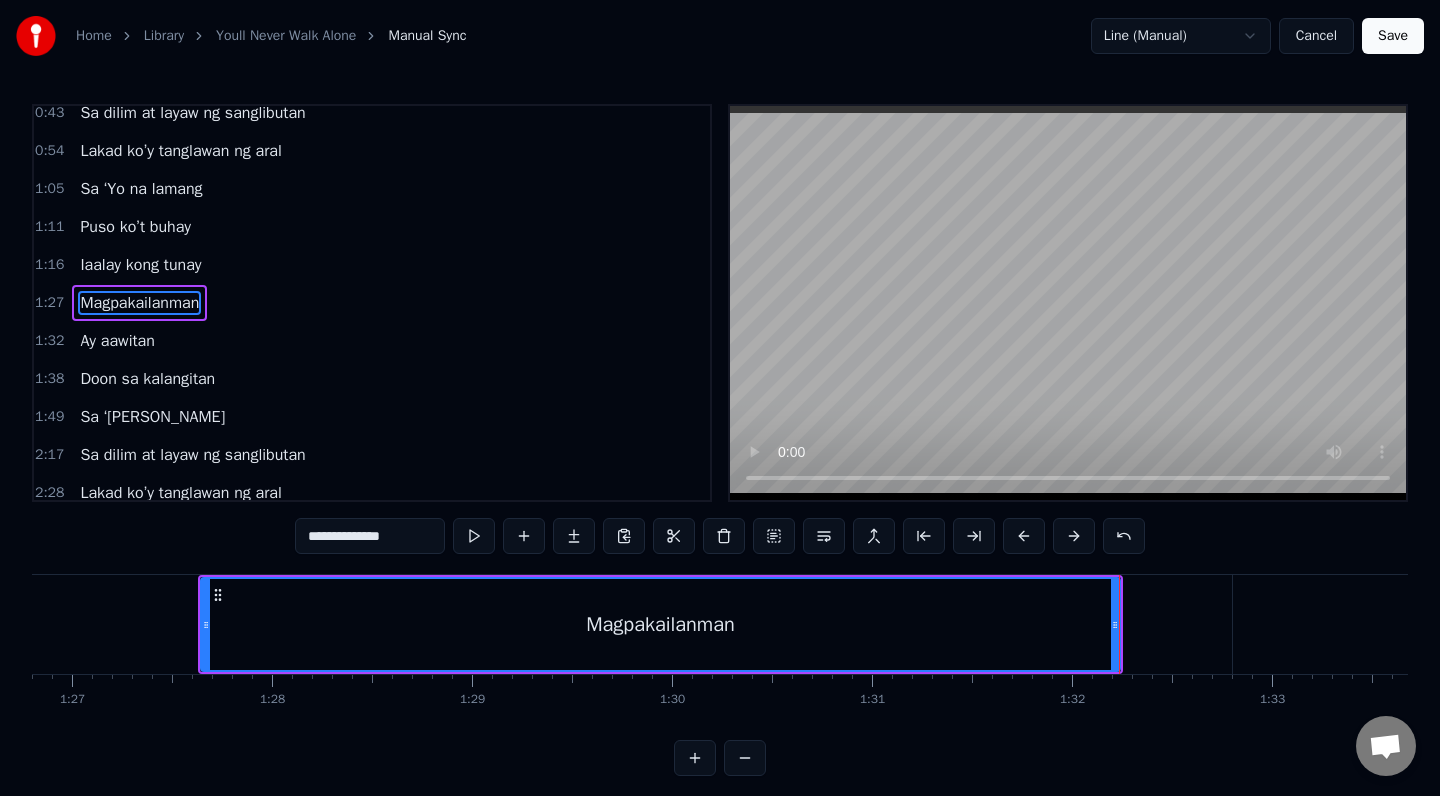 click on "Ay aawitan" at bounding box center (117, 341) 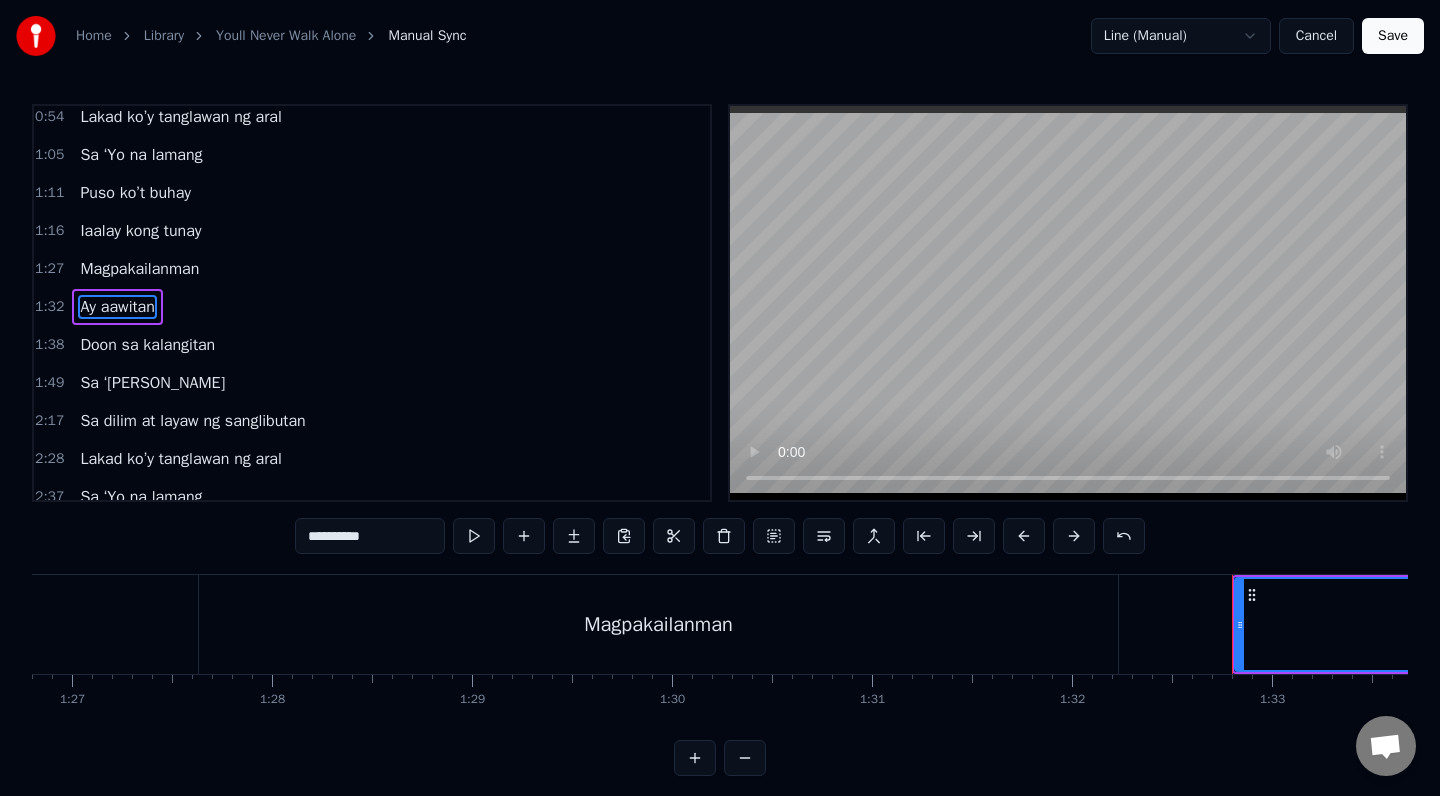 scroll, scrollTop: 164, scrollLeft: 0, axis: vertical 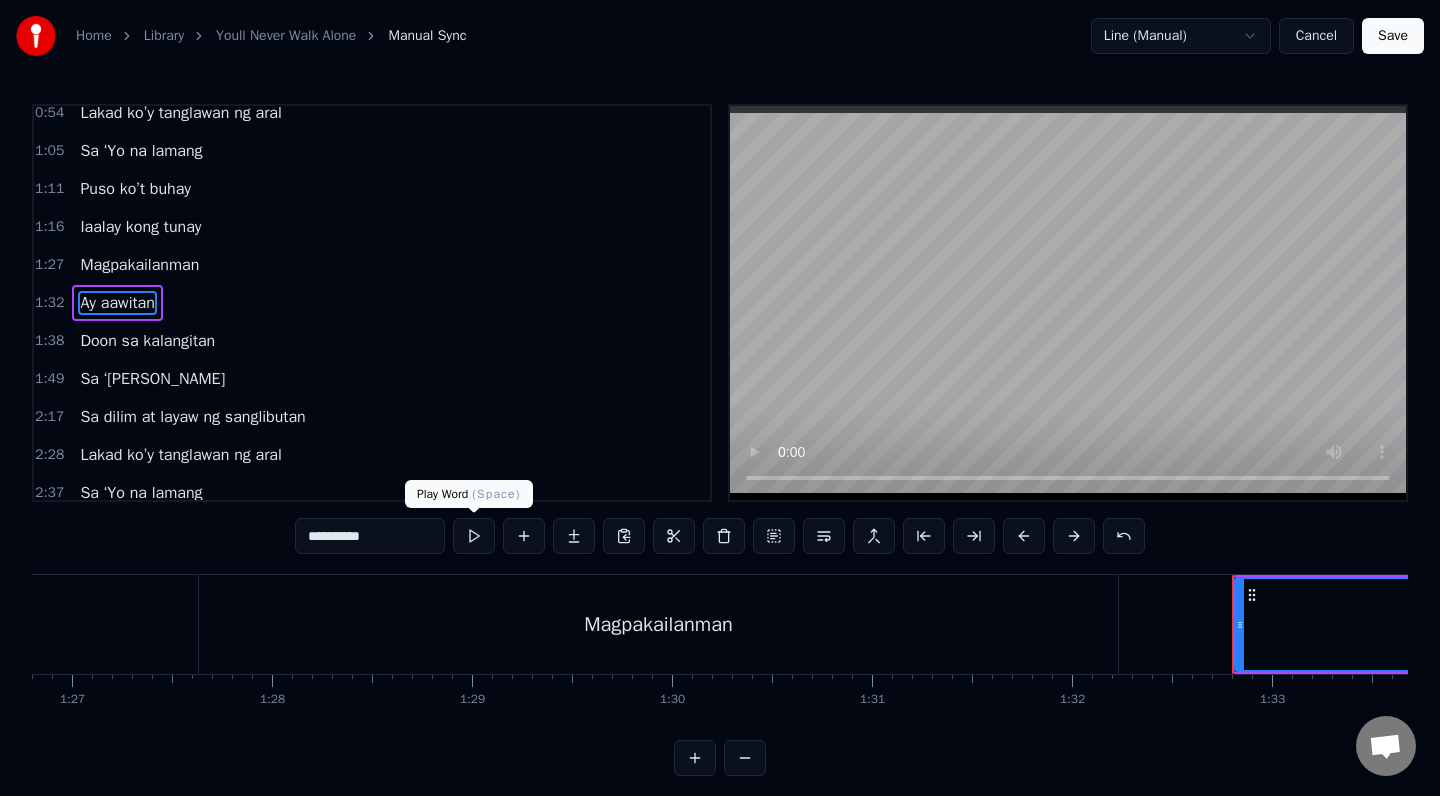 click at bounding box center [474, 536] 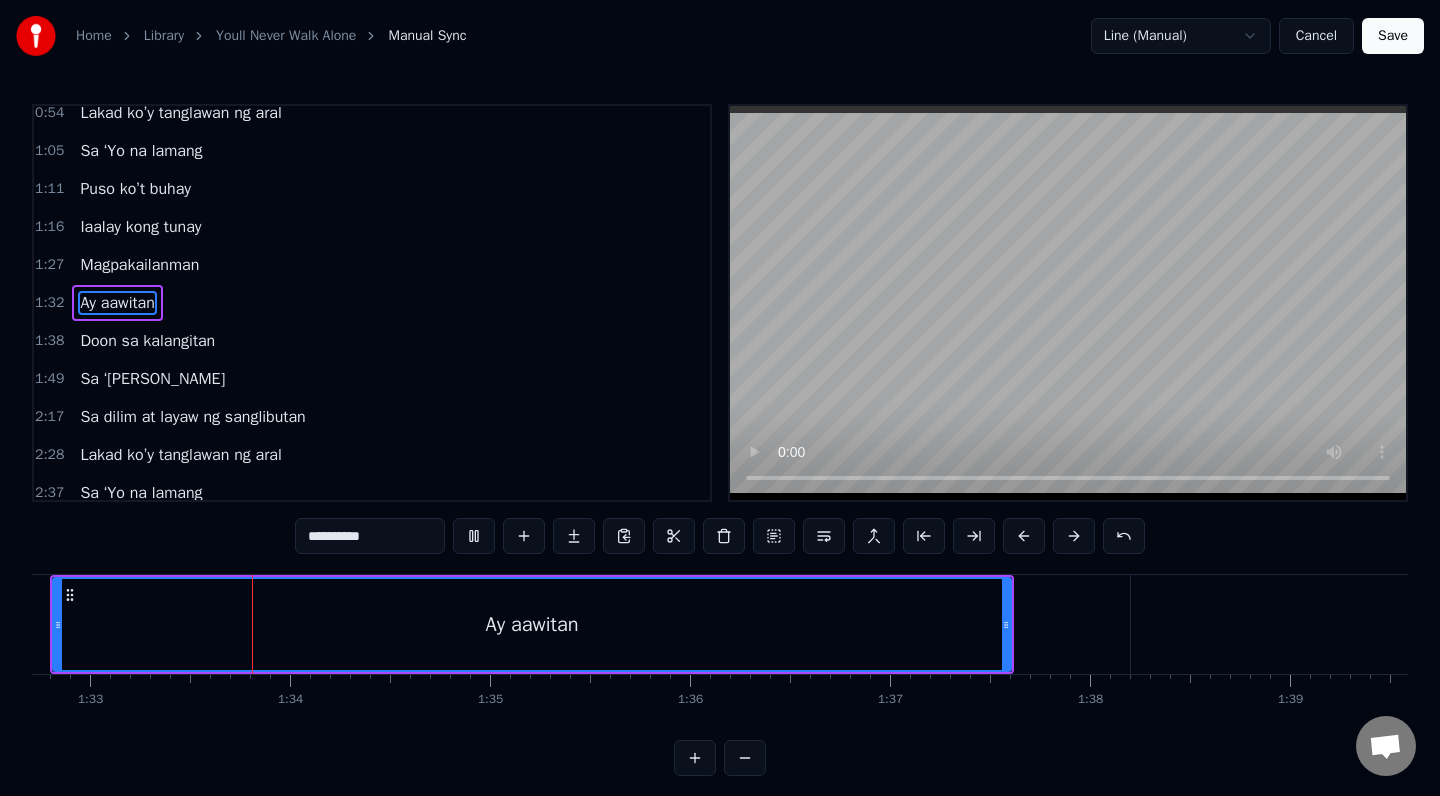 scroll, scrollTop: 0, scrollLeft: 18554, axis: horizontal 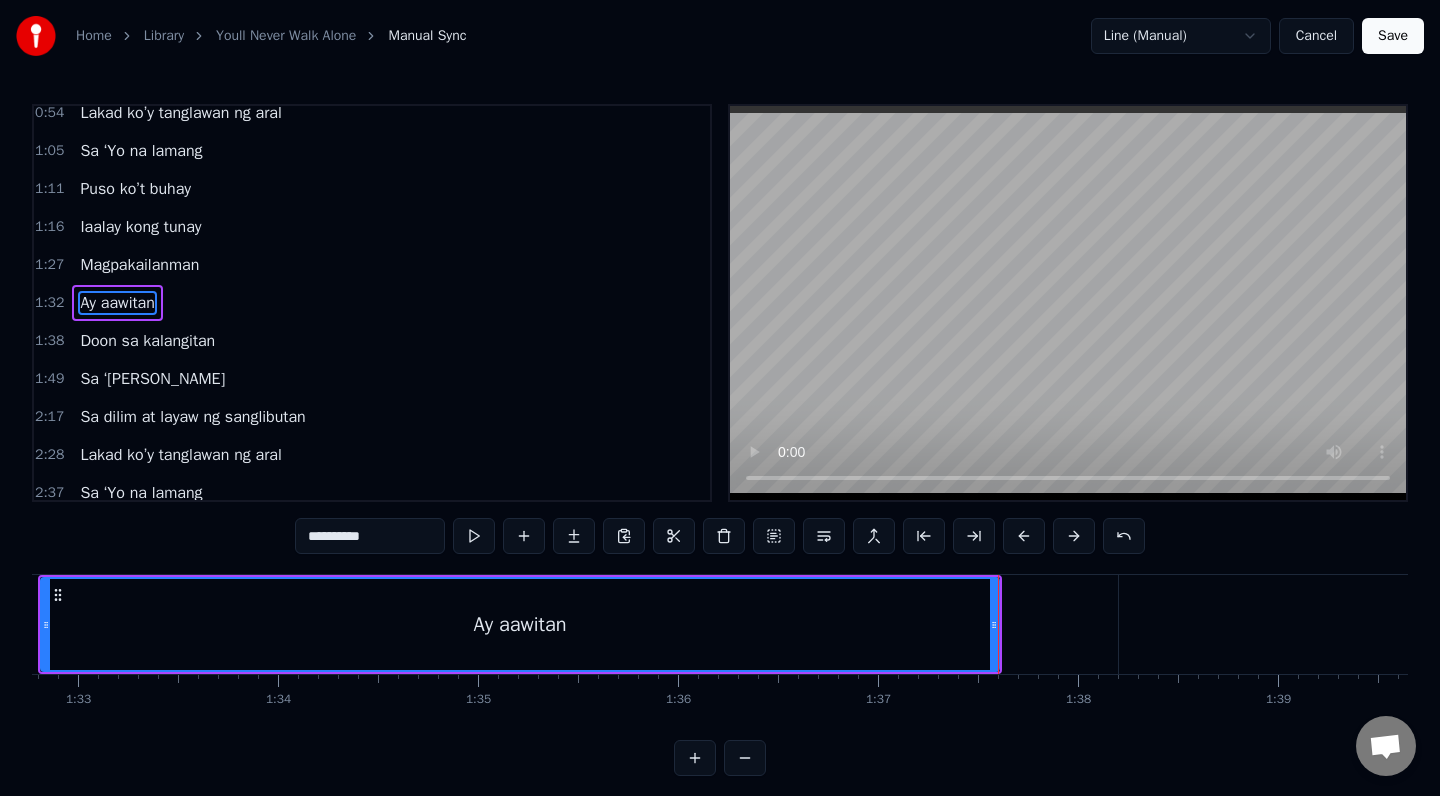 click on "Doon sa kalangitan" at bounding box center (147, 341) 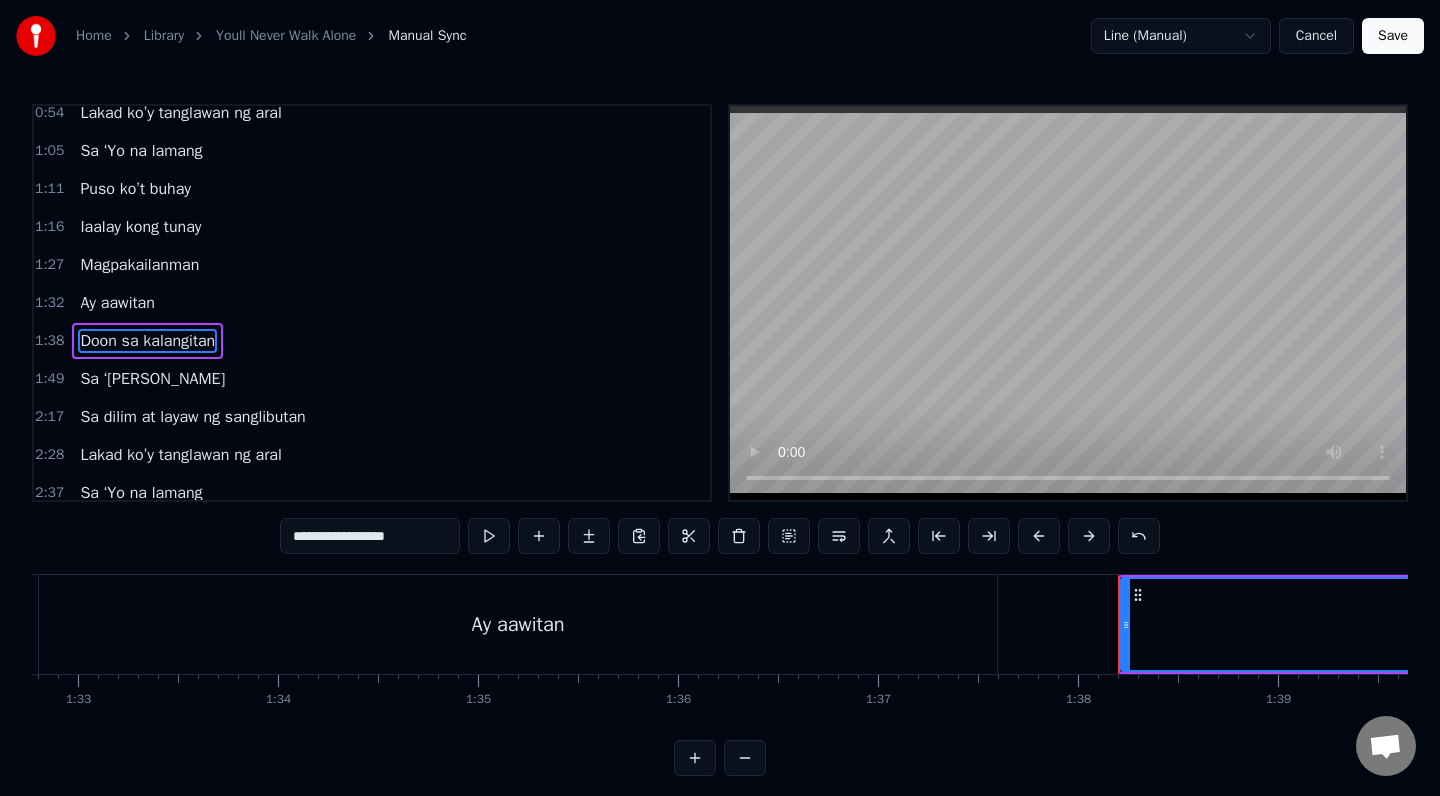 scroll, scrollTop: 202, scrollLeft: 0, axis: vertical 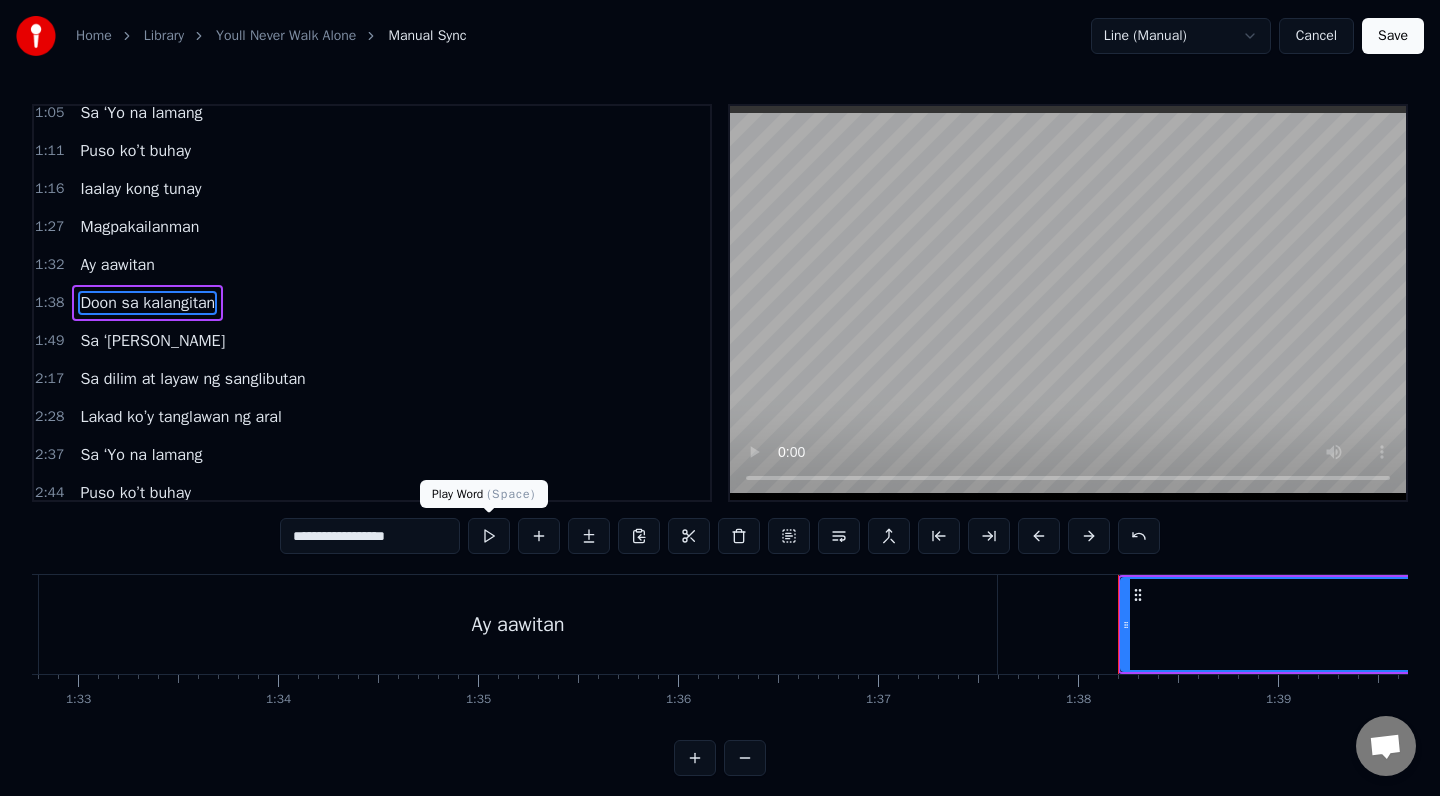 click at bounding box center [489, 536] 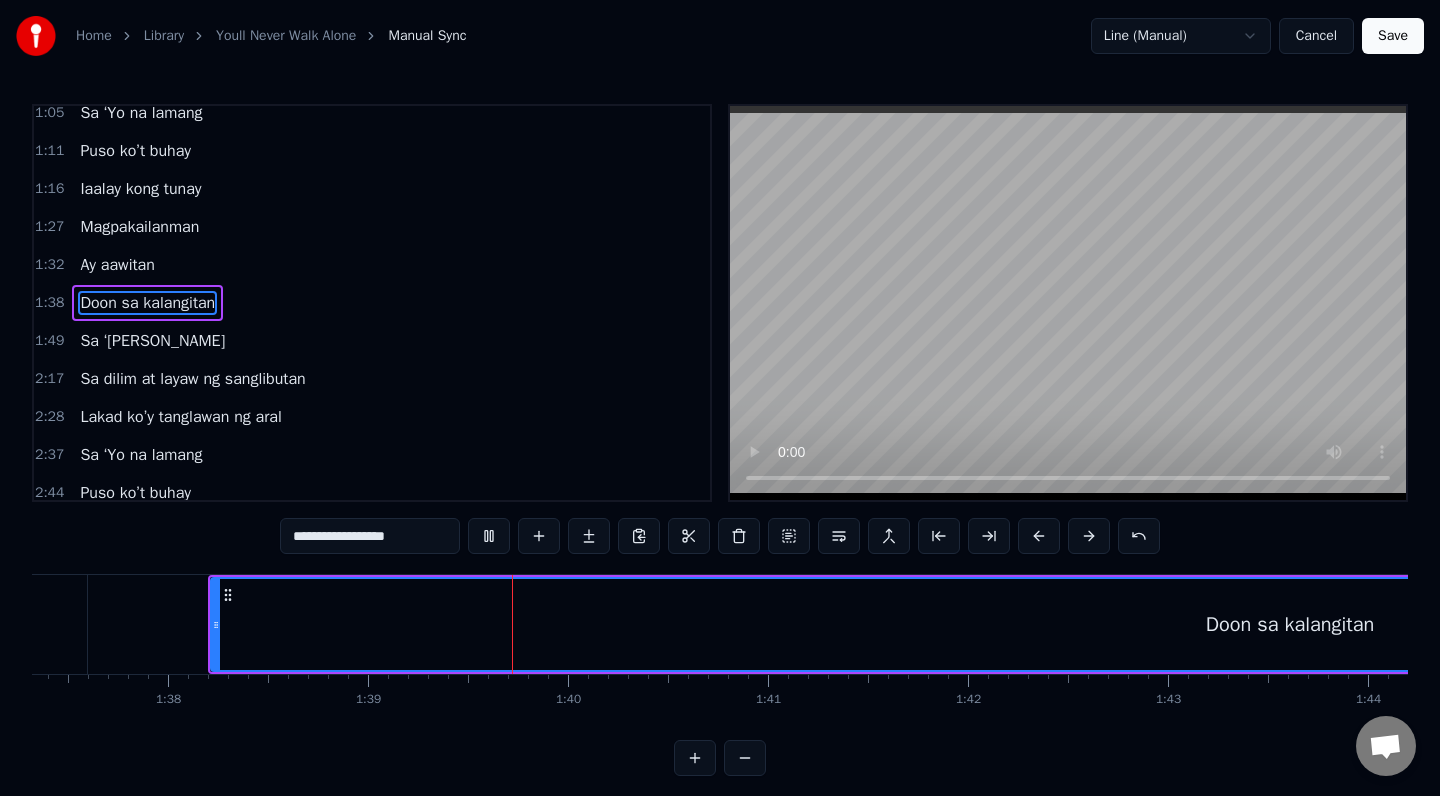 scroll, scrollTop: 0, scrollLeft: 19738, axis: horizontal 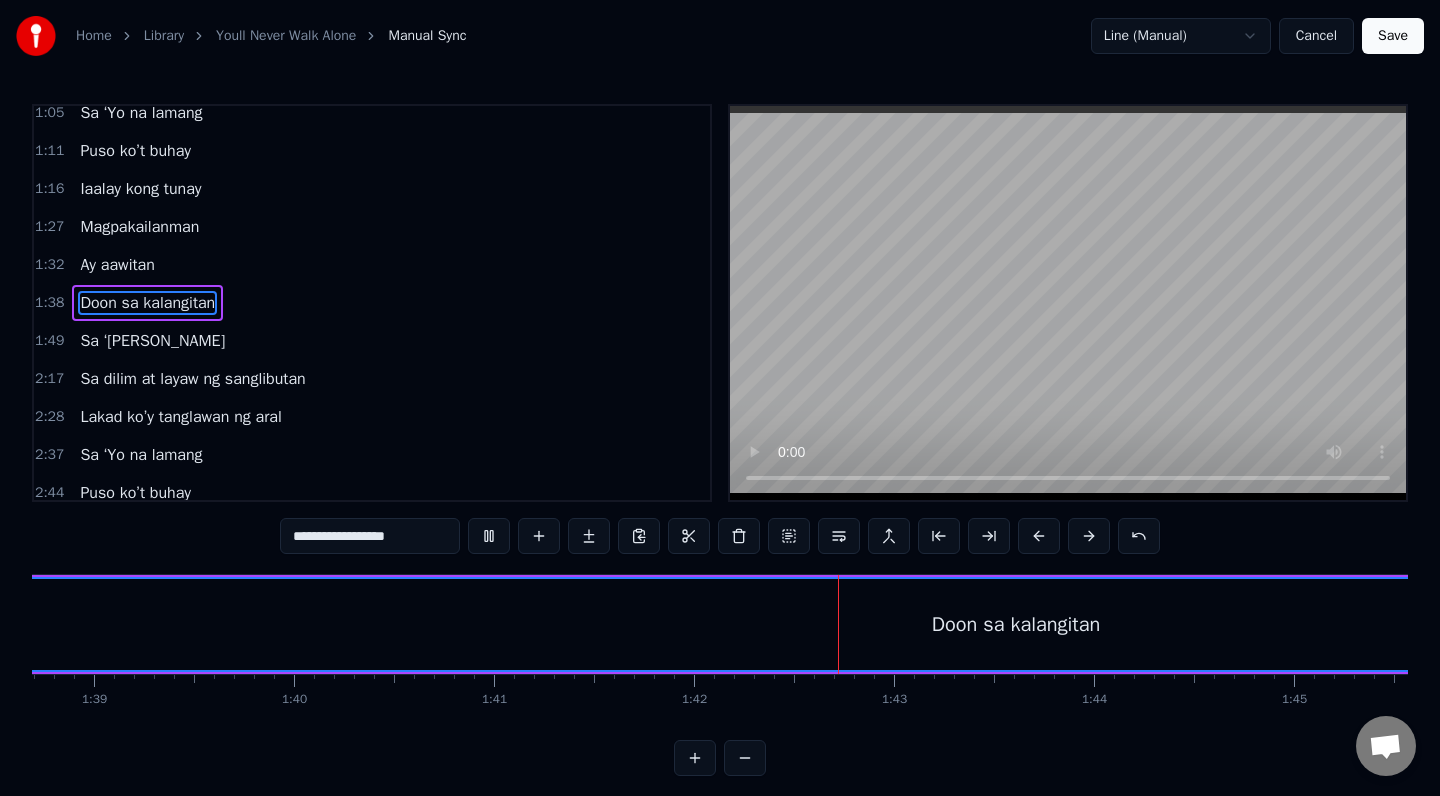 click on "Doon sa kalangitan" at bounding box center (1016, 624) 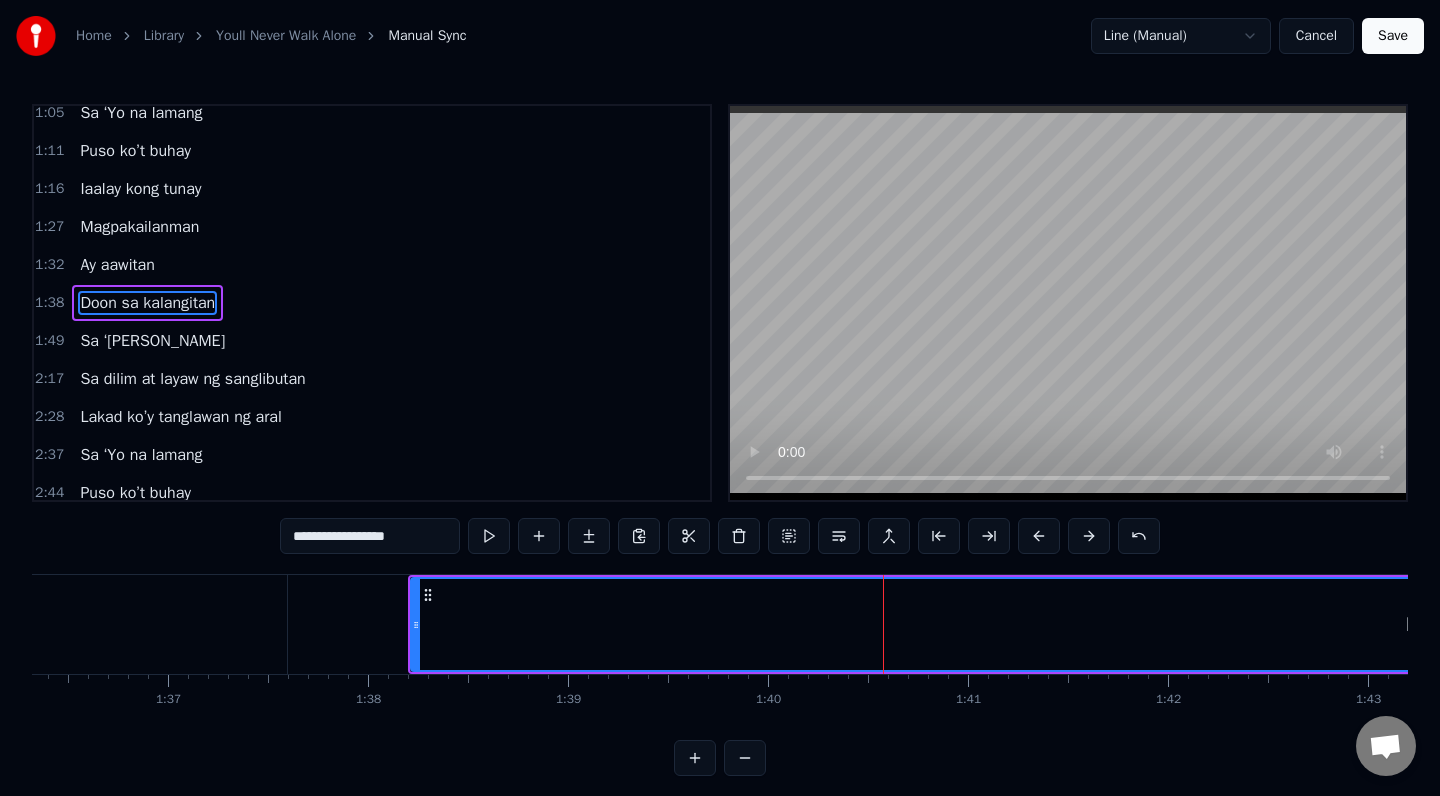 scroll, scrollTop: 0, scrollLeft: 19250, axis: horizontal 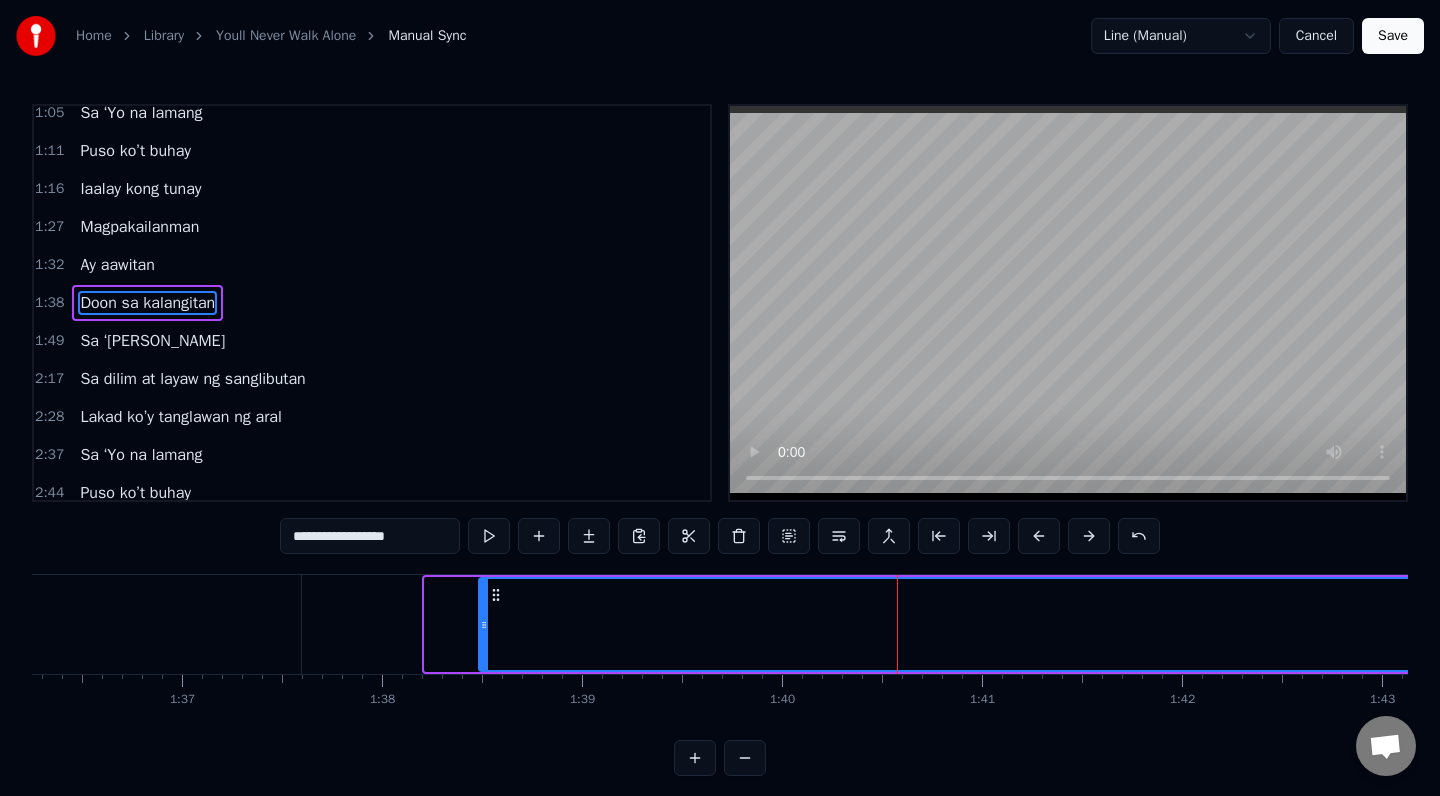 drag, startPoint x: 428, startPoint y: 625, endPoint x: 484, endPoint y: 626, distance: 56.008926 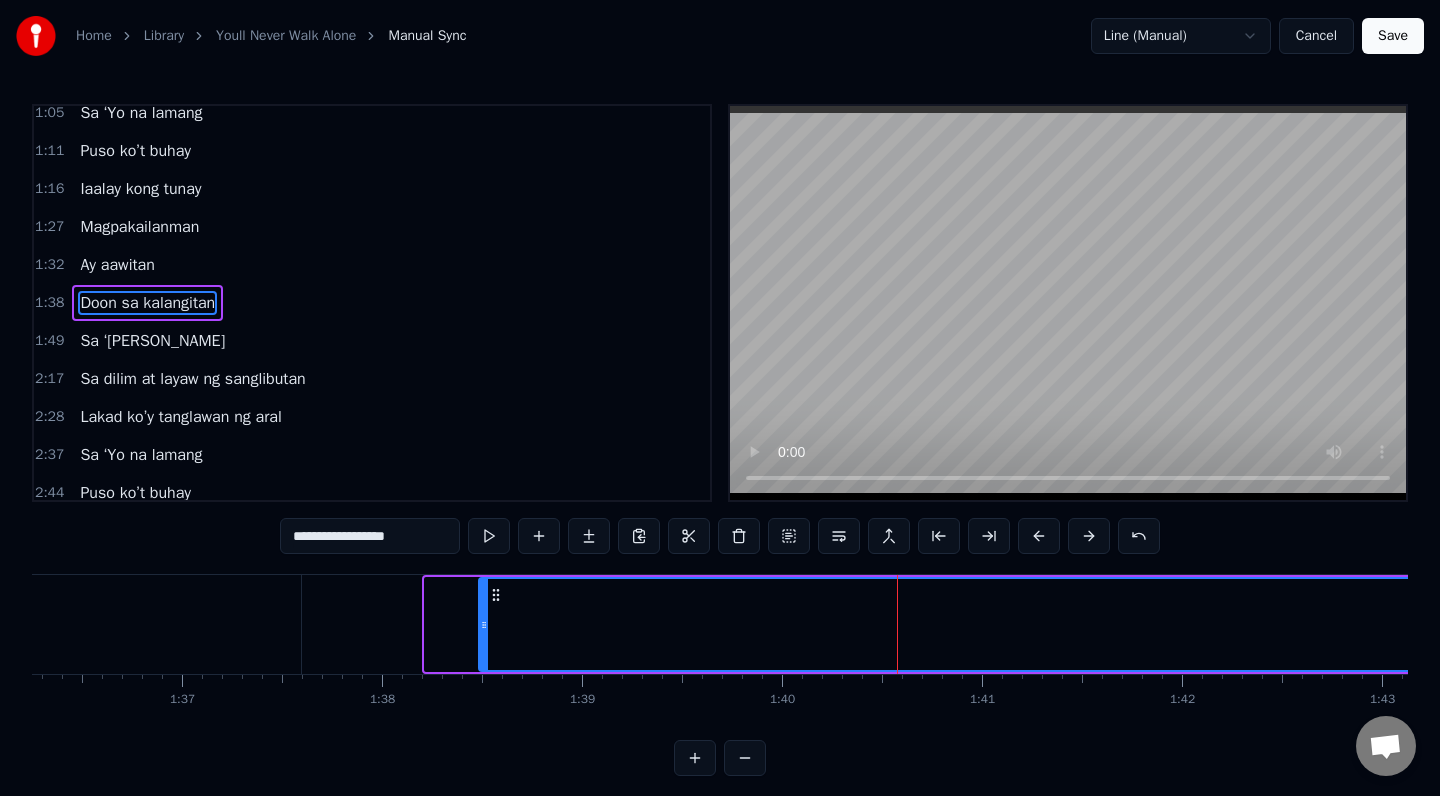 click 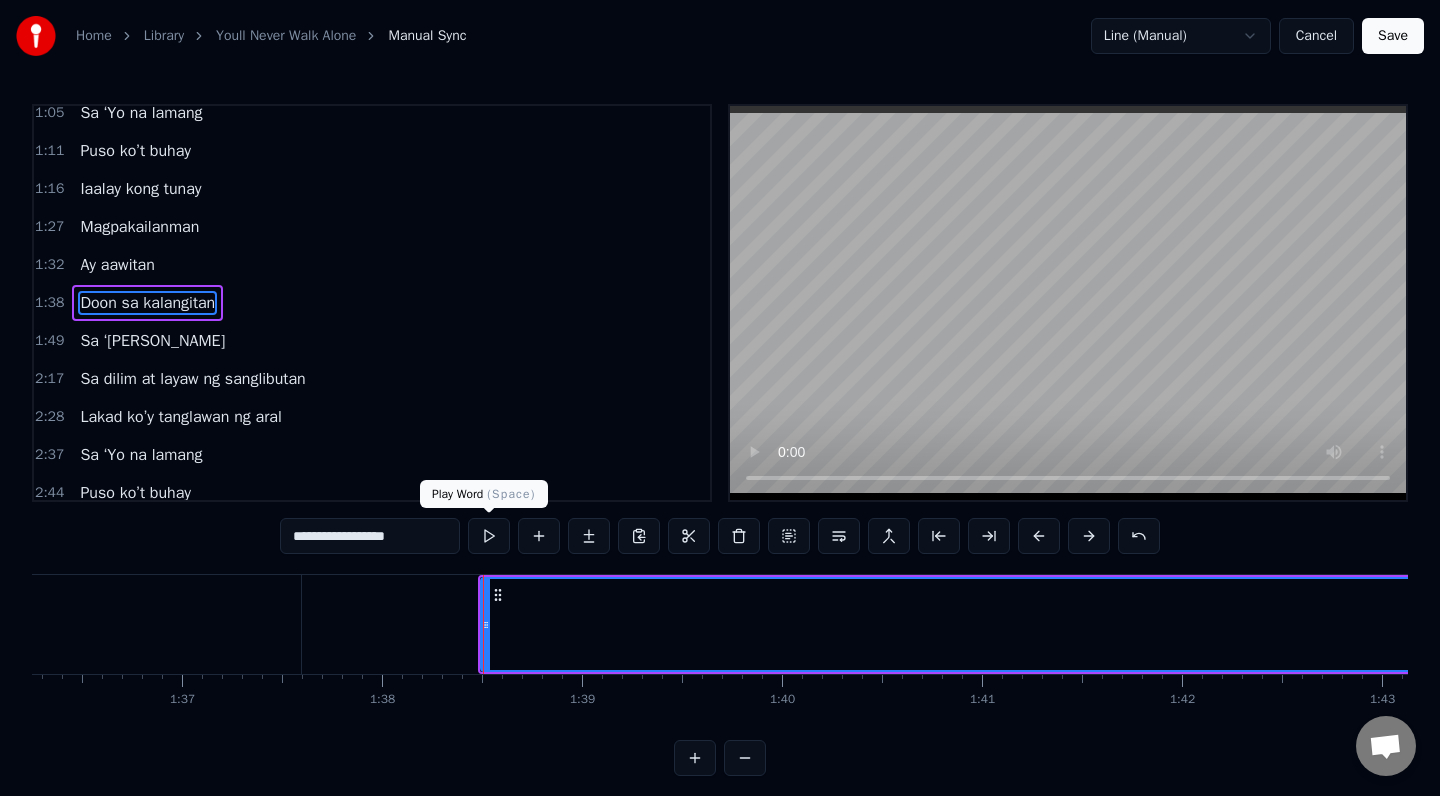 click at bounding box center [489, 536] 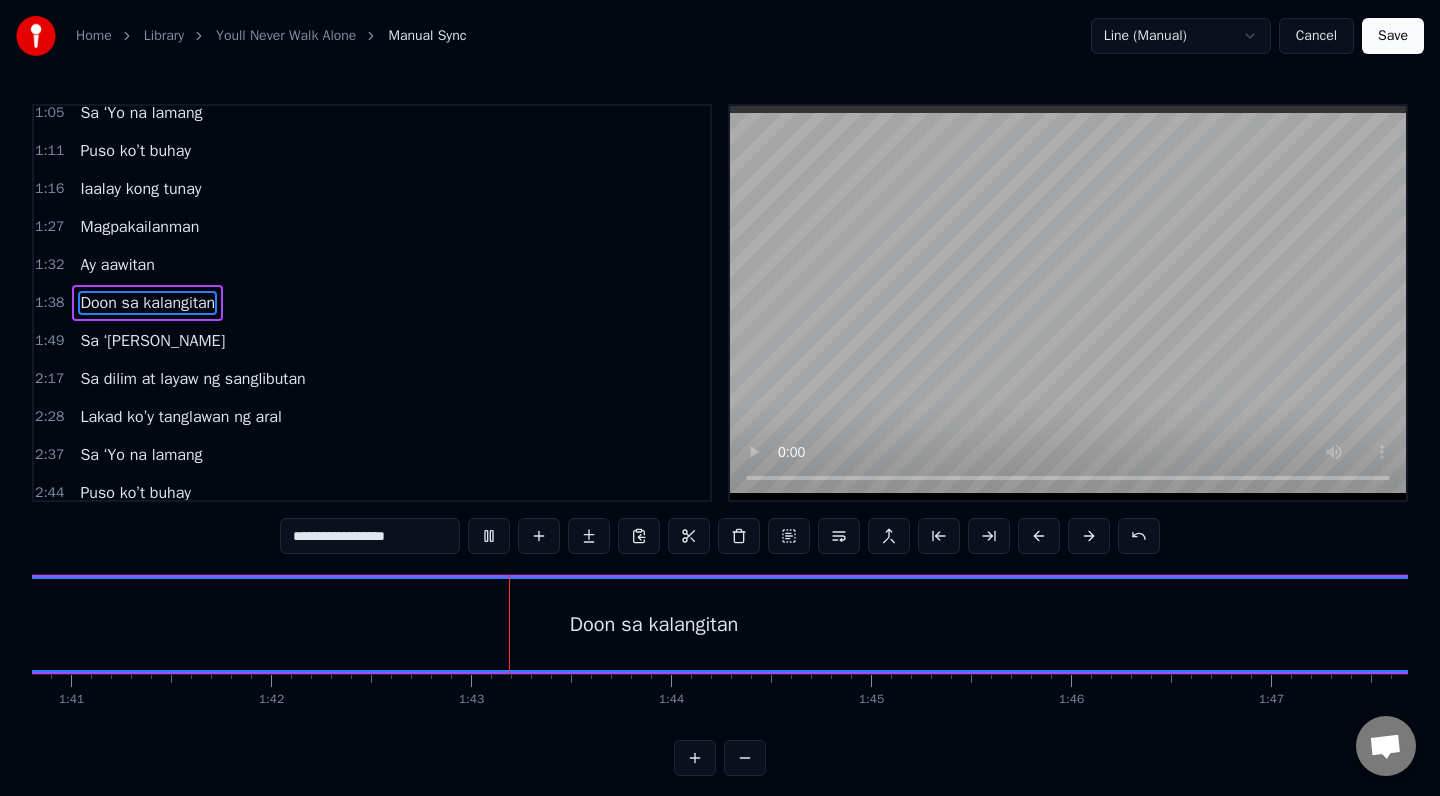 drag, startPoint x: 485, startPoint y: 617, endPoint x: 552, endPoint y: 621, distance: 67.11929 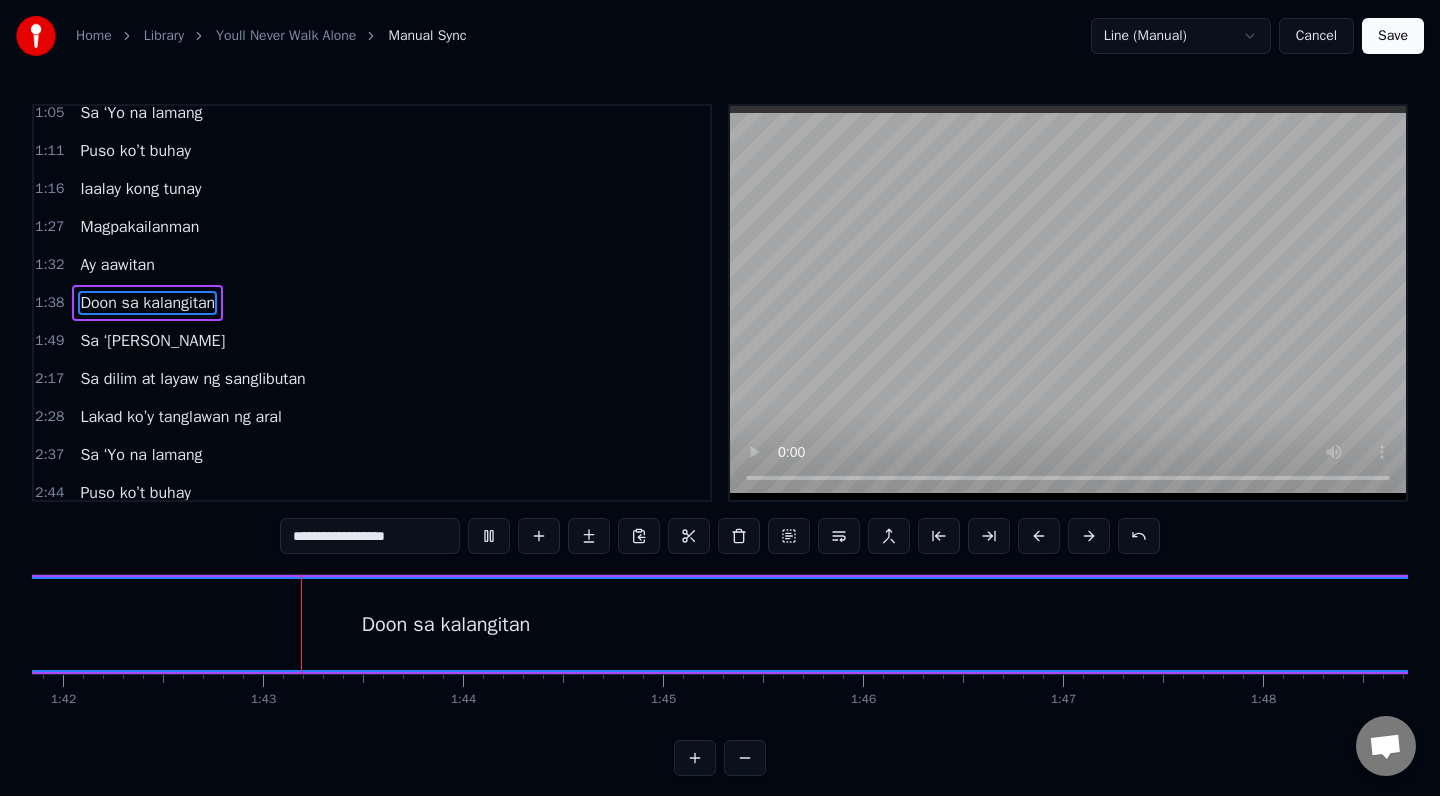 scroll, scrollTop: 0, scrollLeft: 20436, axis: horizontal 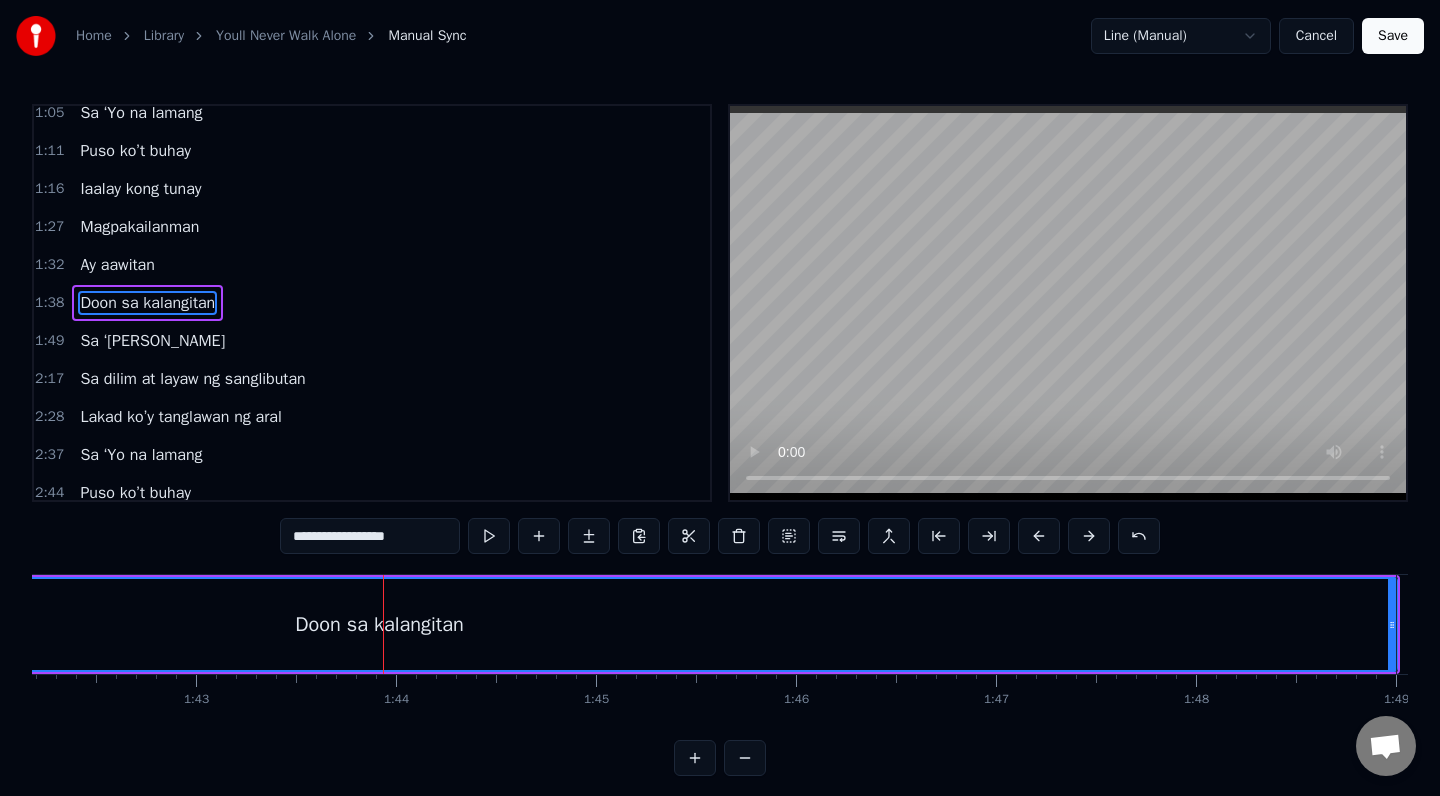 drag, startPoint x: 347, startPoint y: 621, endPoint x: 621, endPoint y: 628, distance: 274.08942 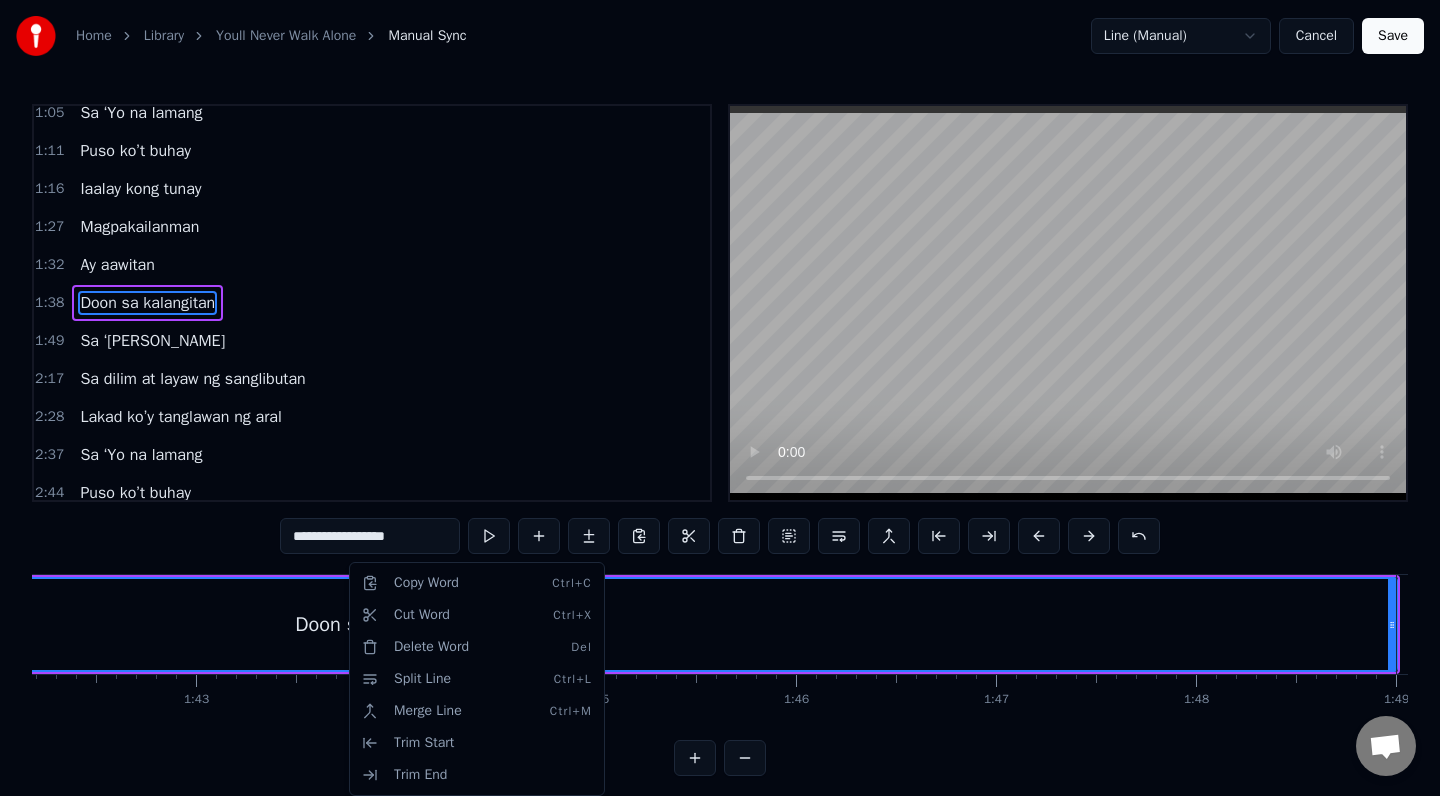 click on "**********" at bounding box center (720, 404) 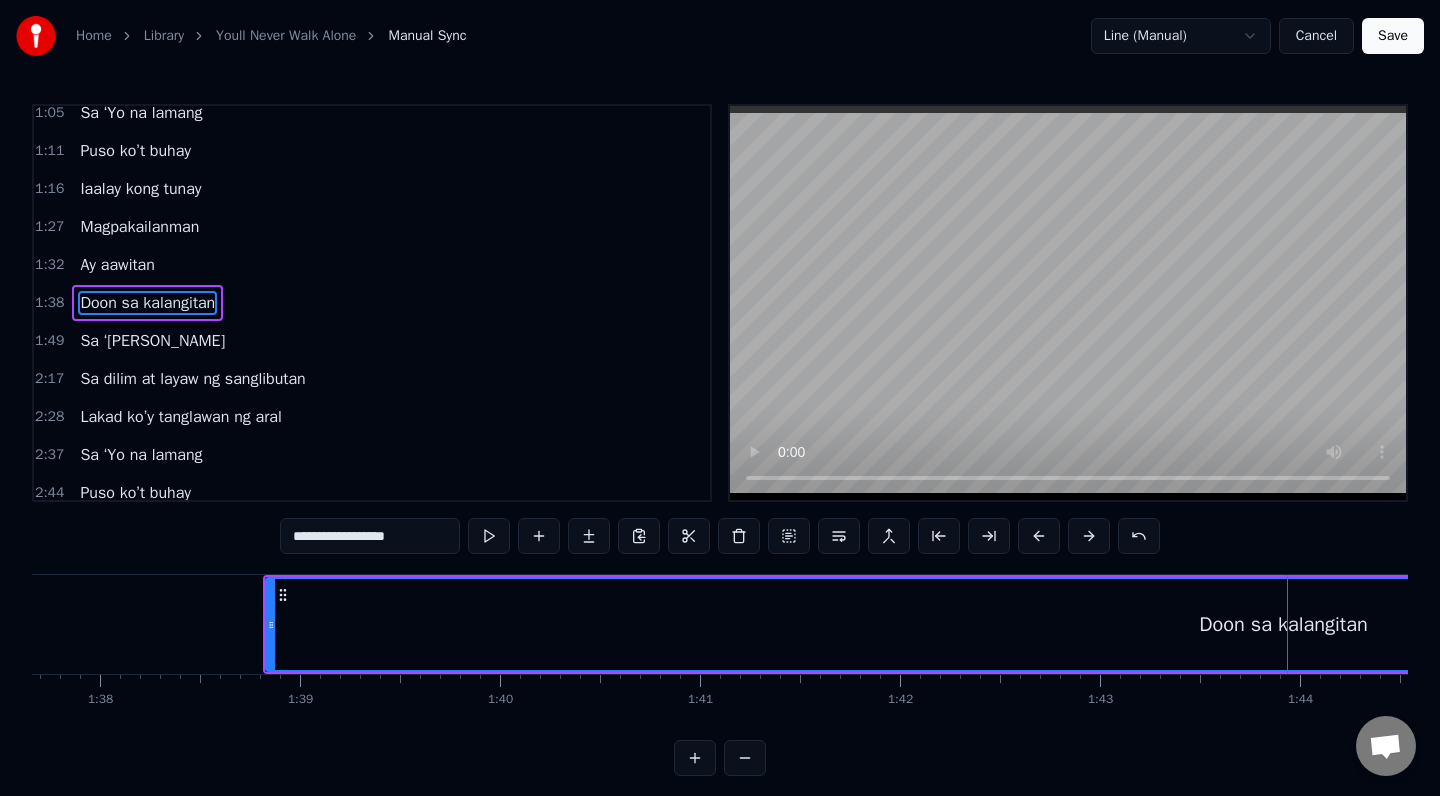 scroll, scrollTop: 0, scrollLeft: 19514, axis: horizontal 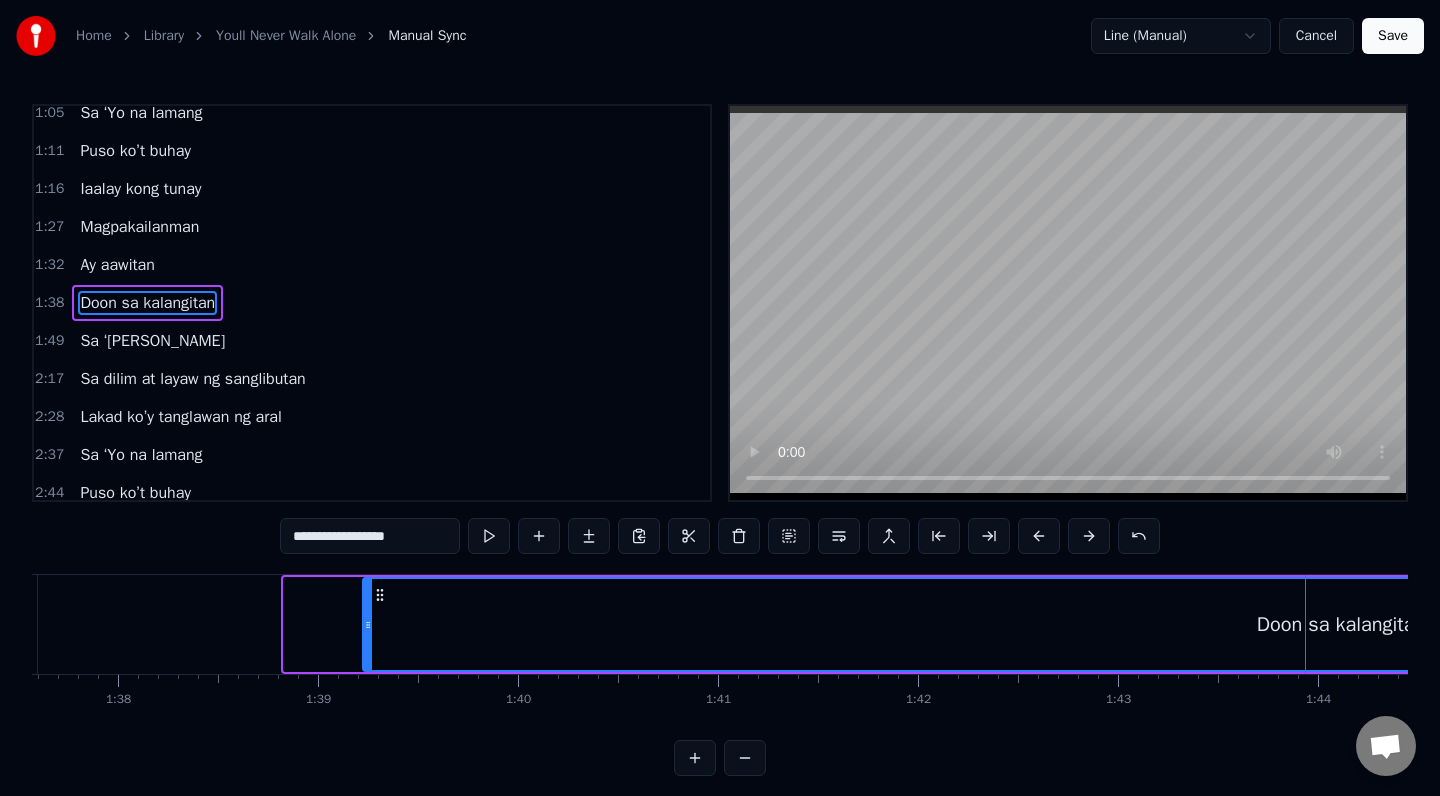 drag, startPoint x: 289, startPoint y: 624, endPoint x: 368, endPoint y: 622, distance: 79.025314 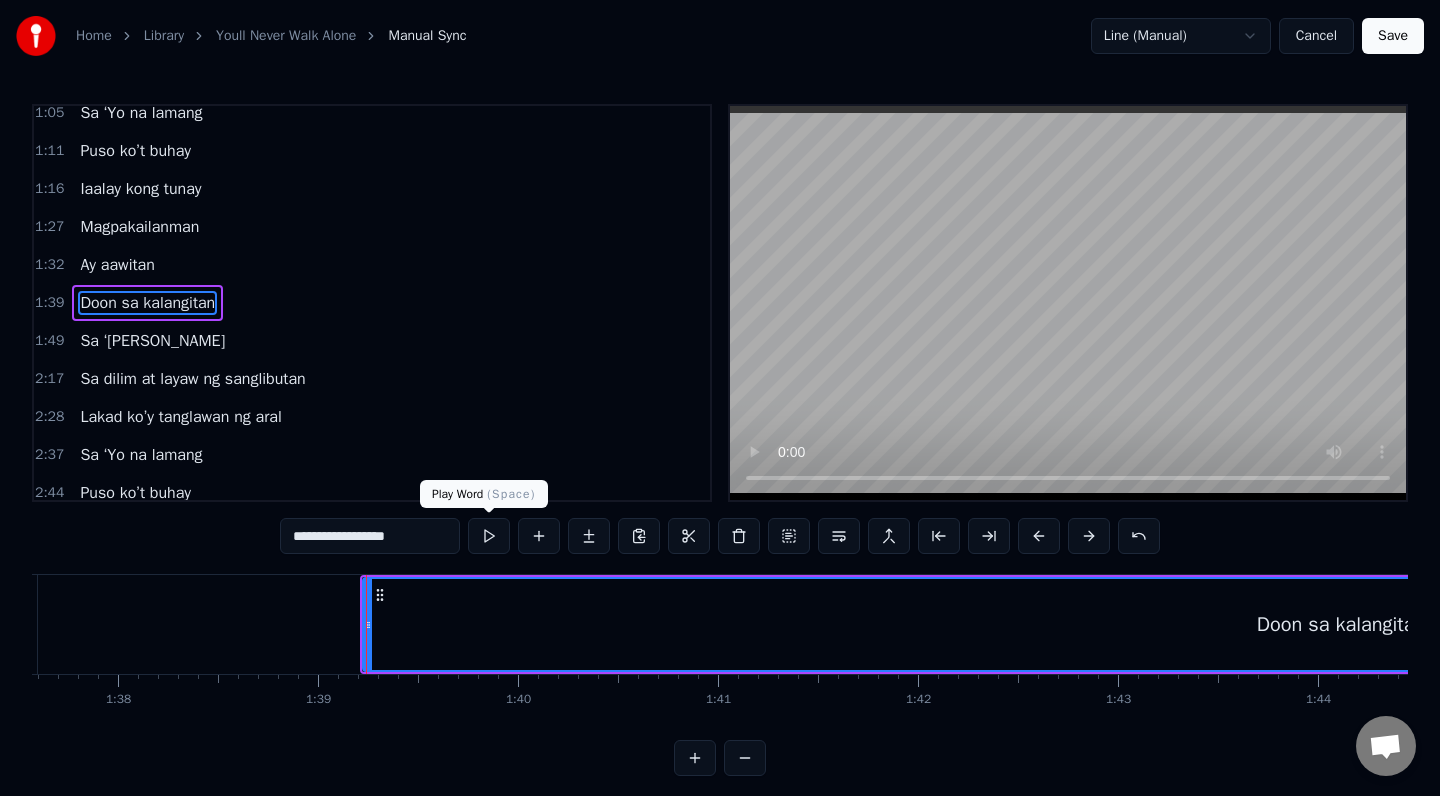 click at bounding box center (489, 536) 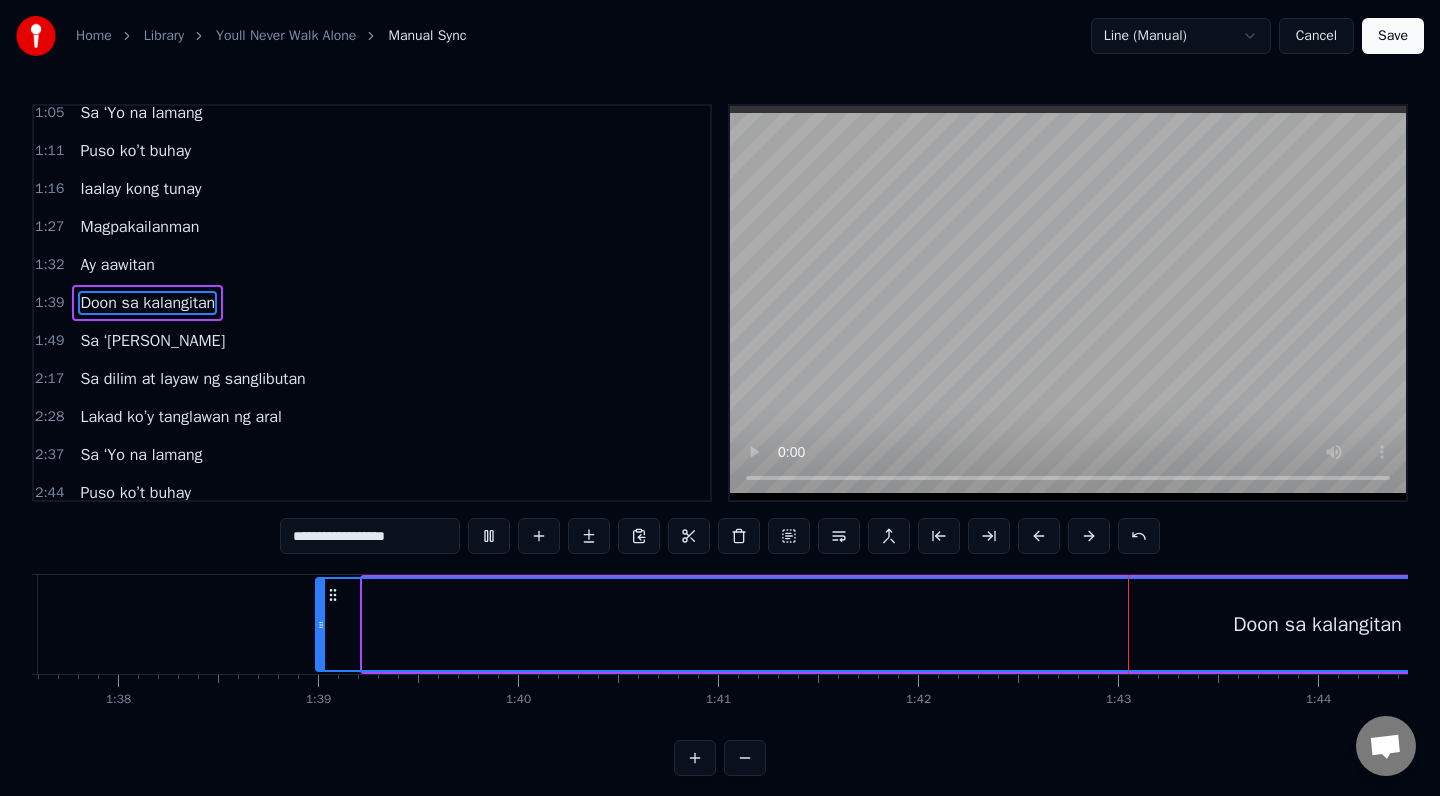 drag, startPoint x: 366, startPoint y: 626, endPoint x: 319, endPoint y: 626, distance: 47 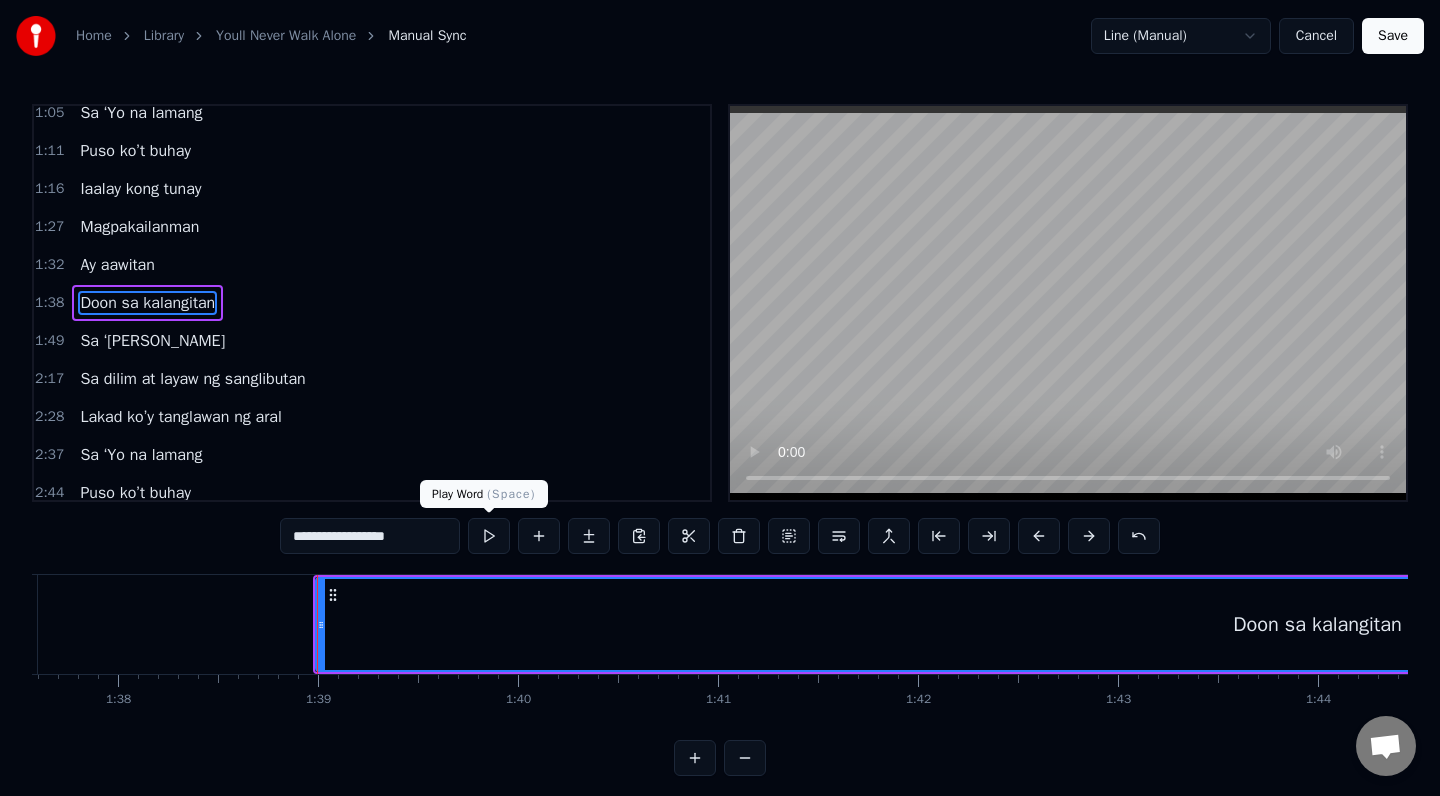 click at bounding box center (489, 536) 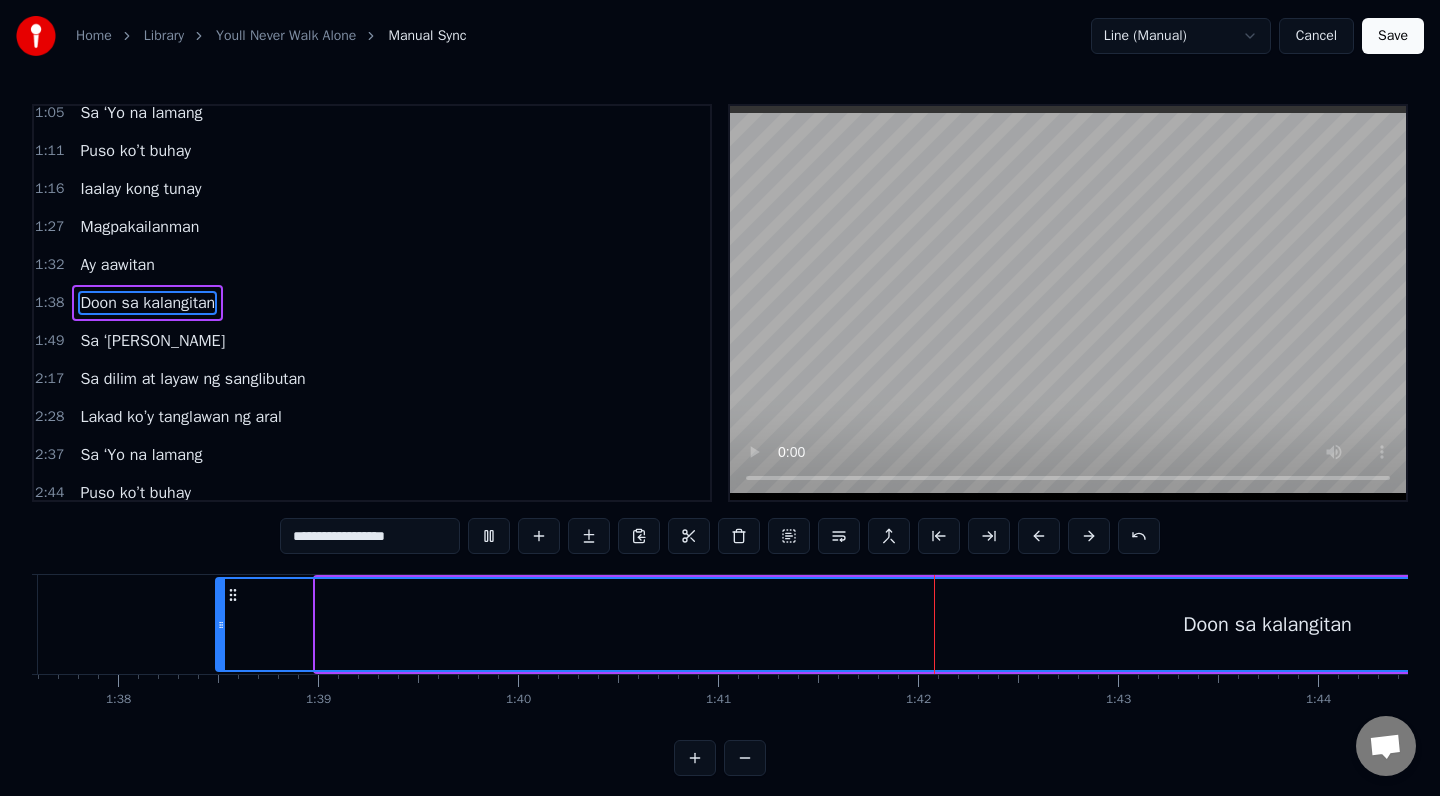 drag, startPoint x: 322, startPoint y: 625, endPoint x: 217, endPoint y: 627, distance: 105.01904 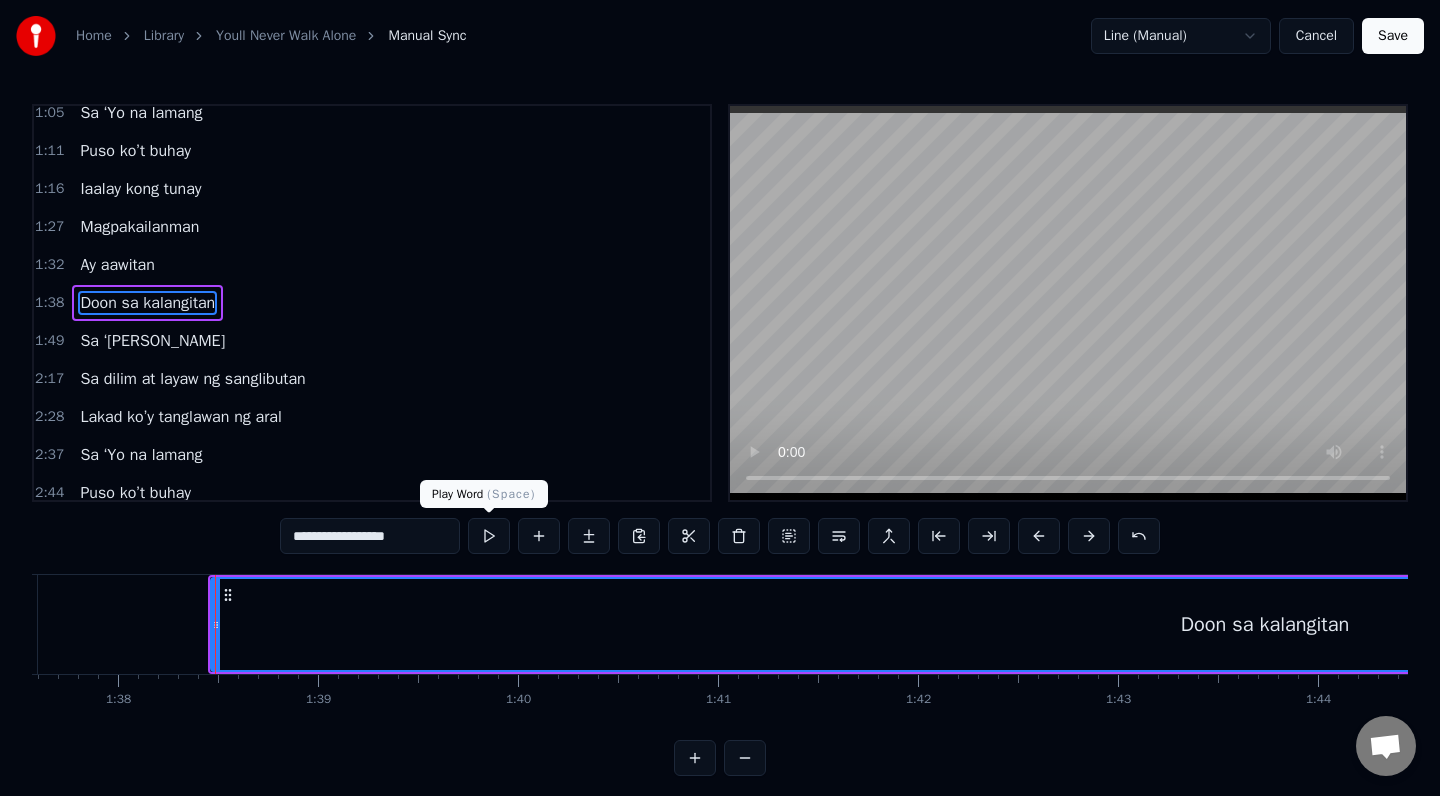 click at bounding box center [489, 536] 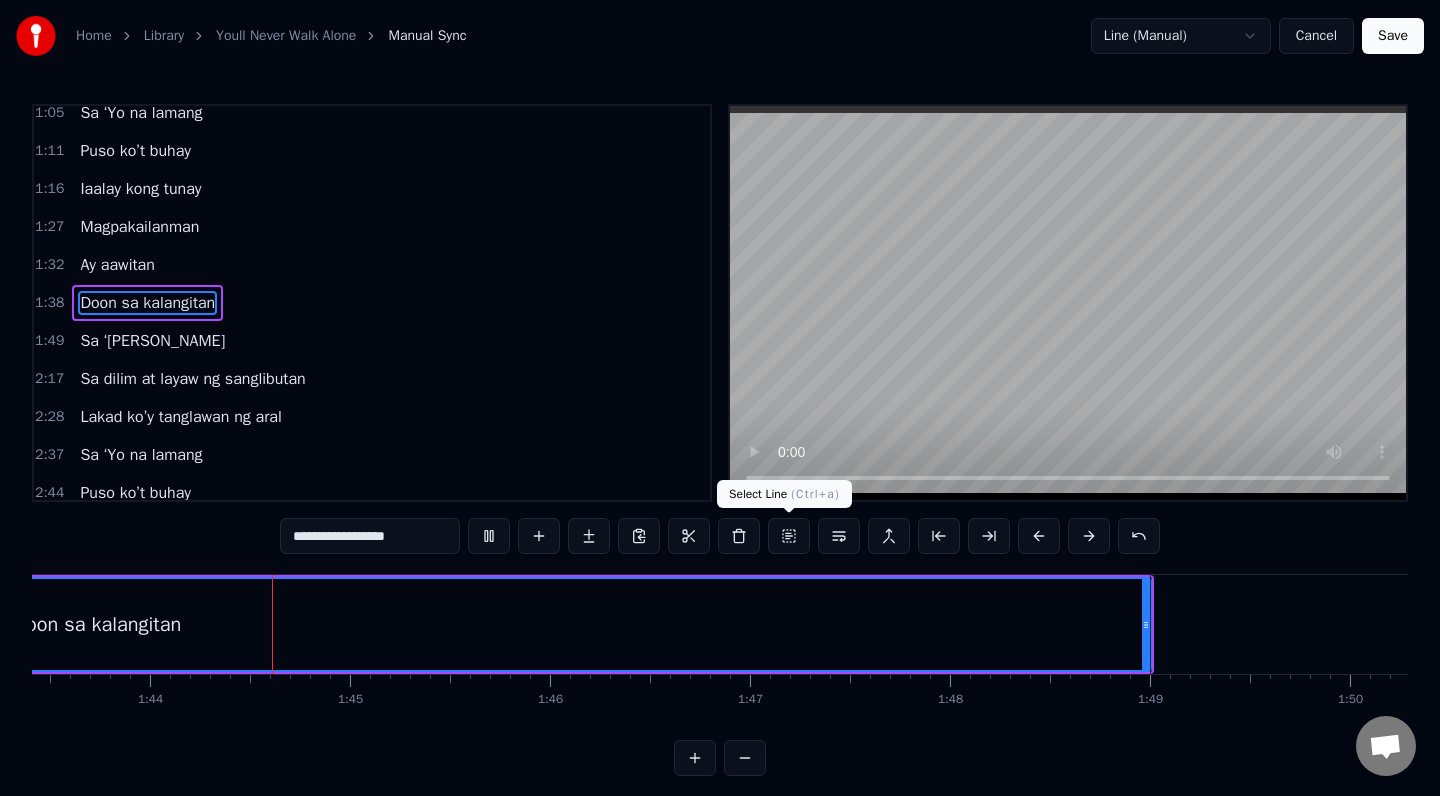 scroll, scrollTop: 0, scrollLeft: 20693, axis: horizontal 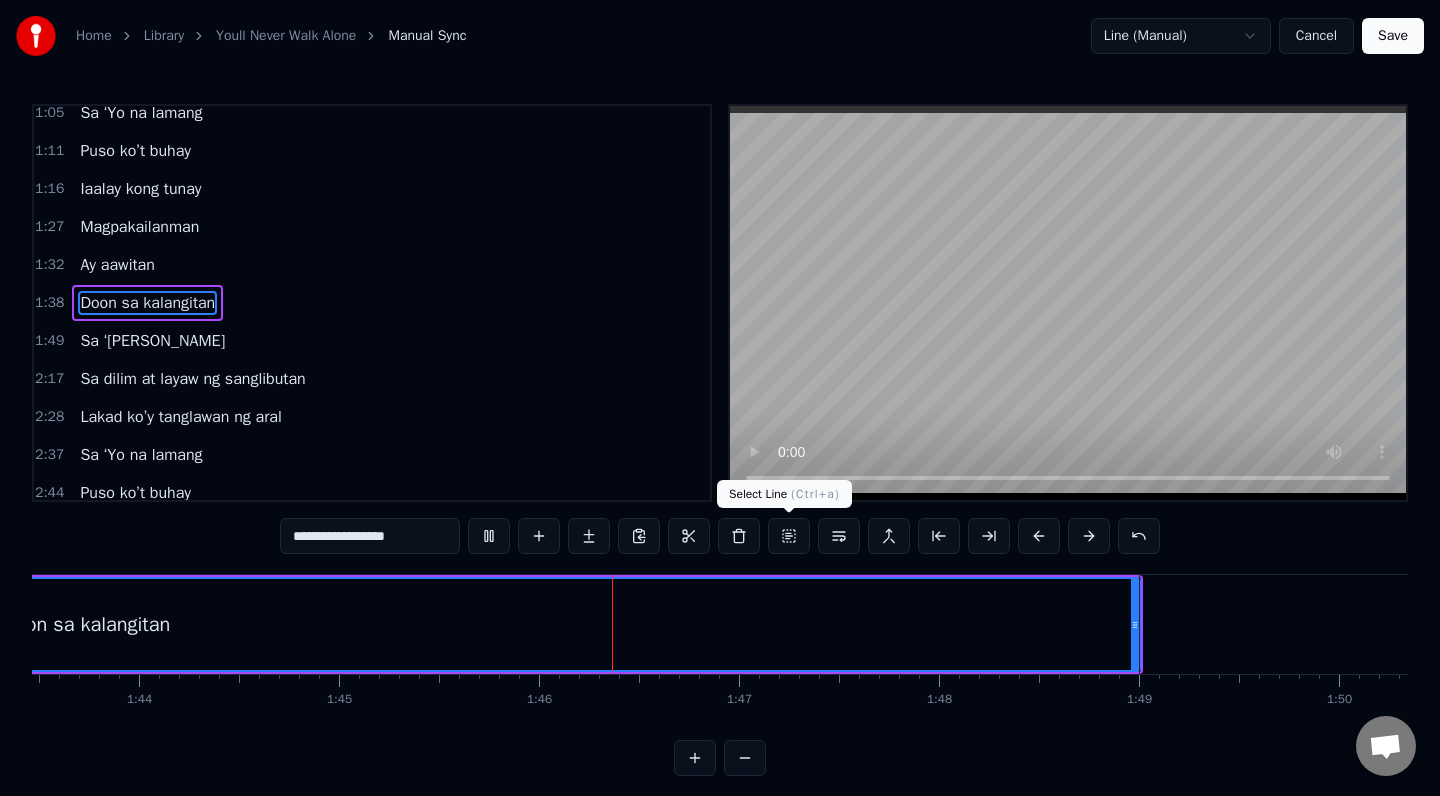 click at bounding box center (789, 536) 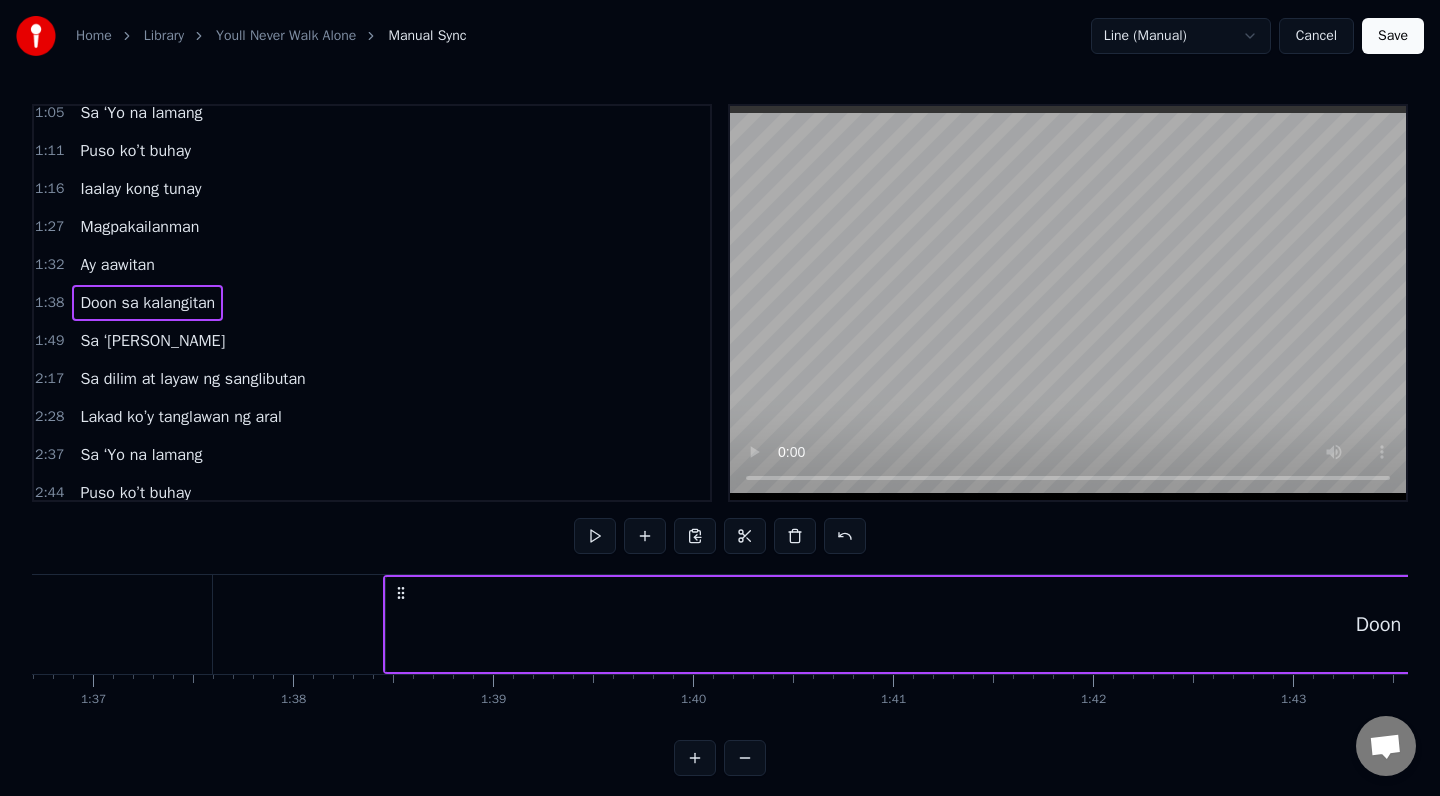 scroll, scrollTop: 0, scrollLeft: 19321, axis: horizontal 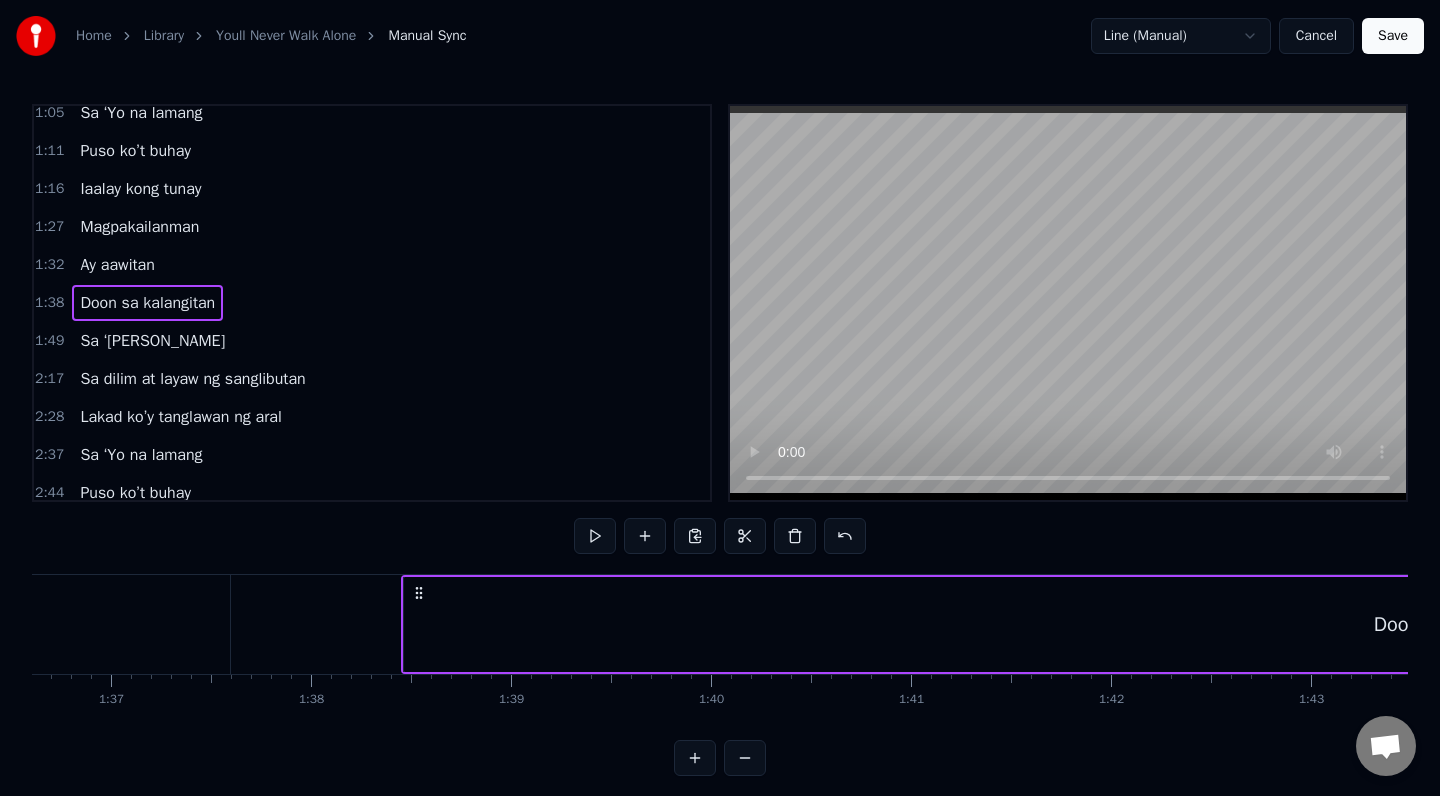 click 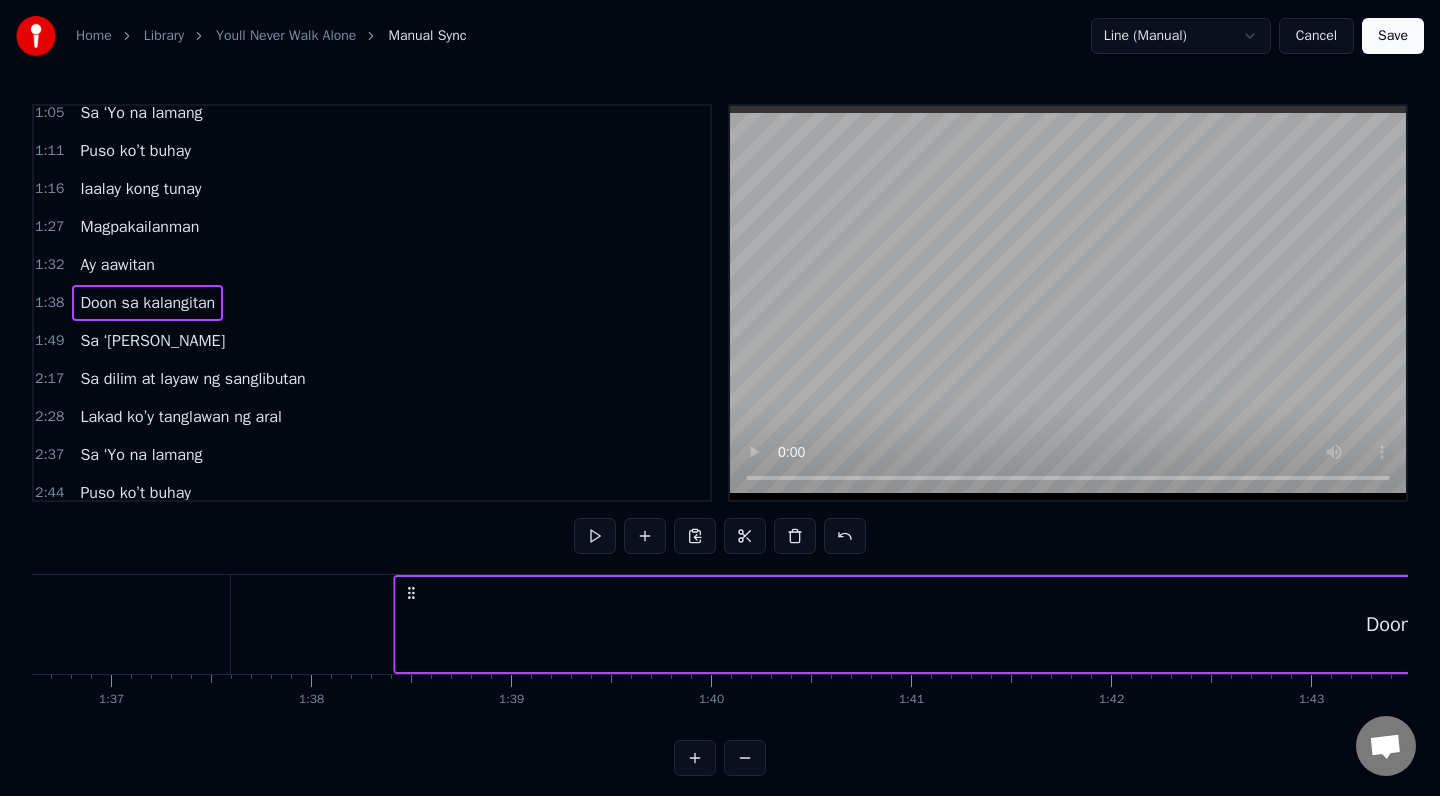 click 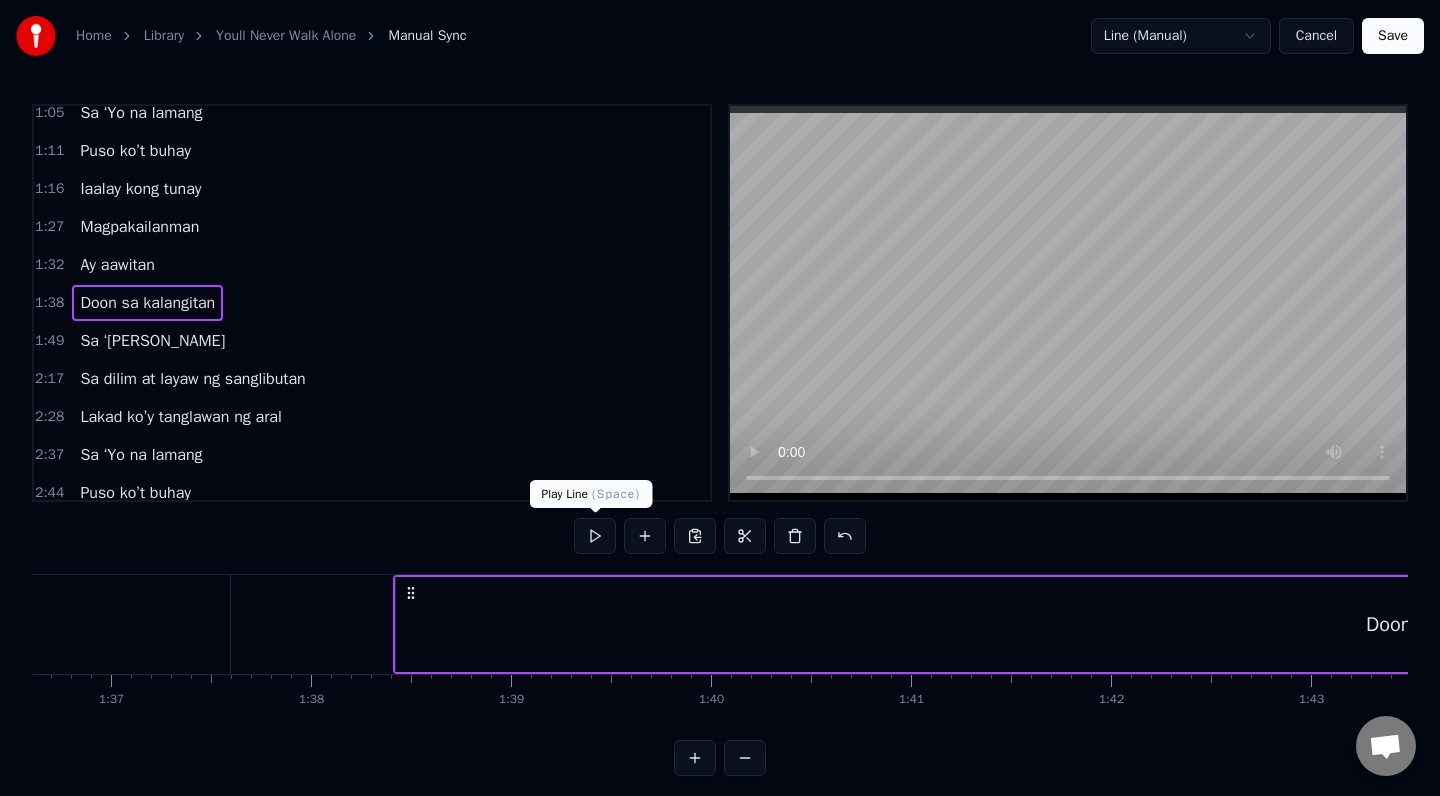 click at bounding box center (595, 536) 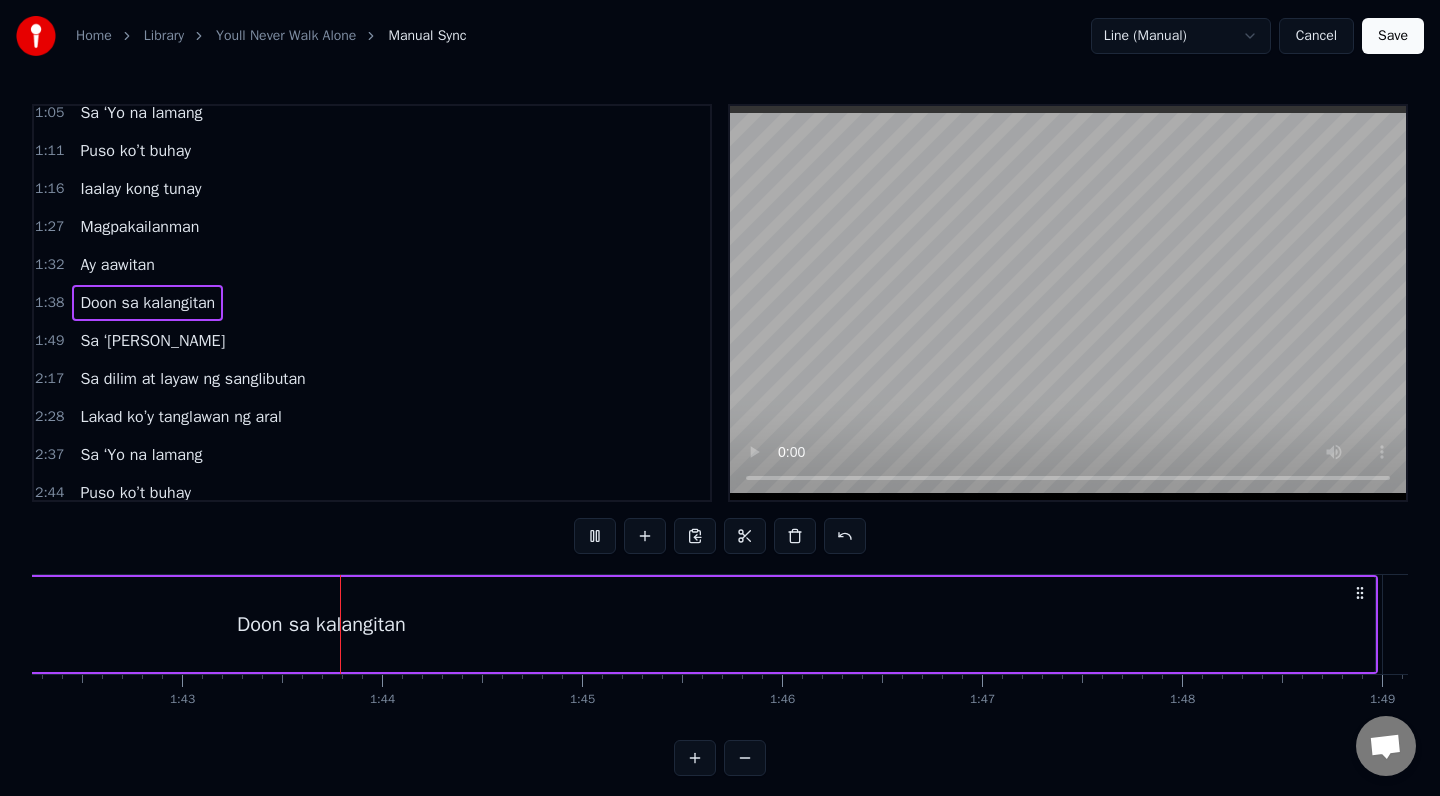 scroll, scrollTop: 0, scrollLeft: 20517, axis: horizontal 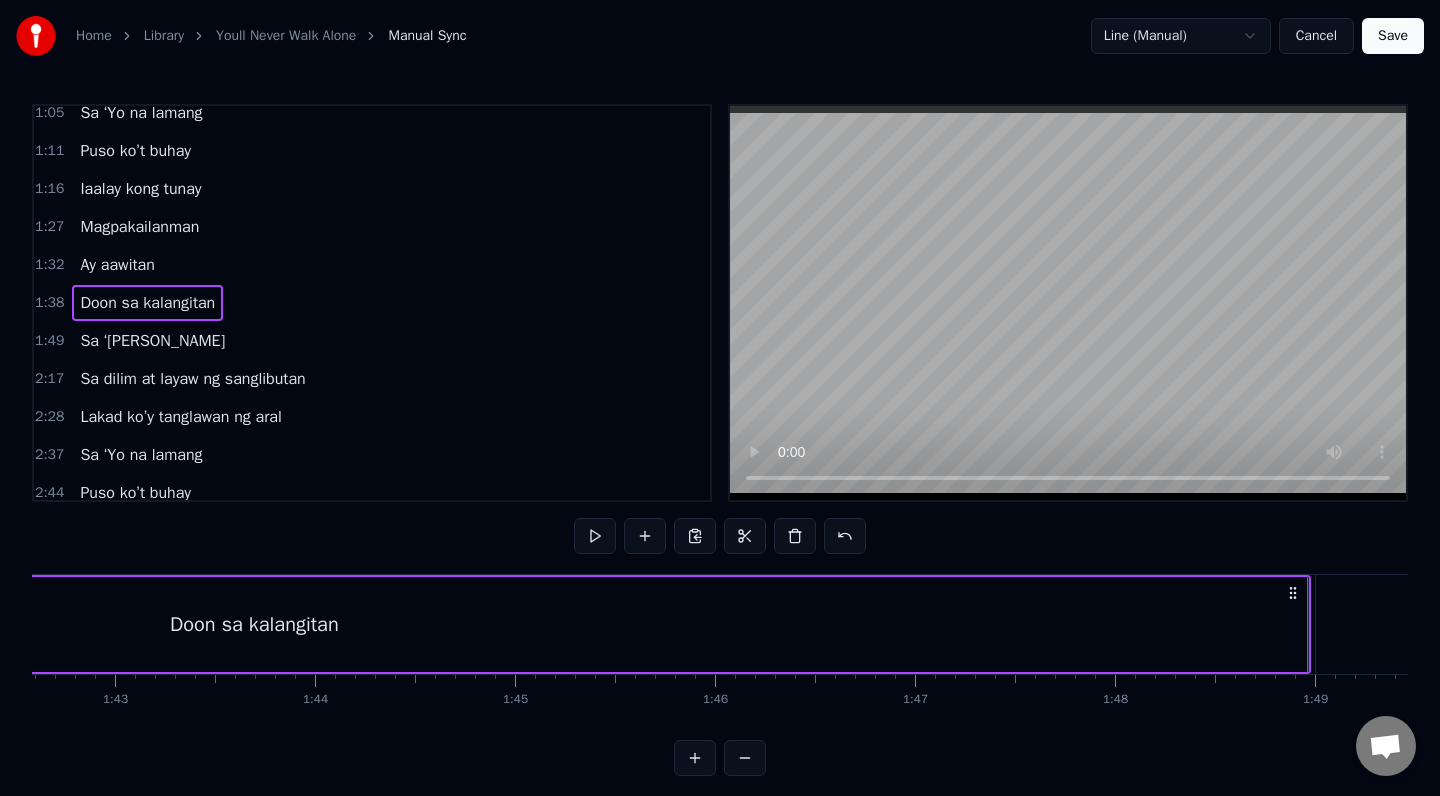 click on "Sa ‘[PERSON_NAME]" at bounding box center (152, 341) 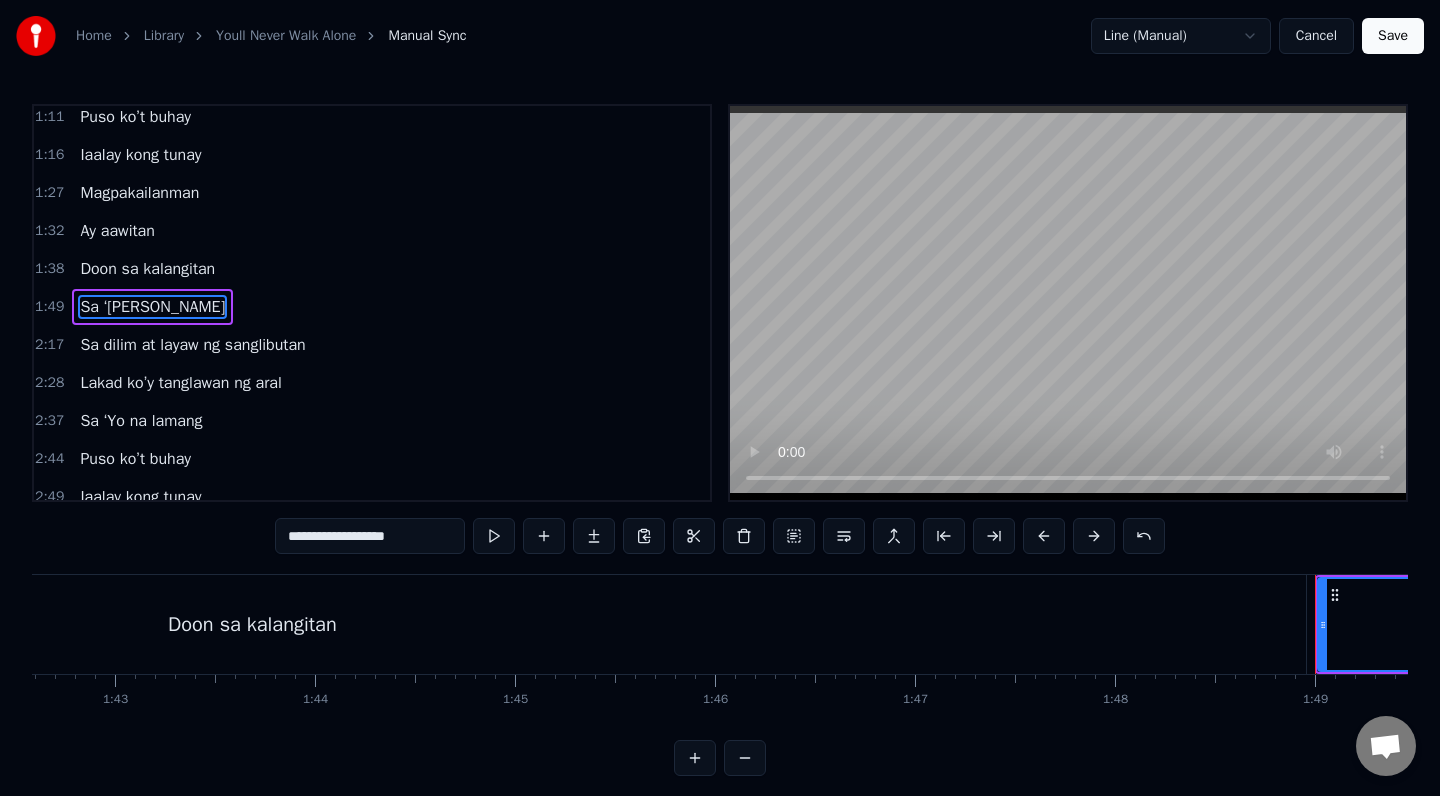 scroll, scrollTop: 240, scrollLeft: 0, axis: vertical 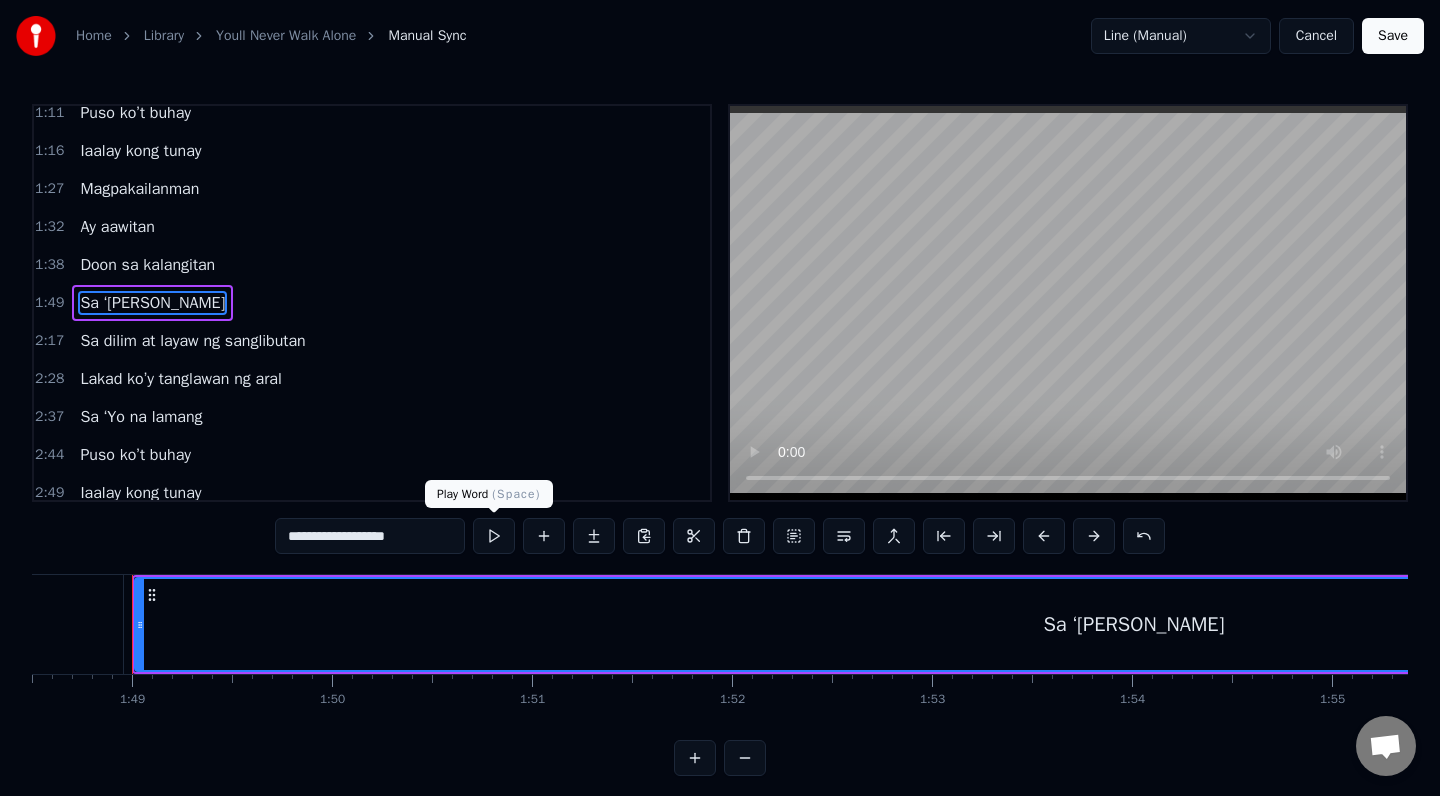 click at bounding box center (494, 536) 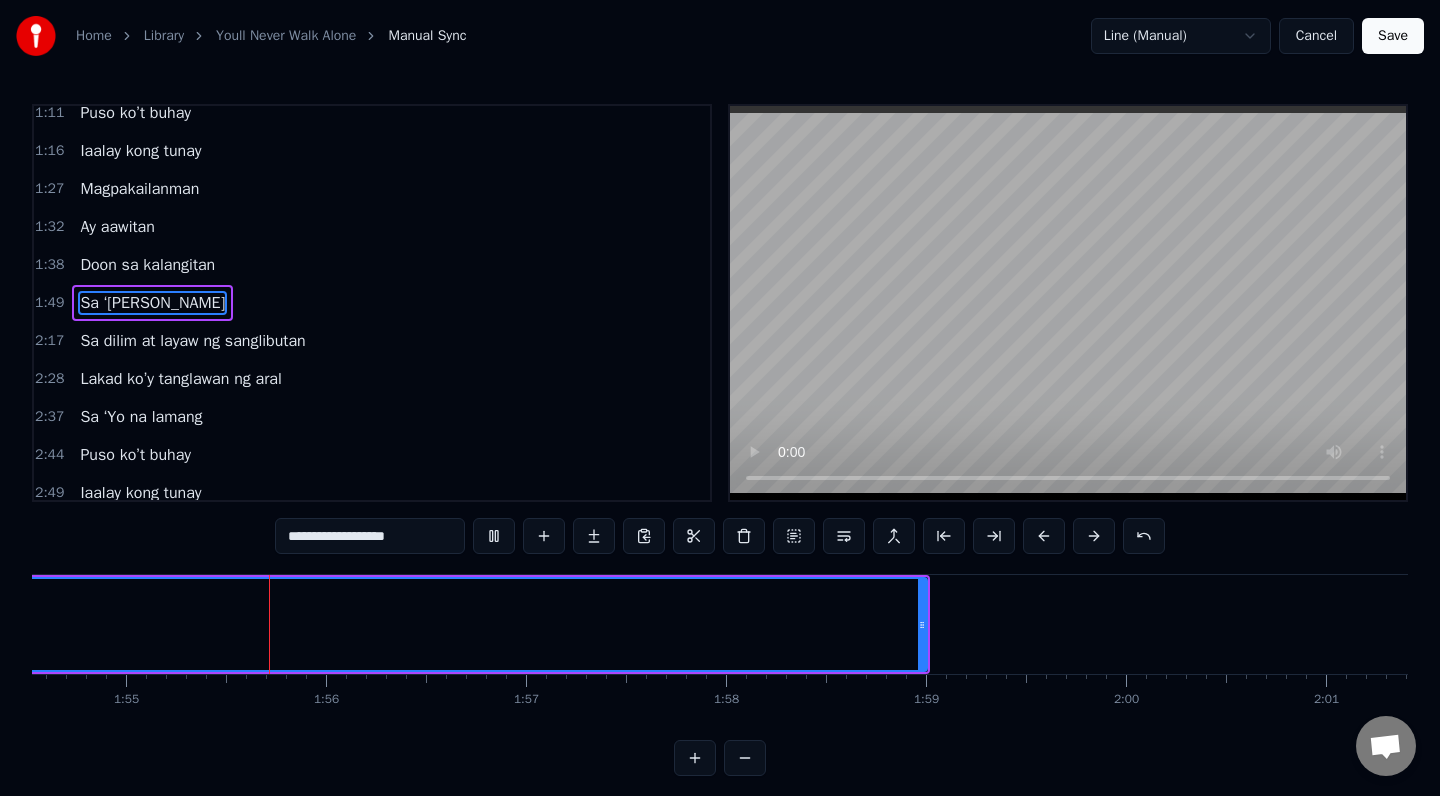 scroll, scrollTop: 0, scrollLeft: 22911, axis: horizontal 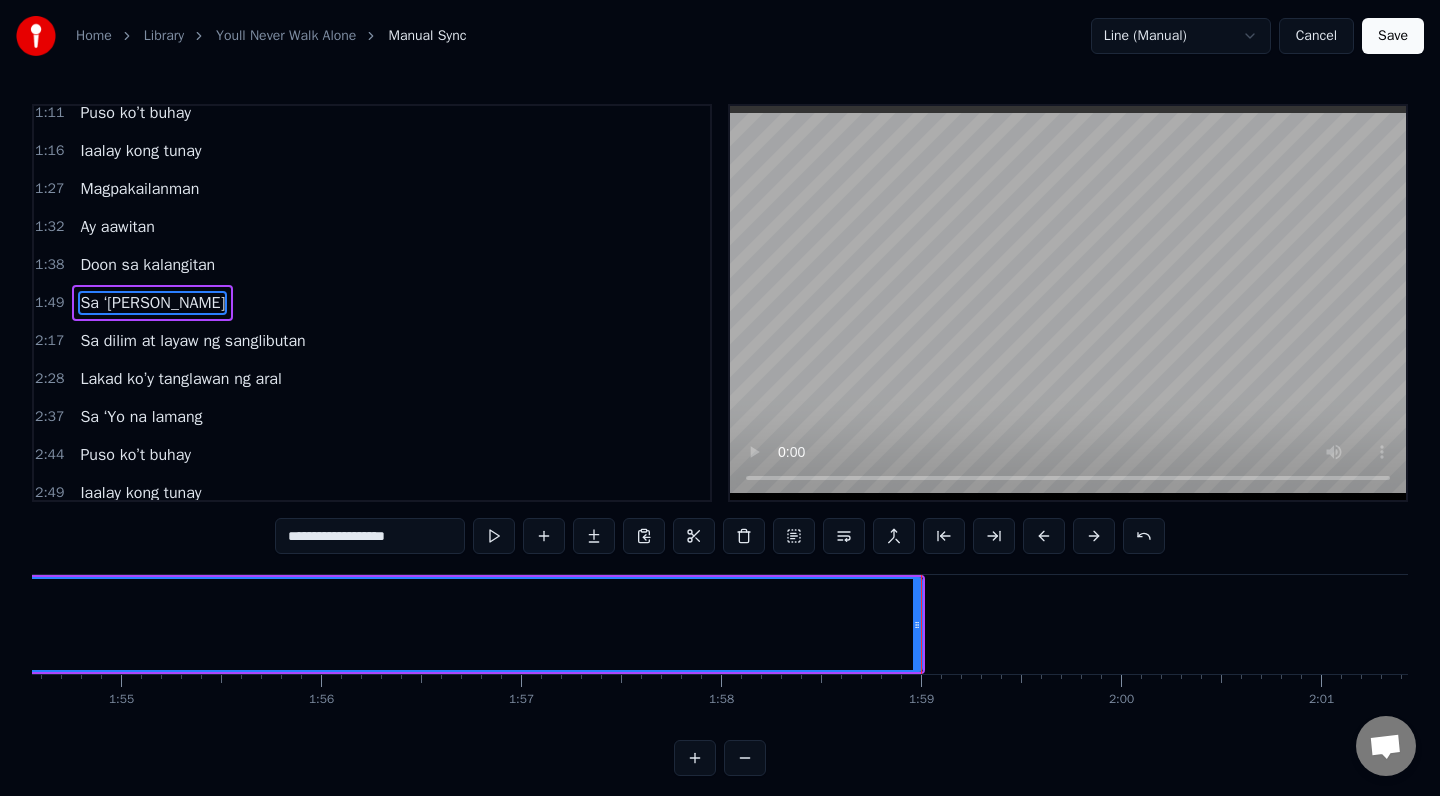 click on "**********" at bounding box center [720, 404] 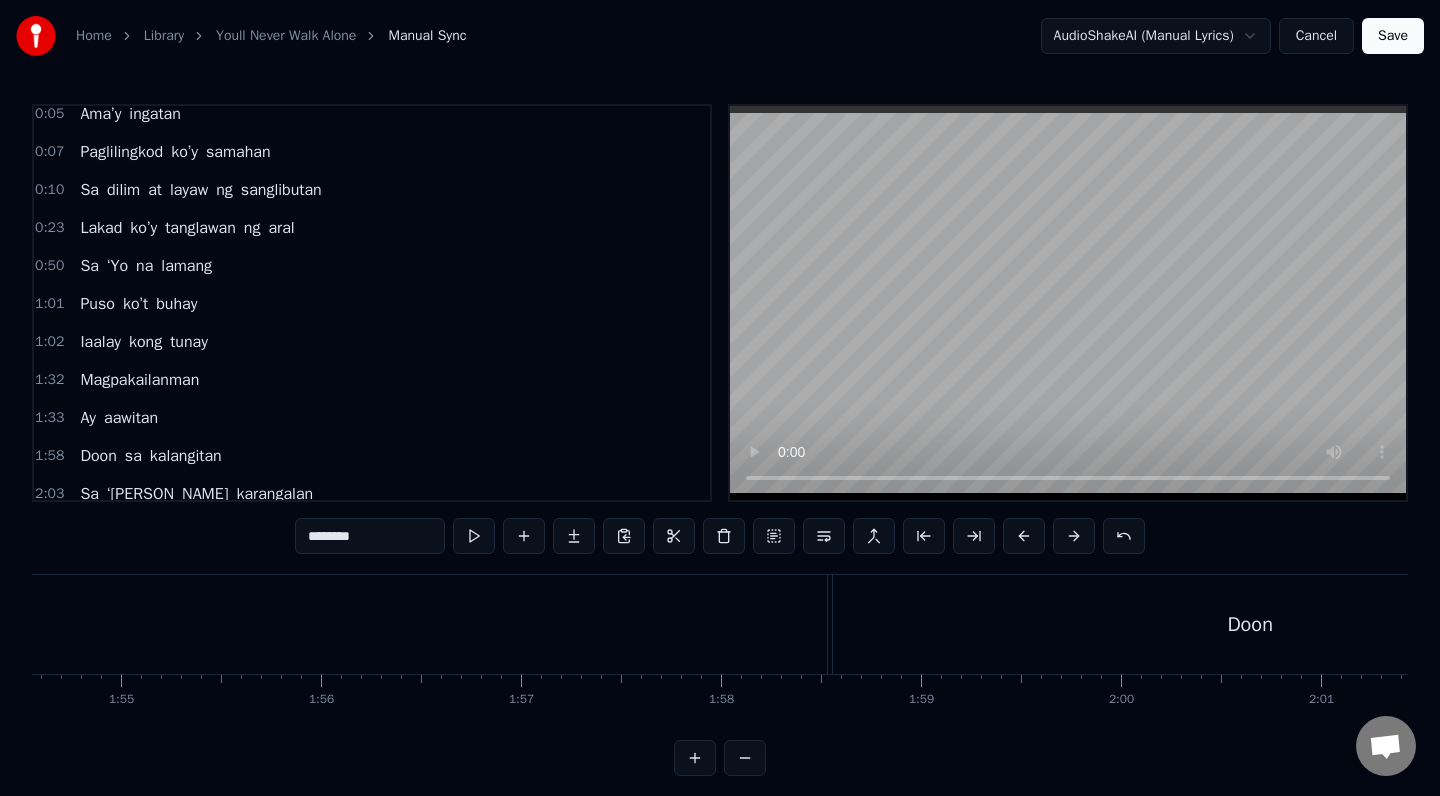 scroll, scrollTop: 0, scrollLeft: 0, axis: both 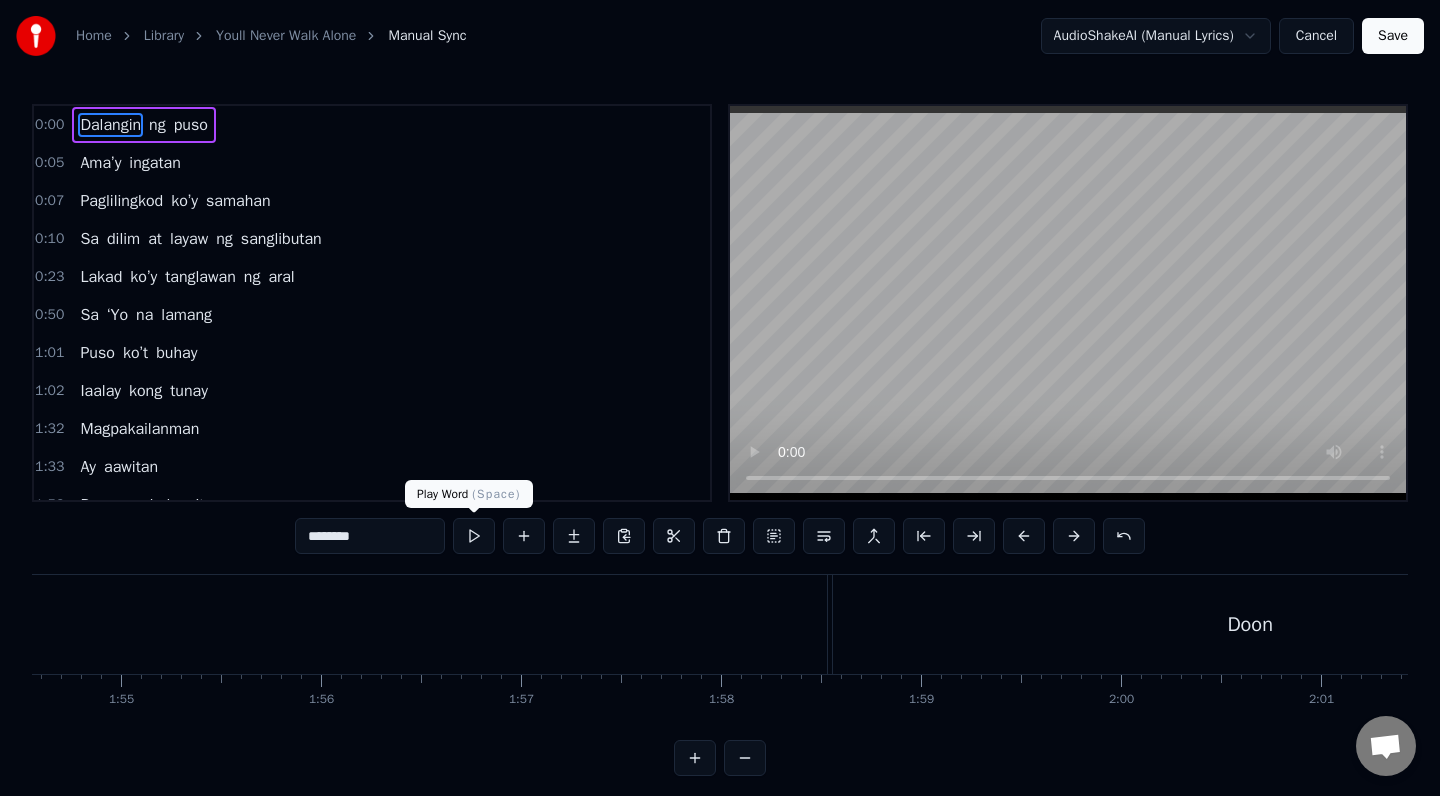 click at bounding box center (474, 536) 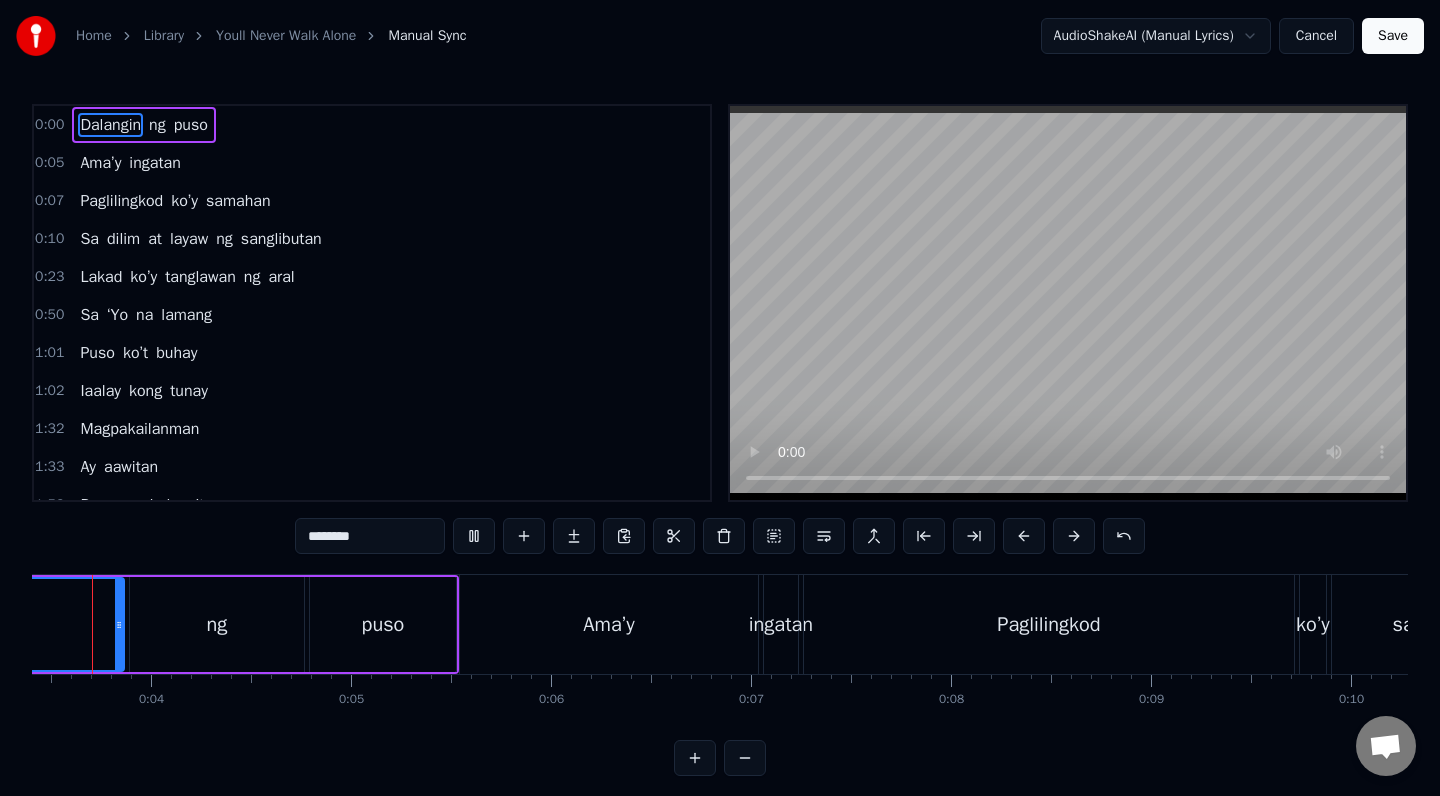scroll, scrollTop: 0, scrollLeft: 631, axis: horizontal 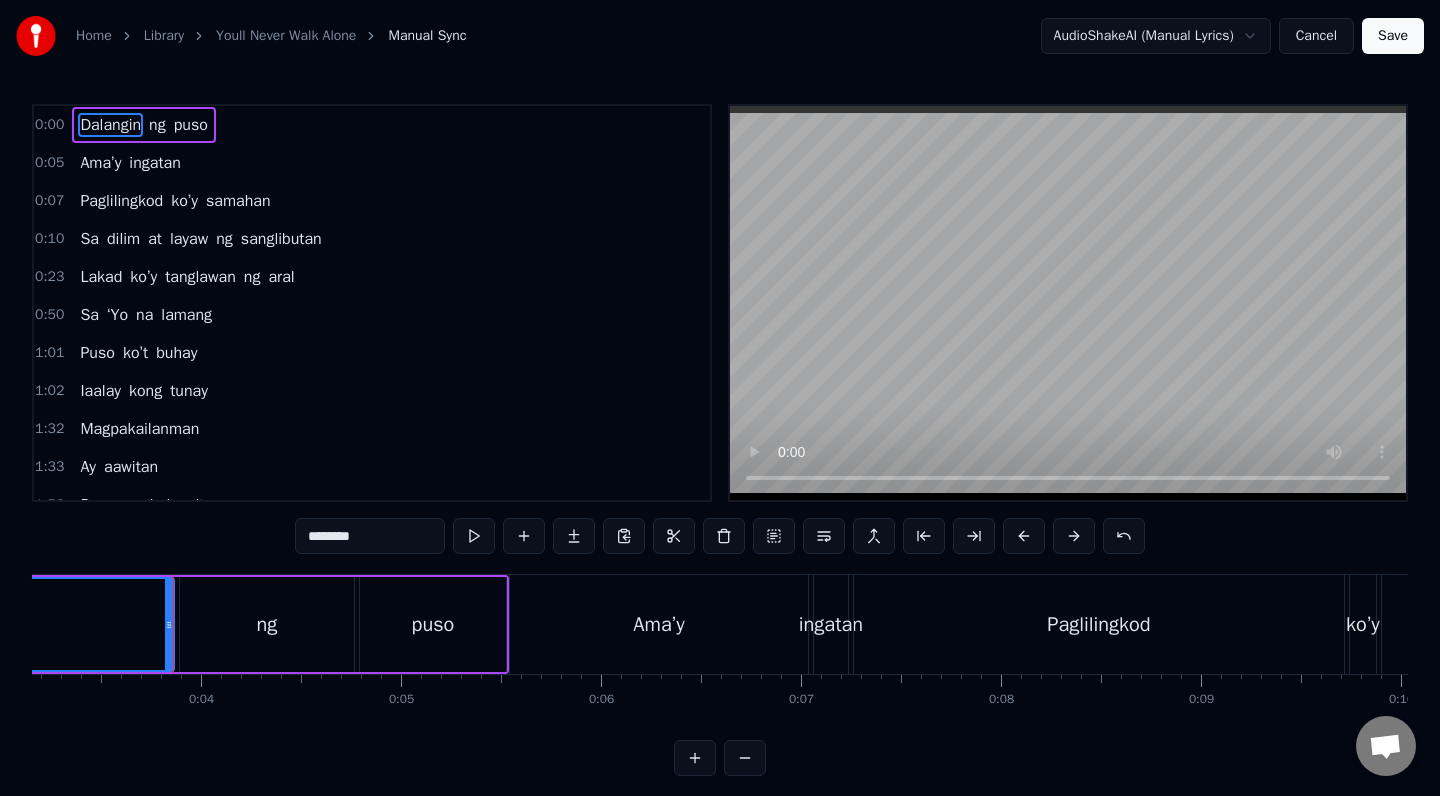 click at bounding box center (474, 536) 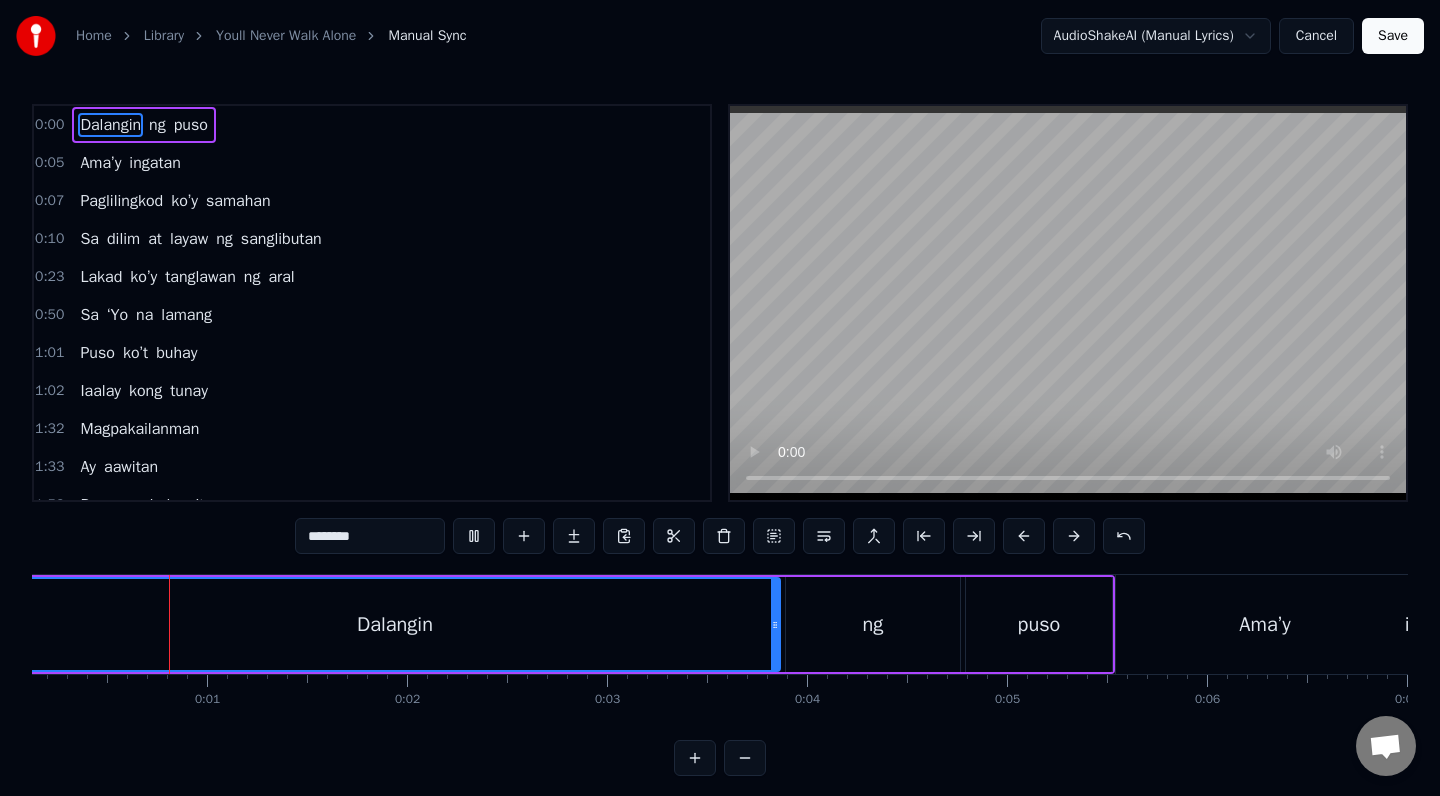scroll, scrollTop: 0, scrollLeft: 0, axis: both 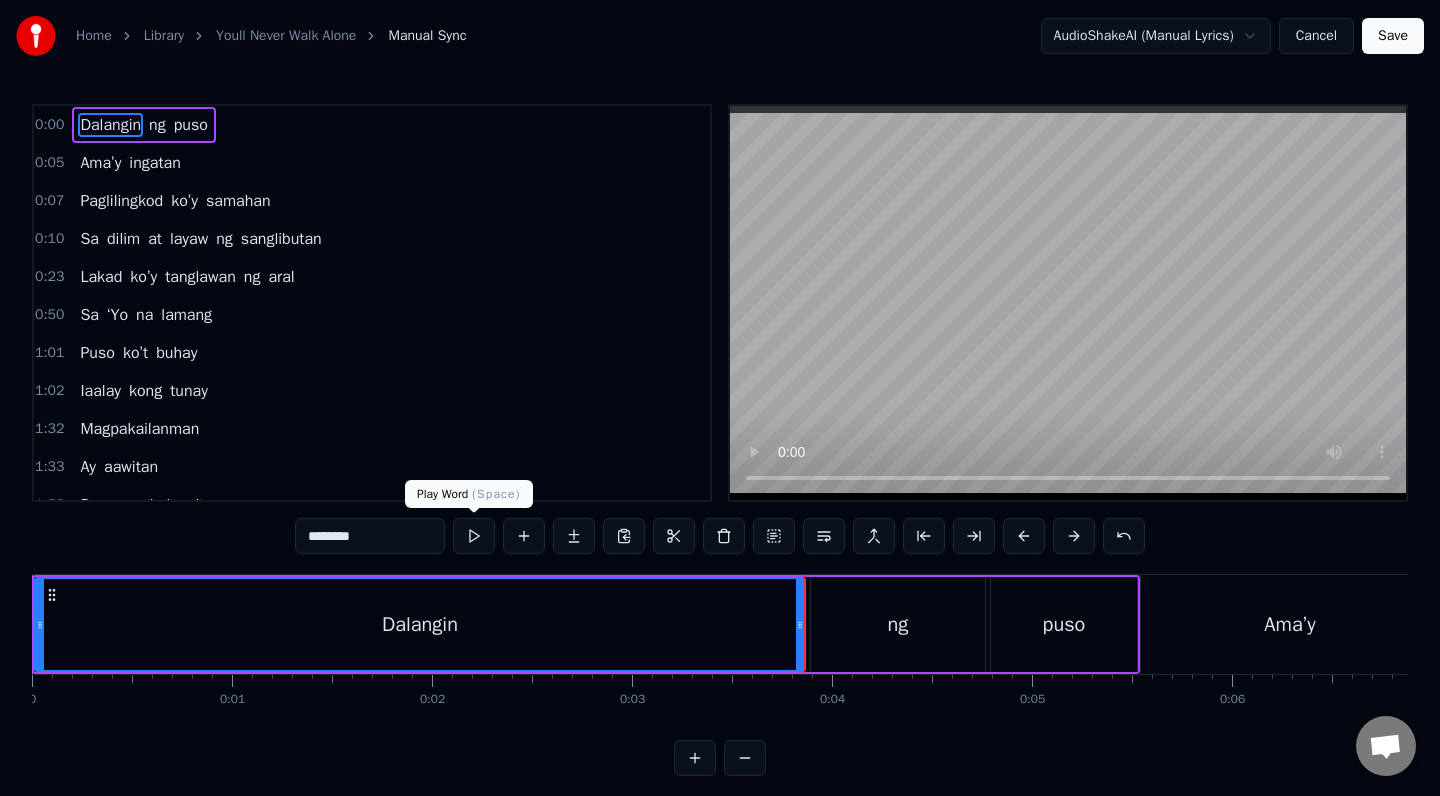 click at bounding box center (474, 536) 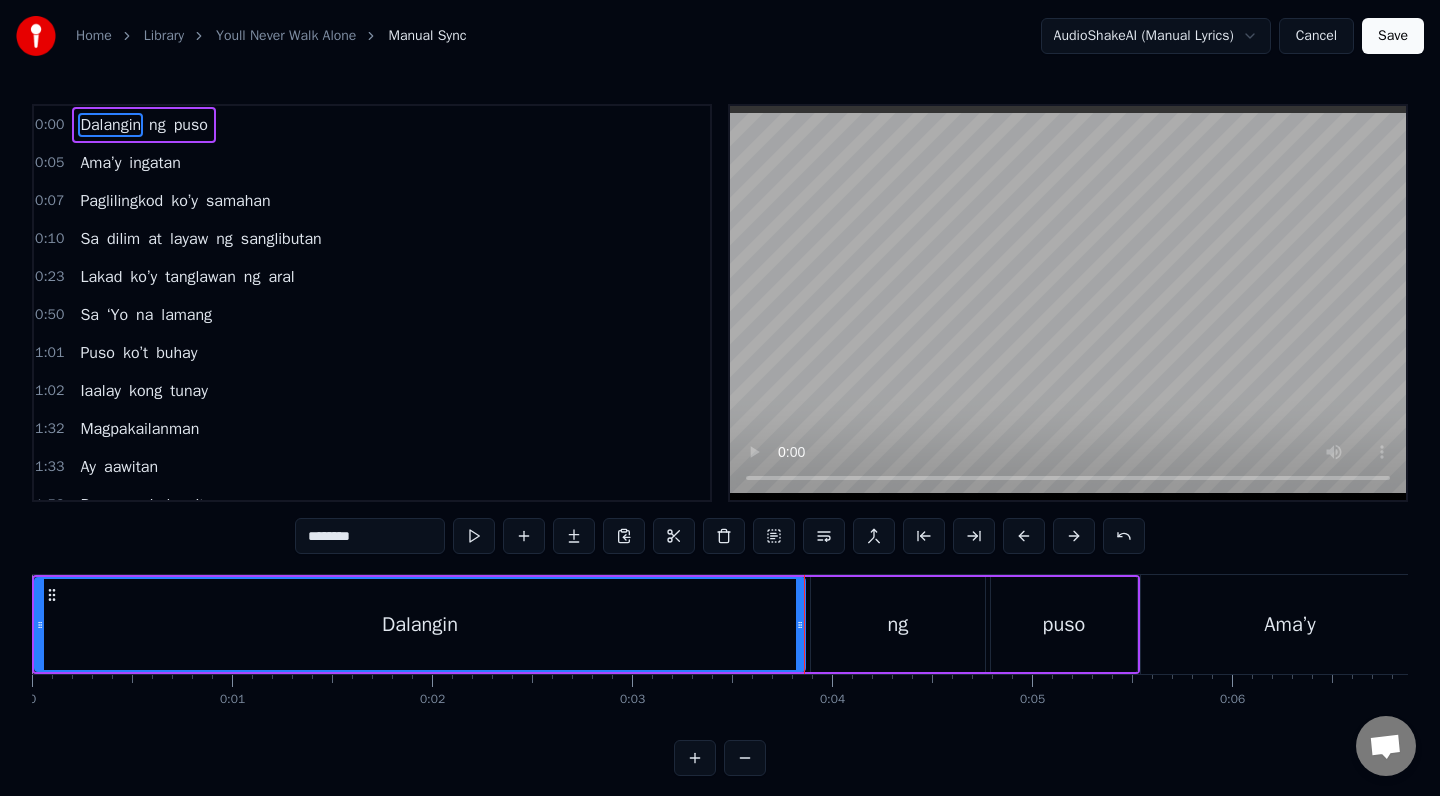 click on "ng" at bounding box center [898, 625] 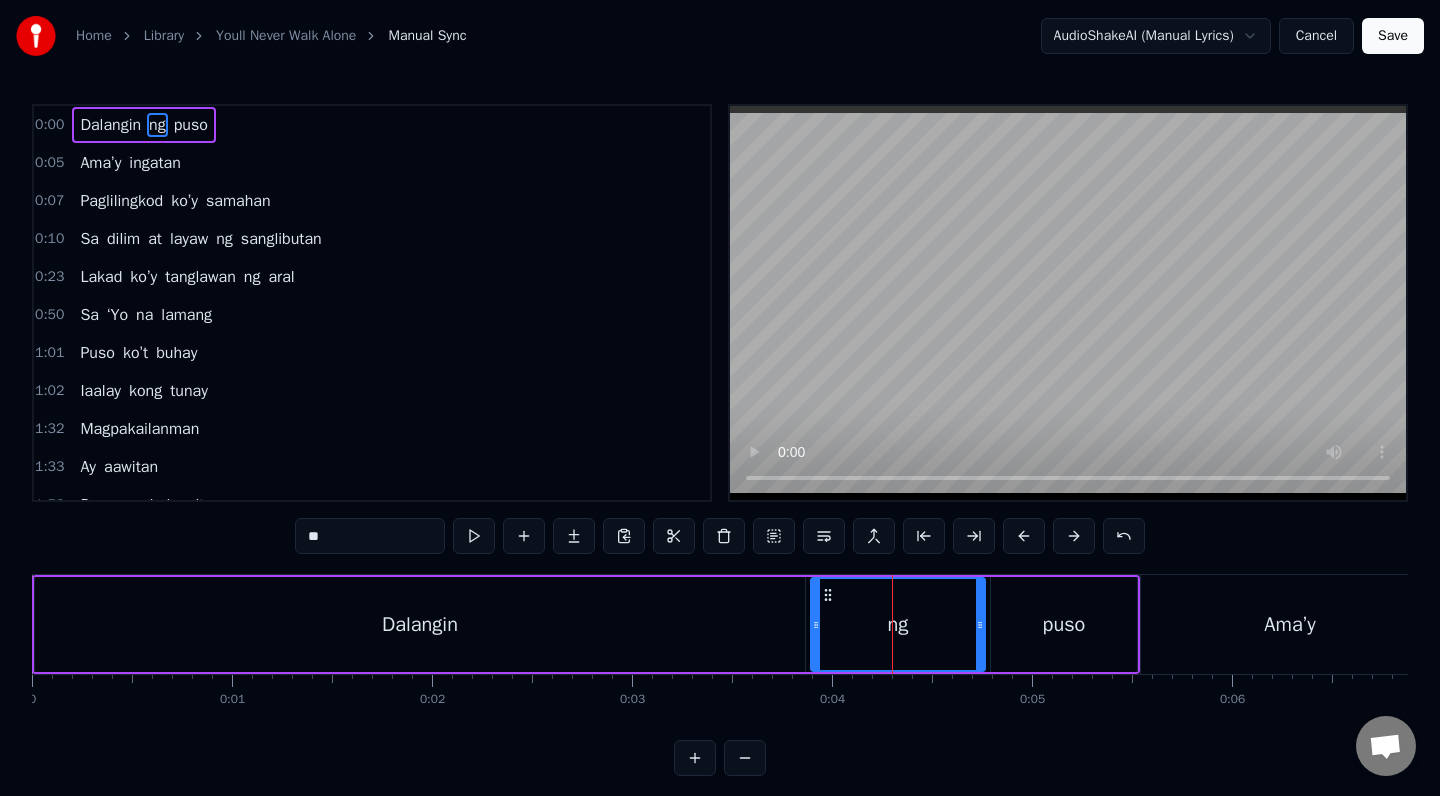 click on "0 0:01 0:02 0:03 0:04 0:05 0:06 0:07 0:08 0:09 0:10 0:11 0:12 0:13 0:14 0:15 0:16 0:17 0:18 0:19 0:20 0:21 0:22 0:23 0:24 0:25 0:26 0:27 0:28 0:29 0:30 0:31 0:32 0:33 0:34 0:35 0:36 0:37 0:38 0:39 0:40 0:41 0:42 0:43 0:44 0:45 0:46 0:47 0:48 0:49 0:50 0:51 0:52 0:53 0:54 0:55 0:56 0:57 0:58 0:59 1:00 1:01 1:02 1:03 1:04 1:05 1:06 1:07 1:08 1:09 1:10 1:11 1:12 1:13 1:14 1:15 1:16 1:17 1:18 1:19 1:20 1:21 1:22 1:23 1:24 1:25 1:26 1:27 1:28 1:29 1:30 1:31 1:32 1:33 1:34 1:35 1:36 1:37 1:38 1:39 1:40 1:41 1:42 1:43 1:44 1:45 1:46 1:47 1:48 1:49 1:50 1:51 1:52 1:53 1:54 1:55 1:56 1:57 1:58 1:59 2:00 2:01 2:02 2:03 2:04 2:05 2:06 2:07 2:08 2:09 2:10 2:11 2:12 2:13 2:14 2:15 2:16 2:17 2:18 2:19 2:20 2:21 2:22 2:23 2:24 2:25 2:26 2:27 2:28 2:29 2:30 2:31 2:32 2:33 2:34 2:35 2:36 2:37 2:38 2:39 2:40 2:41 2:42 2:43 2:44 2:45 2:46 2:47 2:48 2:49 2:50 2:51 2:52 2:53 2:54 2:55 2:56 2:57 2:58 2:59 3:00 3:01 3:02 3:03 3:04 3:05 3:06 3:07 3:08 3:09 3:10 3:11 3:12 3:13 3:14 3:15 3:16 3:17 3:18 3:19 3:20 3:21 3:22 3:23 3:24" at bounding box center (21880, 690) 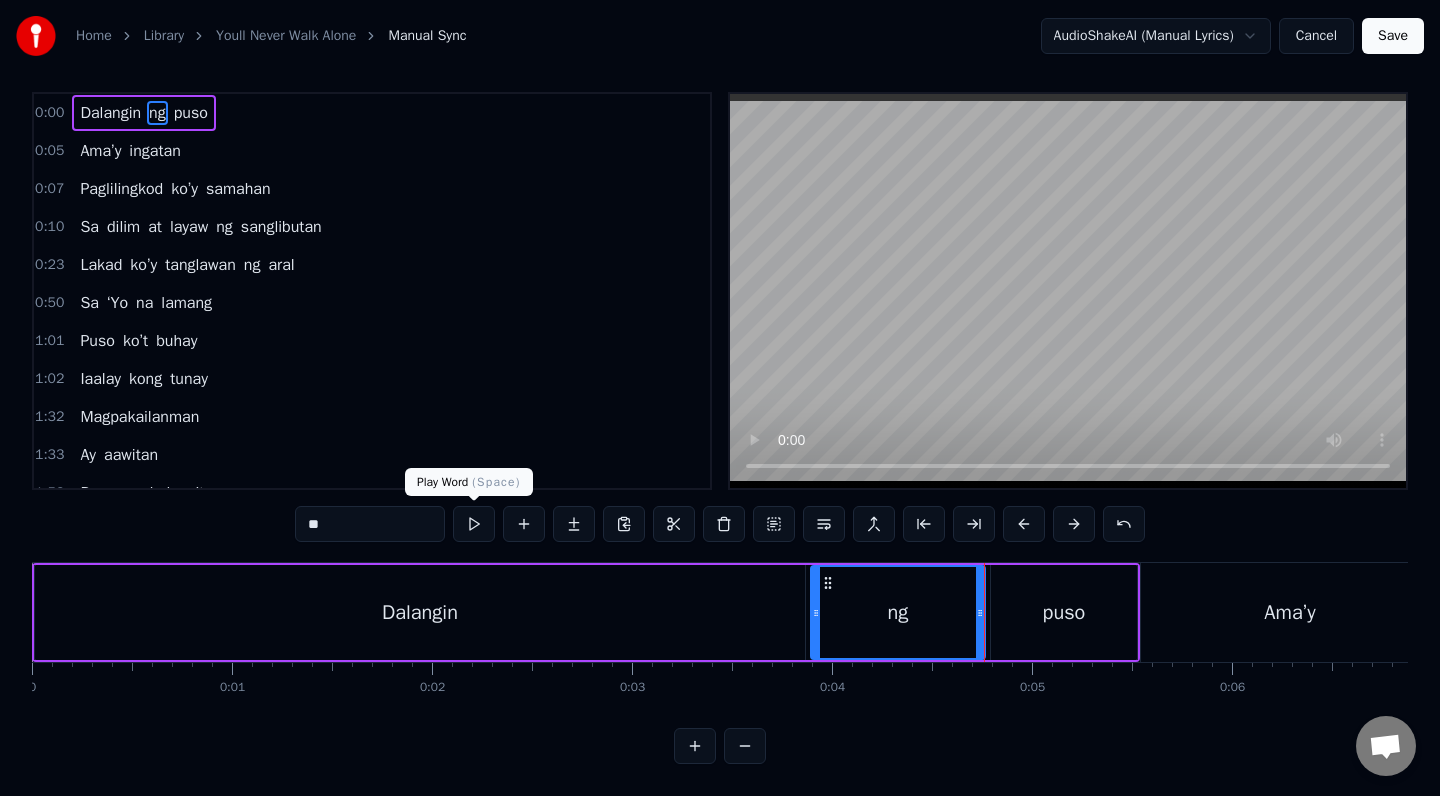 click at bounding box center [474, 524] 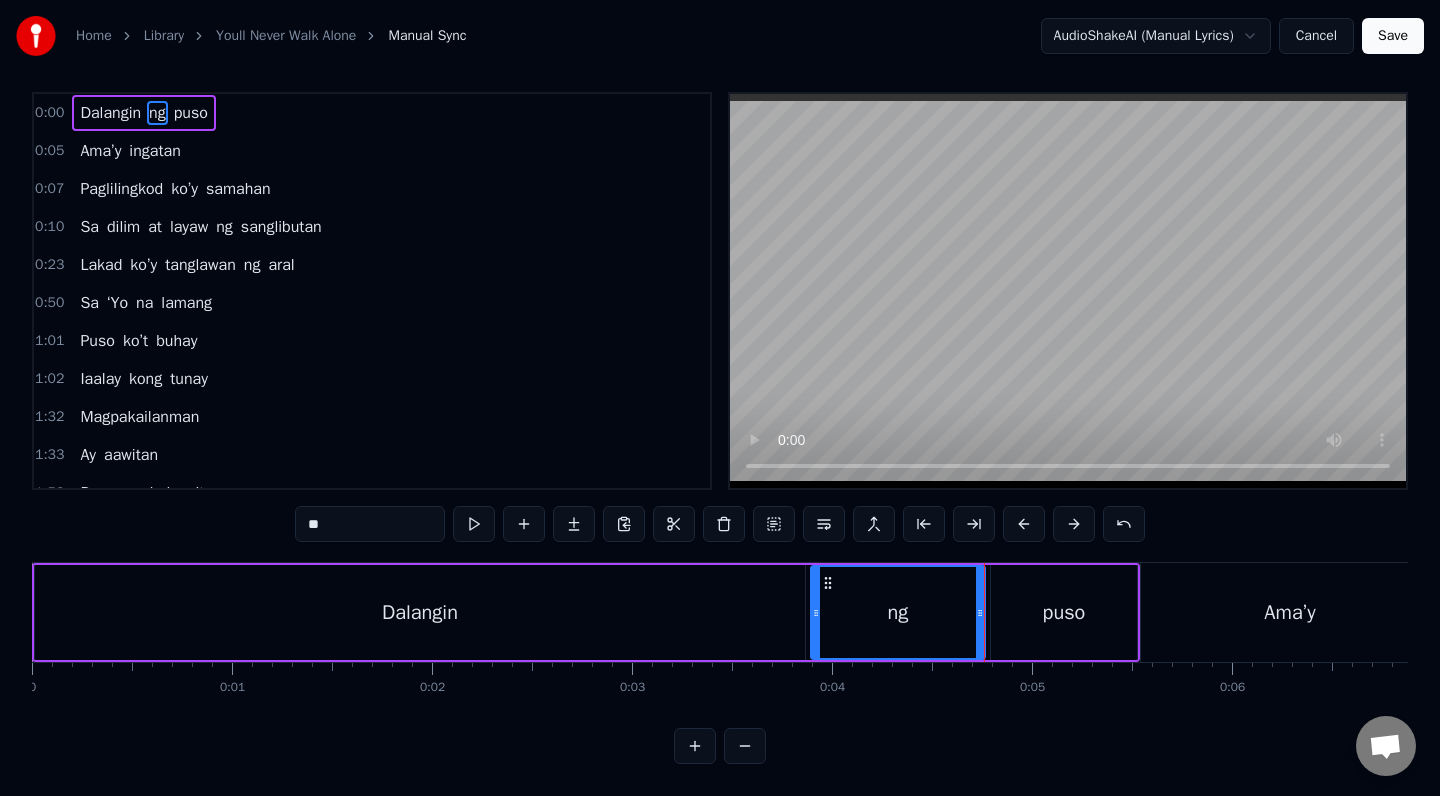 click on "0 0:01 0:02 0:03 0:04 0:05 0:06 0:07 0:08 0:09 0:10 0:11 0:12 0:13 0:14 0:15 0:16 0:17 0:18 0:19 0:20 0:21 0:22 0:23 0:24 0:25 0:26 0:27 0:28 0:29 0:30 0:31 0:32 0:33 0:34 0:35 0:36 0:37 0:38 0:39 0:40 0:41 0:42 0:43 0:44 0:45 0:46 0:47 0:48 0:49 0:50 0:51 0:52 0:53 0:54 0:55 0:56 0:57 0:58 0:59 1:00 1:01 1:02 1:03 1:04 1:05 1:06 1:07 1:08 1:09 1:10 1:11 1:12 1:13 1:14 1:15 1:16 1:17 1:18 1:19 1:20 1:21 1:22 1:23 1:24 1:25 1:26 1:27 1:28 1:29 1:30 1:31 1:32 1:33 1:34 1:35 1:36 1:37 1:38 1:39 1:40 1:41 1:42 1:43 1:44 1:45 1:46 1:47 1:48 1:49 1:50 1:51 1:52 1:53 1:54 1:55 1:56 1:57 1:58 1:59 2:00 2:01 2:02 2:03 2:04 2:05 2:06 2:07 2:08 2:09 2:10 2:11 2:12 2:13 2:14 2:15 2:16 2:17 2:18 2:19 2:20 2:21 2:22 2:23 2:24 2:25 2:26 2:27 2:28 2:29 2:30 2:31 2:32 2:33 2:34 2:35 2:36 2:37 2:38 2:39 2:40 2:41 2:42 2:43 2:44 2:45 2:46 2:47 2:48 2:49 2:50 2:51 2:52 2:53 2:54 2:55 2:56 2:57 2:58 2:59 3:00 3:01 3:02 3:03 3:04 3:05 3:06 3:07 3:08 3:09 3:10 3:11 3:12 3:13 3:14 3:15 3:16 3:17 3:18 3:19 3:20 3:21 3:22 3:23 3:24" at bounding box center [21880, 678] 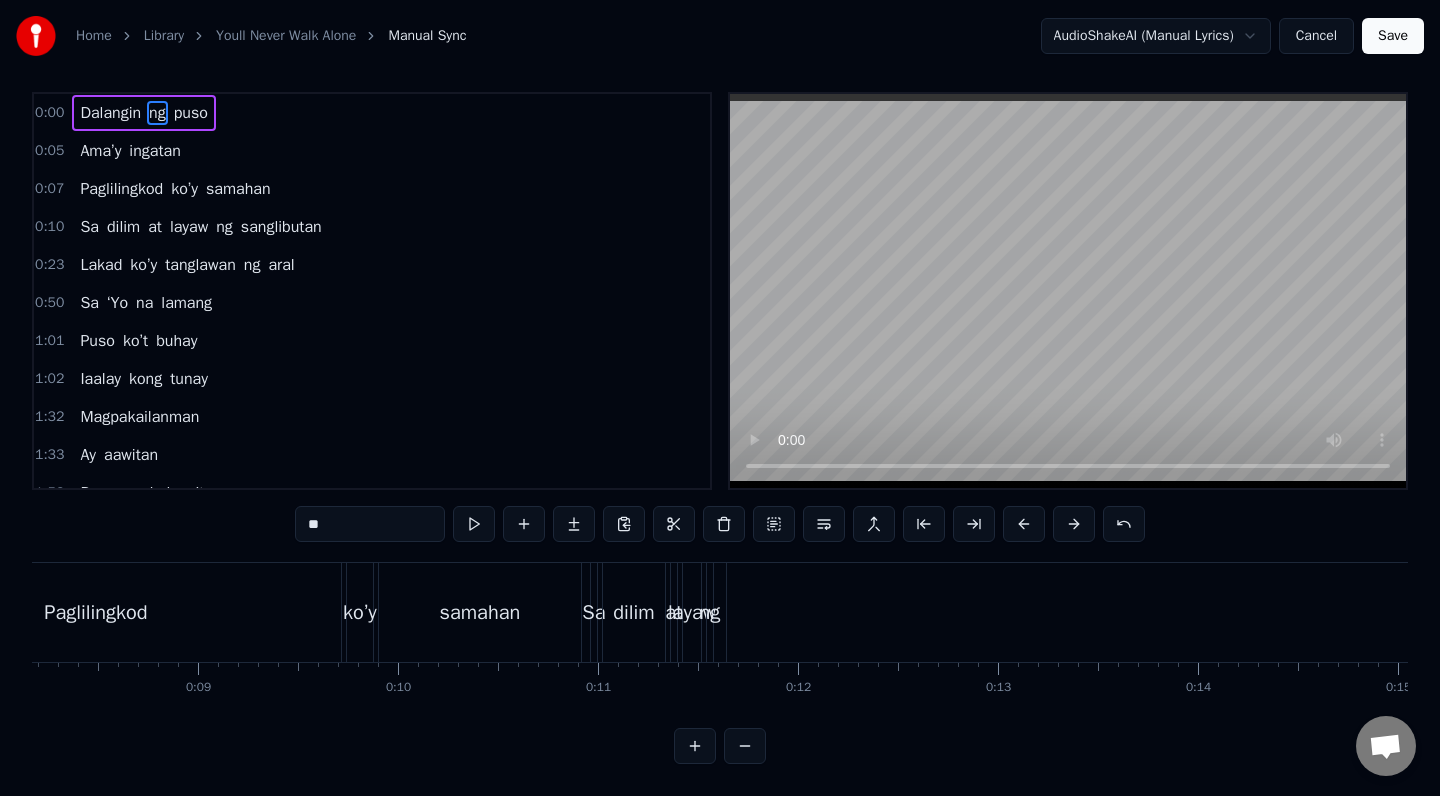 scroll, scrollTop: 0, scrollLeft: 1630, axis: horizontal 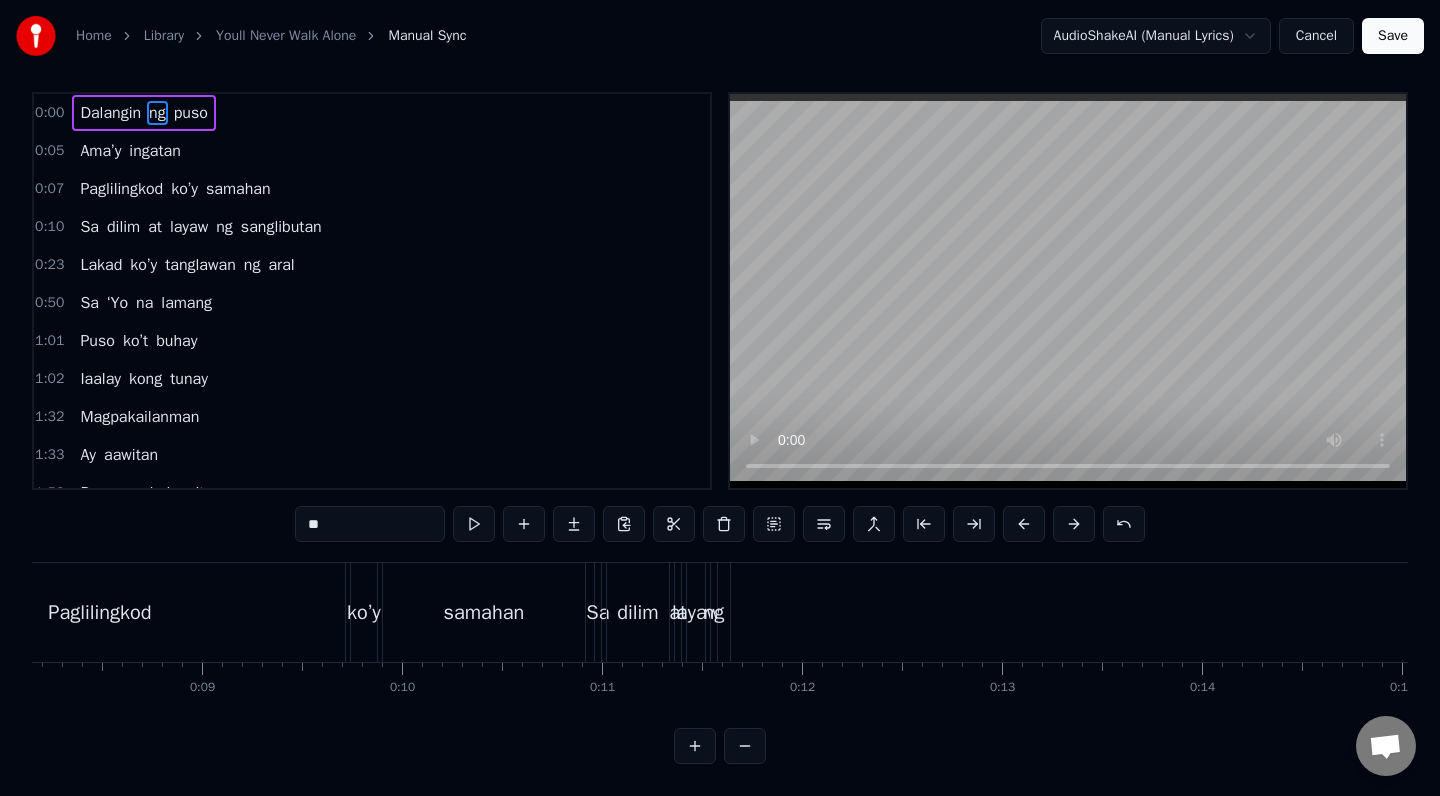 click on "Save" at bounding box center (1393, 36) 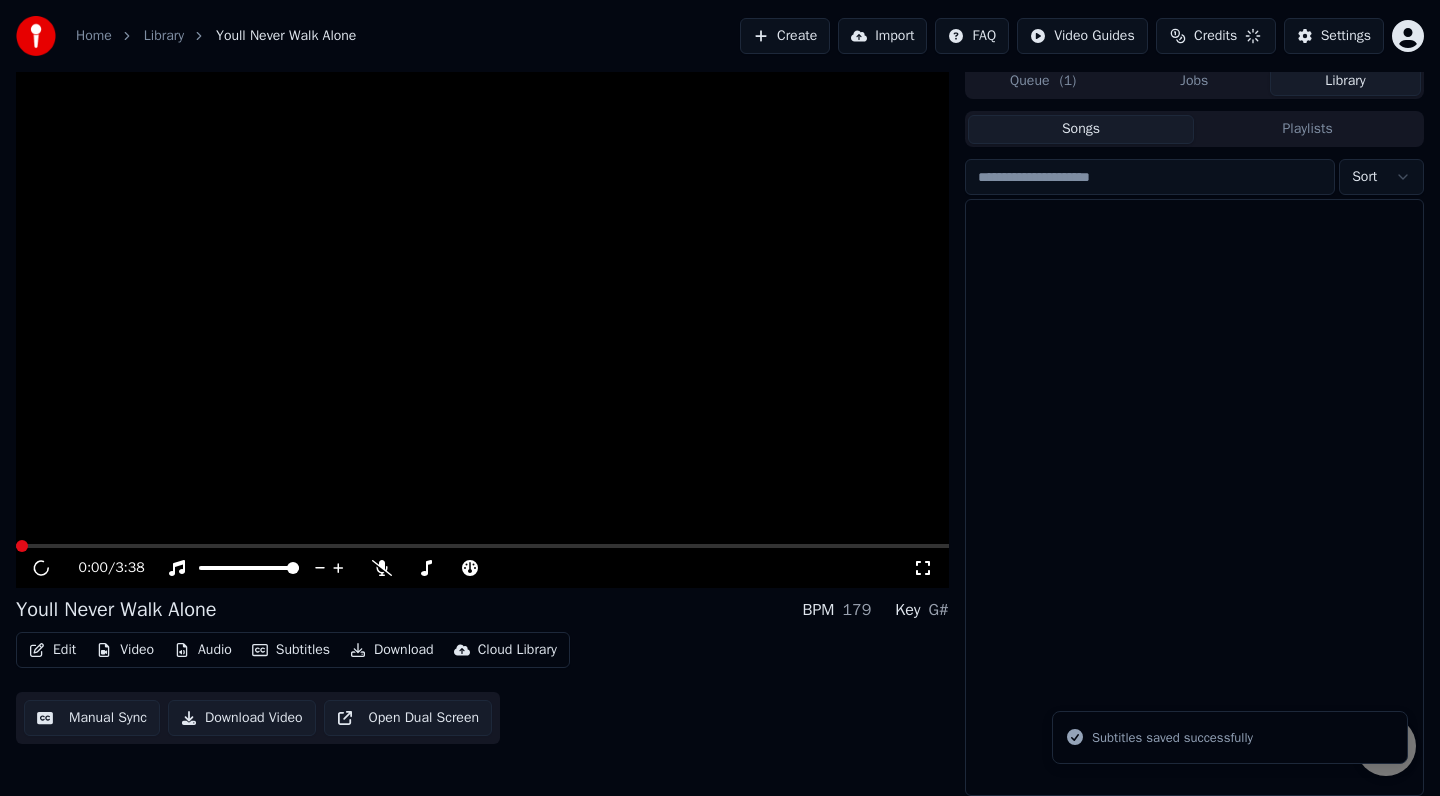 scroll, scrollTop: 9, scrollLeft: 0, axis: vertical 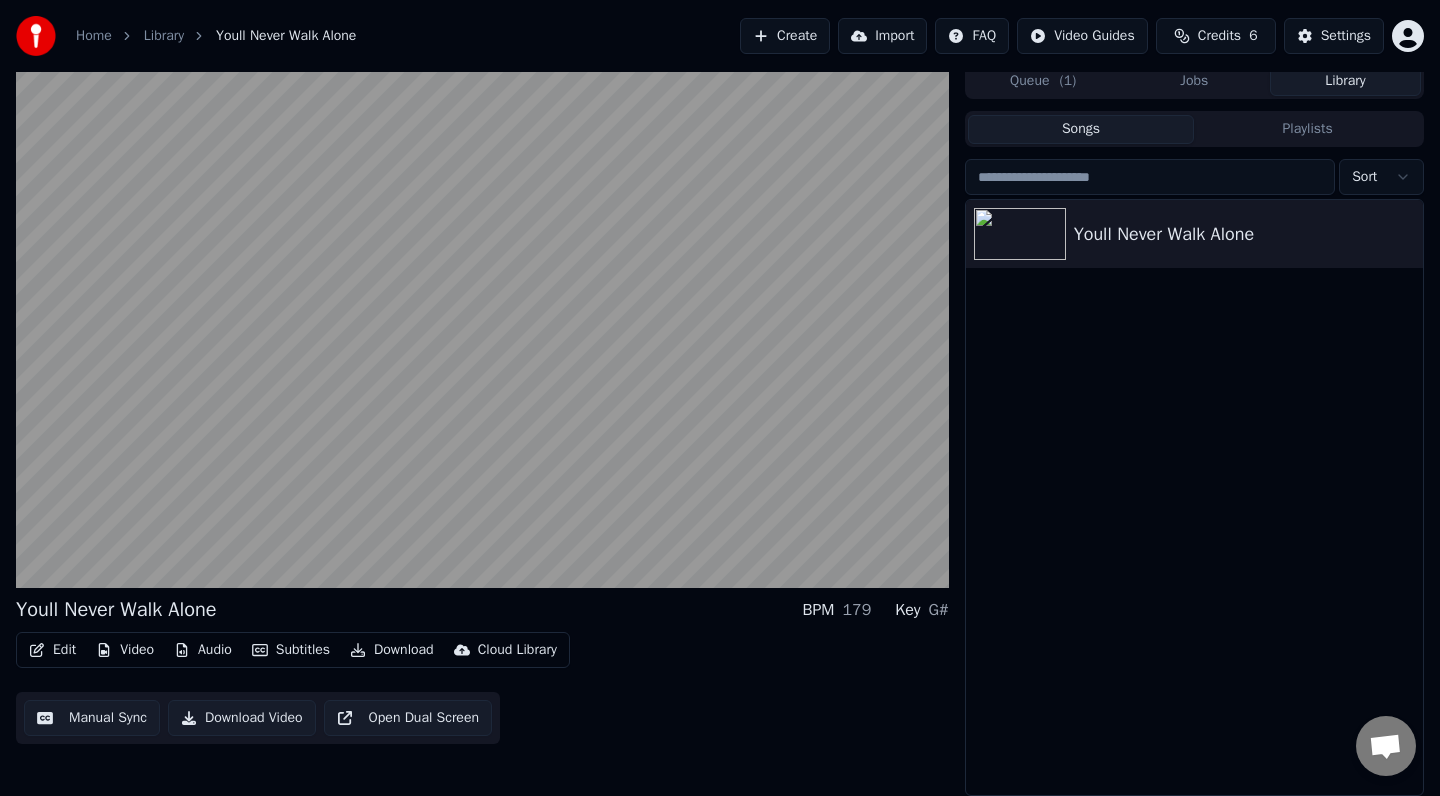 click on "Manual Sync" at bounding box center [92, 718] 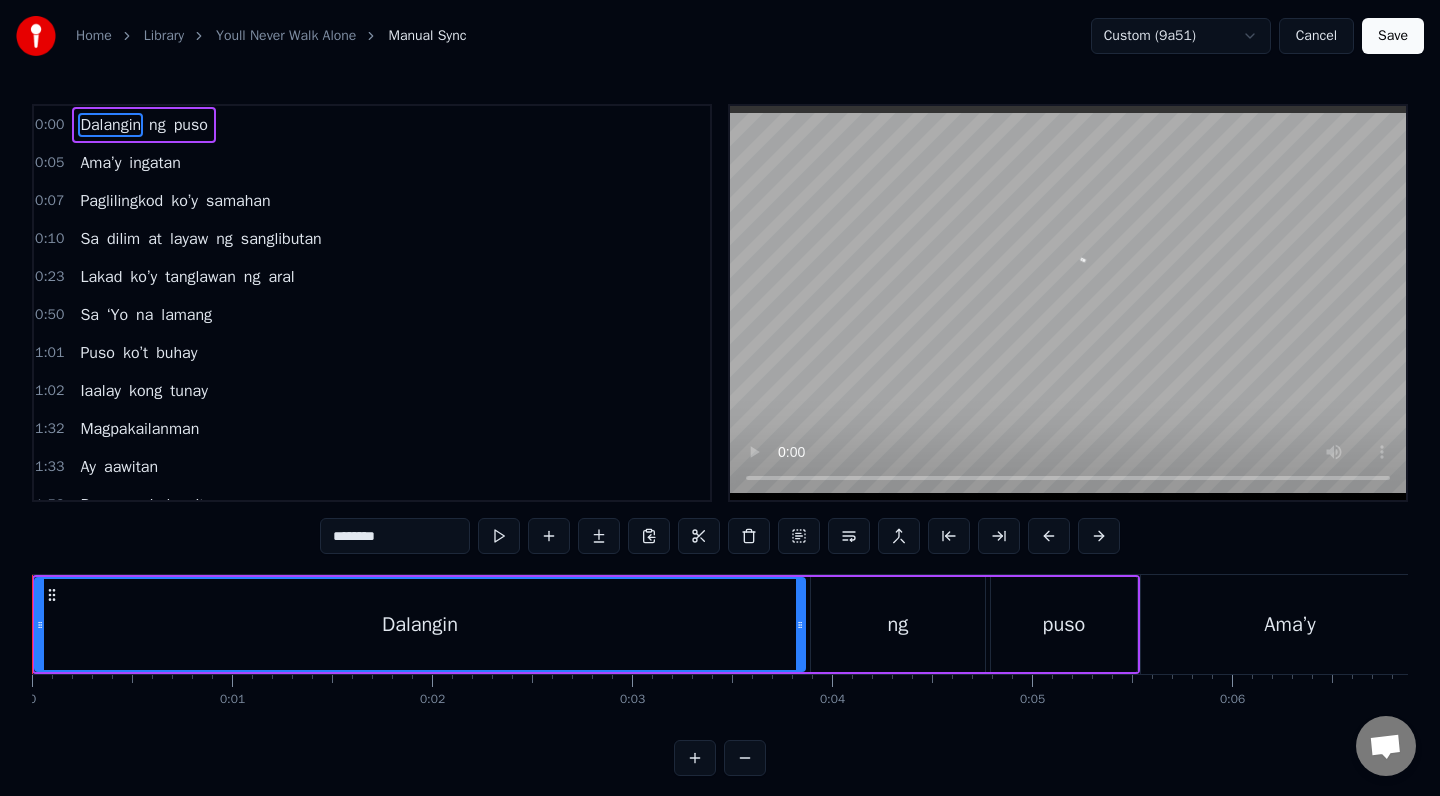 click on "Home Library Youll Never Walk Alone Manual Sync Custom (9a51) Cancel Save 0:00 Dalangin ng puso 0:05 Ama’y ingatan 0:07 Paglilingkod ko’y samahan 0:10 Sa dilim at layaw ng sanglibutan 0:23 Lakad ko’y tanglawan ng aral 0:50 Sa ‘Yo na lamang 1:01 Puso ko’t buhay 1:02 Iaalay kong tunay 1:32 Magpakailanman 1:33 Ay aawitan 1:58 Doon sa kalangitan 2:03 Sa ‘[PERSON_NAME] 2:19 Sa dilim at layaw ng sanglibutan 2:30 Lakad ko’y tanglawan ng aral 2:38 Sa ‘Yo na lamang 2:41 Puso ko’t buhay 2:50 Iaalay kong tunay 3:02 Magpakailanman 3:05 Ay aawitan 3:09 Doon sa kalangitan 3:16 Sa ‘[PERSON_NAME] ******** Dalangin ng puso Ama’y ingatan Paglilingkod ko’y samahan Sa dilim at layaw ng sanglibutan Lakad ko’y tanglawan ng aral Sa ‘Yo na lamang Puso ko’t buhay Iaalay kong tunay Magpakailanman Ay aawitan Doon sa kalangitan Sa ‘[PERSON_NAME] Sa dilim at layaw ng sanglibutan Lakad ko’y tanglawan ng aral Sa ‘Yo na lamang Puso ko’t buhay Iaalay kong tunay Magpakailanman Ay aawitan Doon sa Sa" at bounding box center (720, 404) 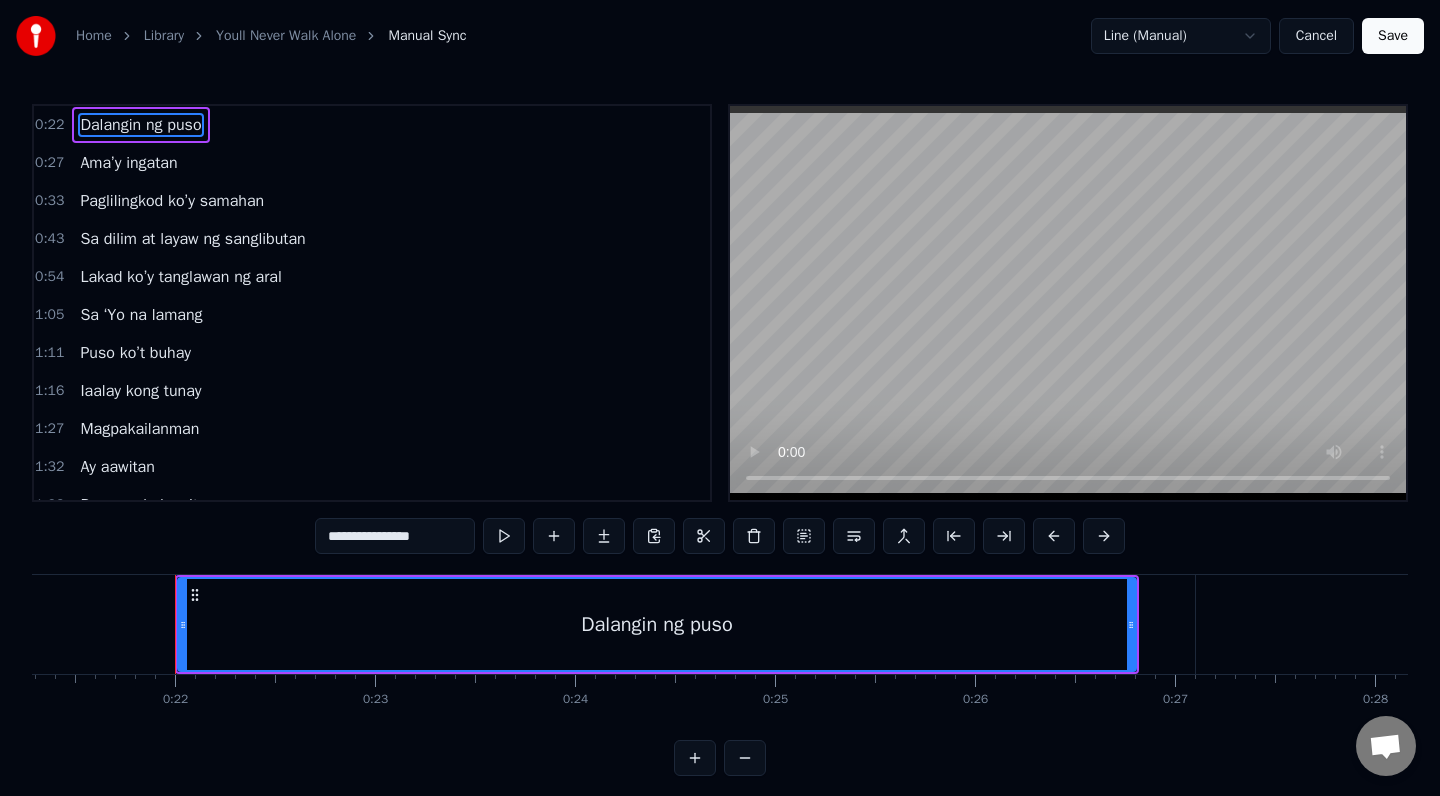 scroll, scrollTop: 0, scrollLeft: 4300, axis: horizontal 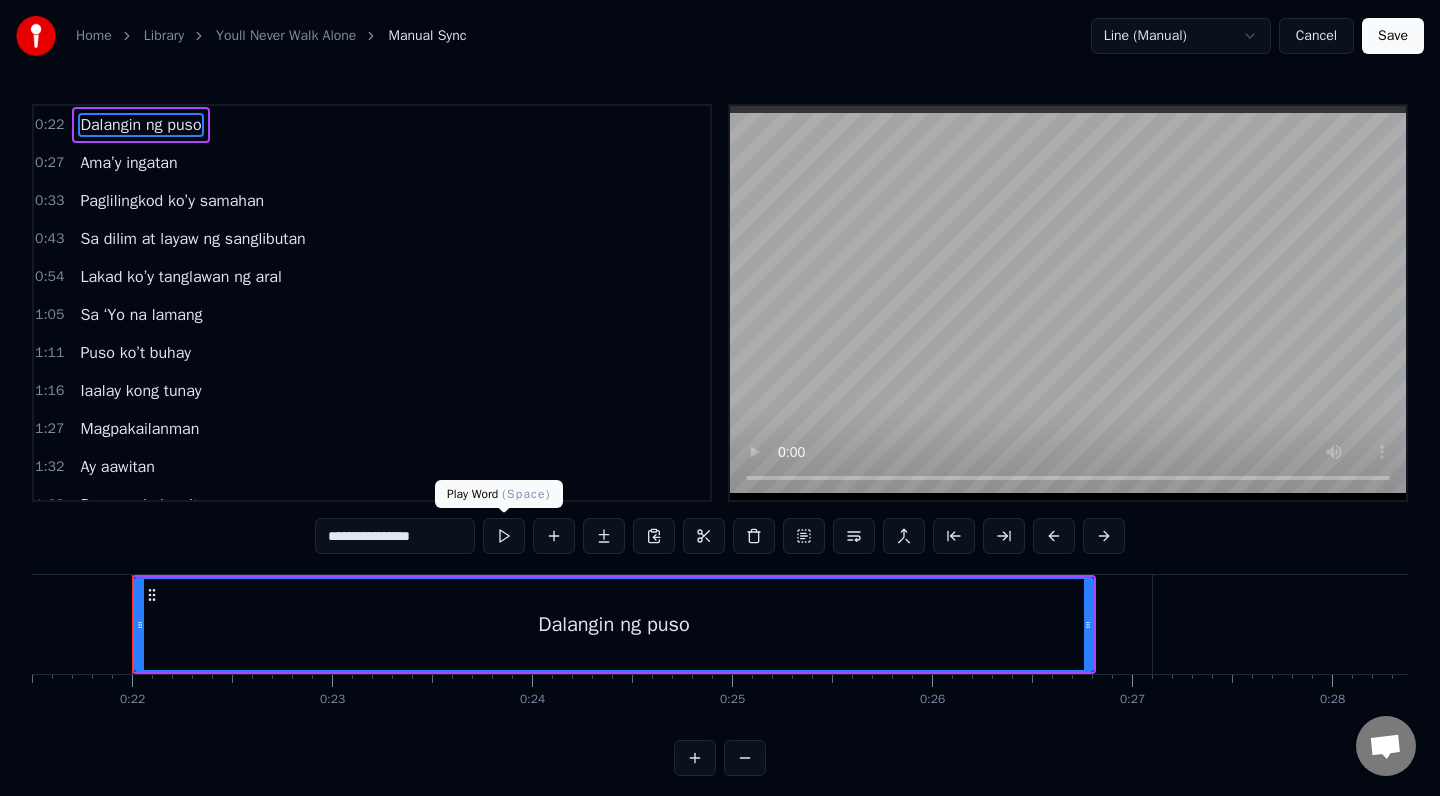 click at bounding box center (504, 536) 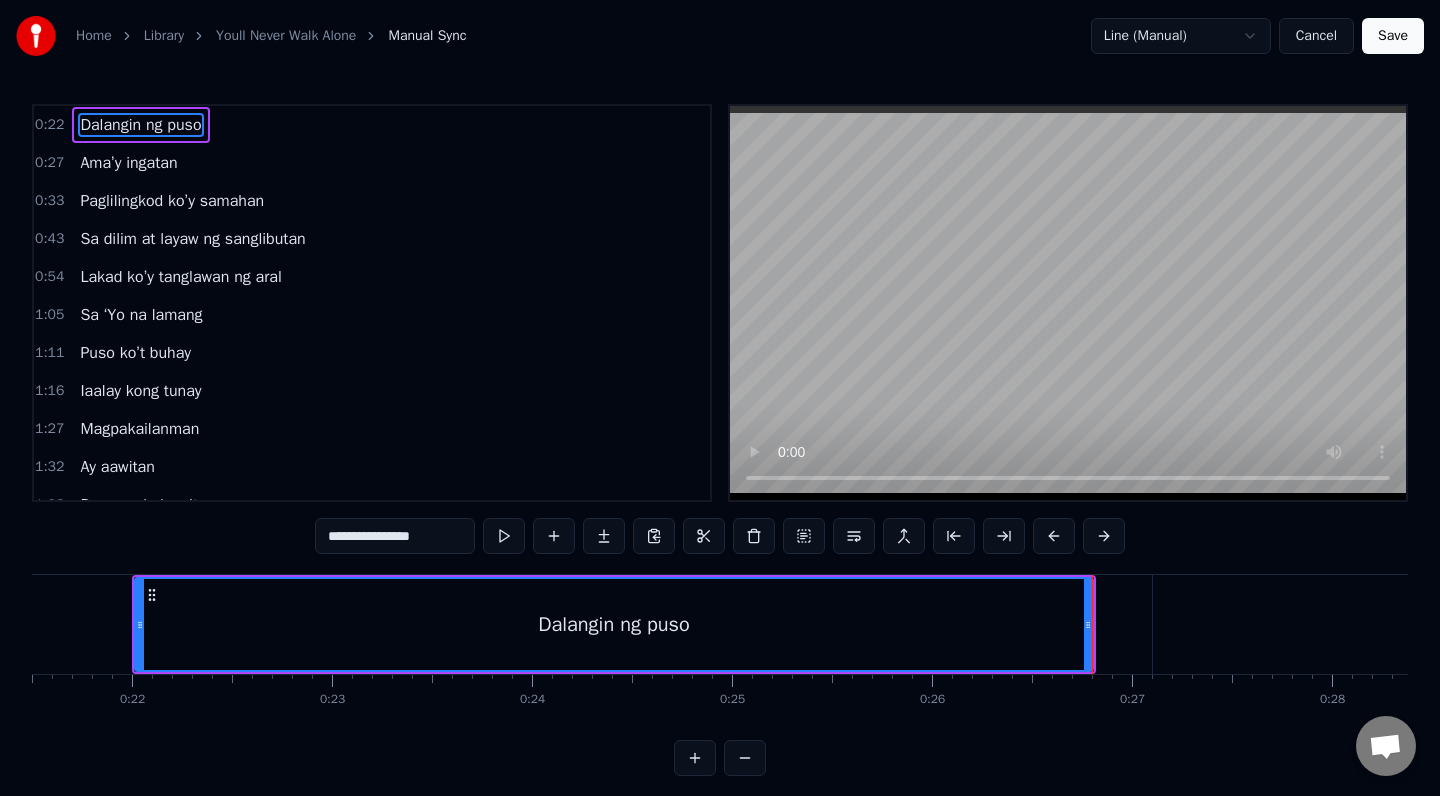 click on "Save" at bounding box center (1393, 36) 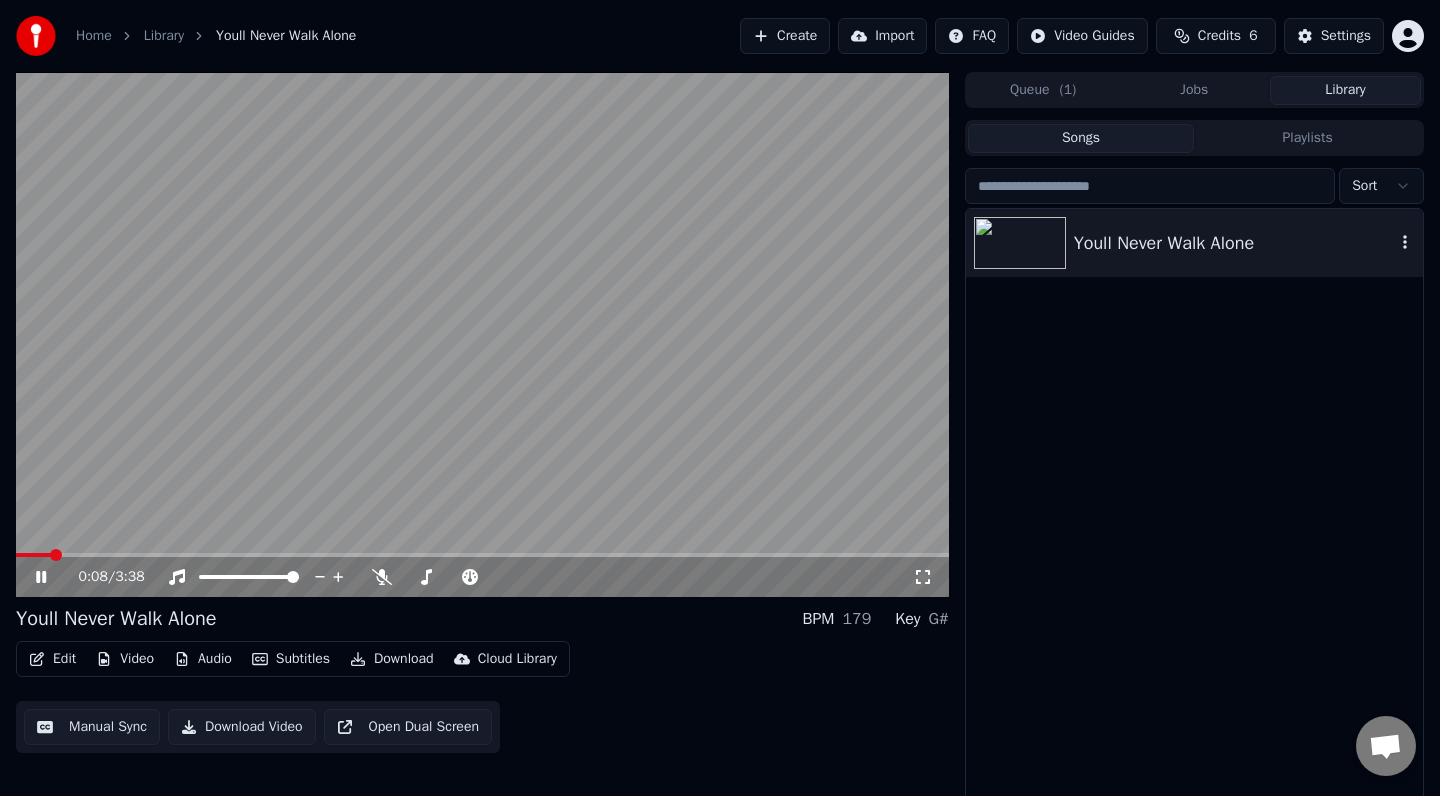 click 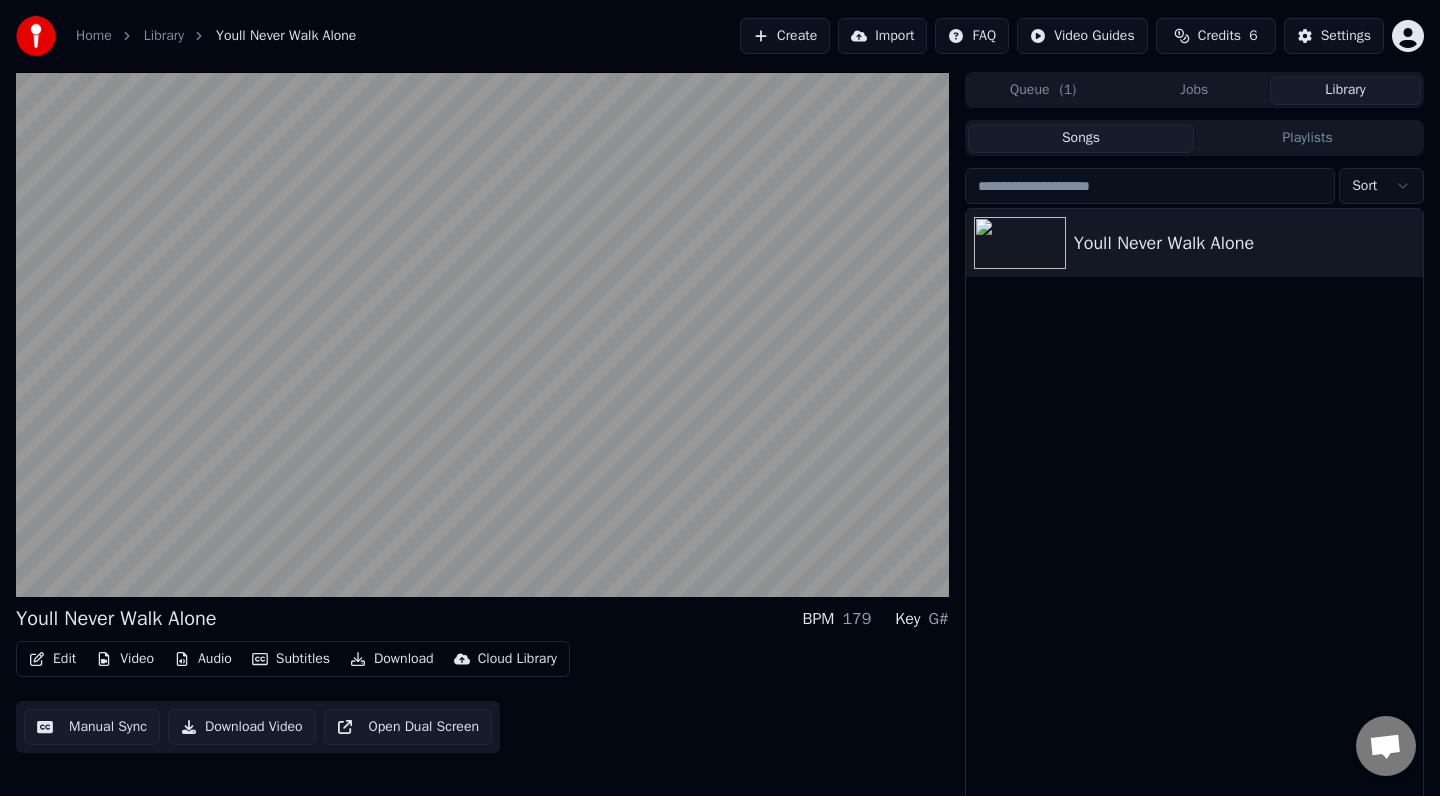 click on "Edit" at bounding box center [52, 659] 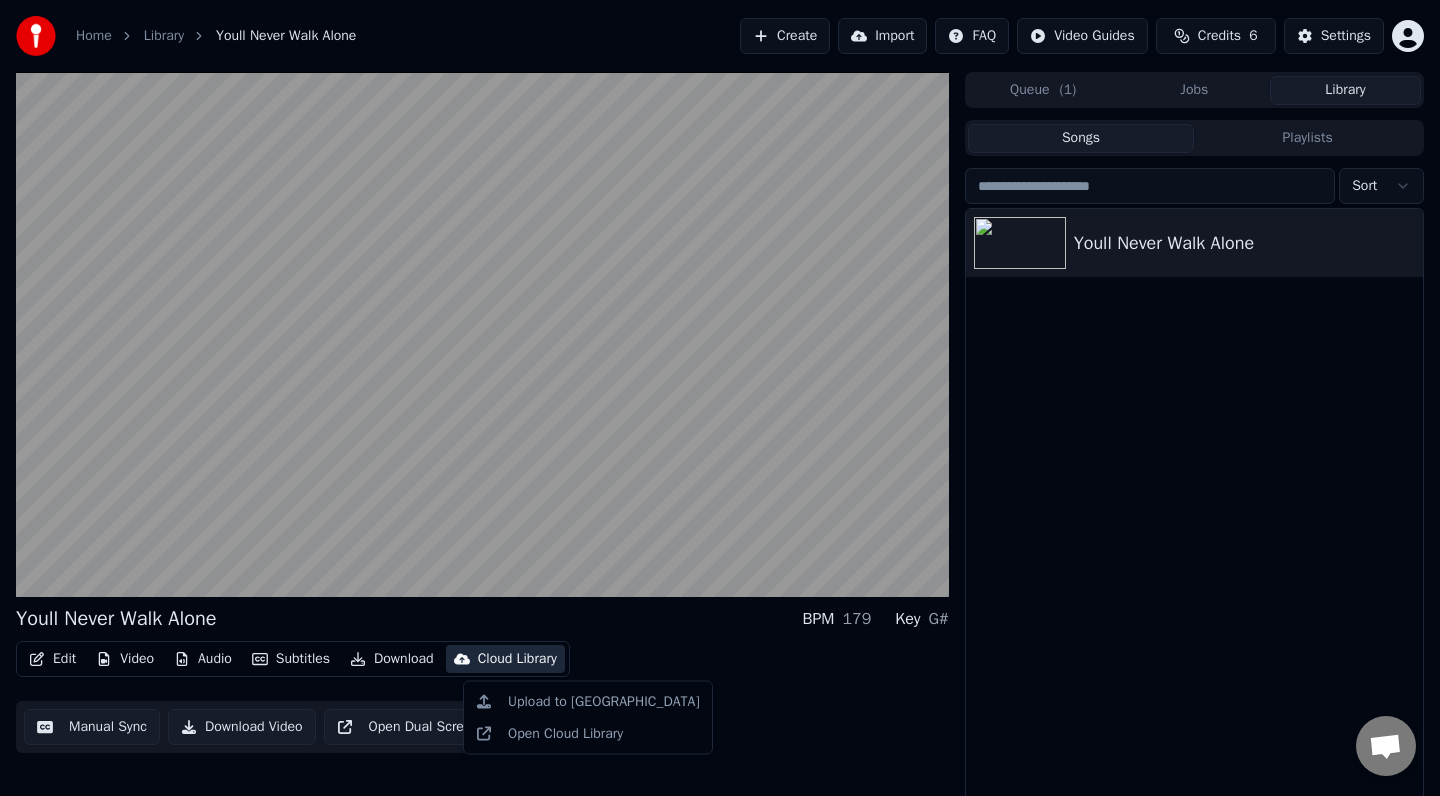 click on "Edit Video Audio Subtitles Download Cloud Library Manual Sync Download Video Open Dual Screen" at bounding box center (482, 697) 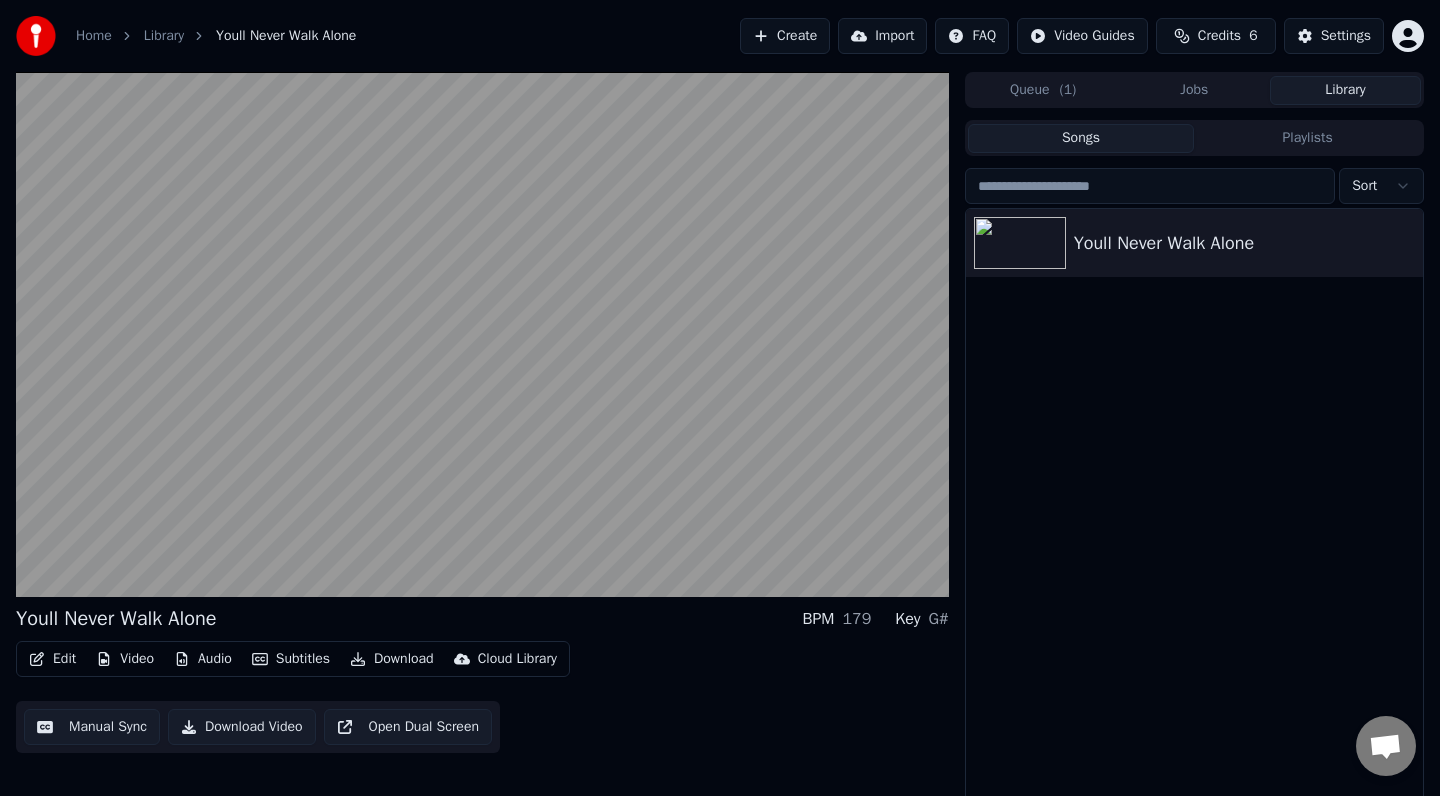 click on "Queue ( 1 )" at bounding box center [1043, 90] 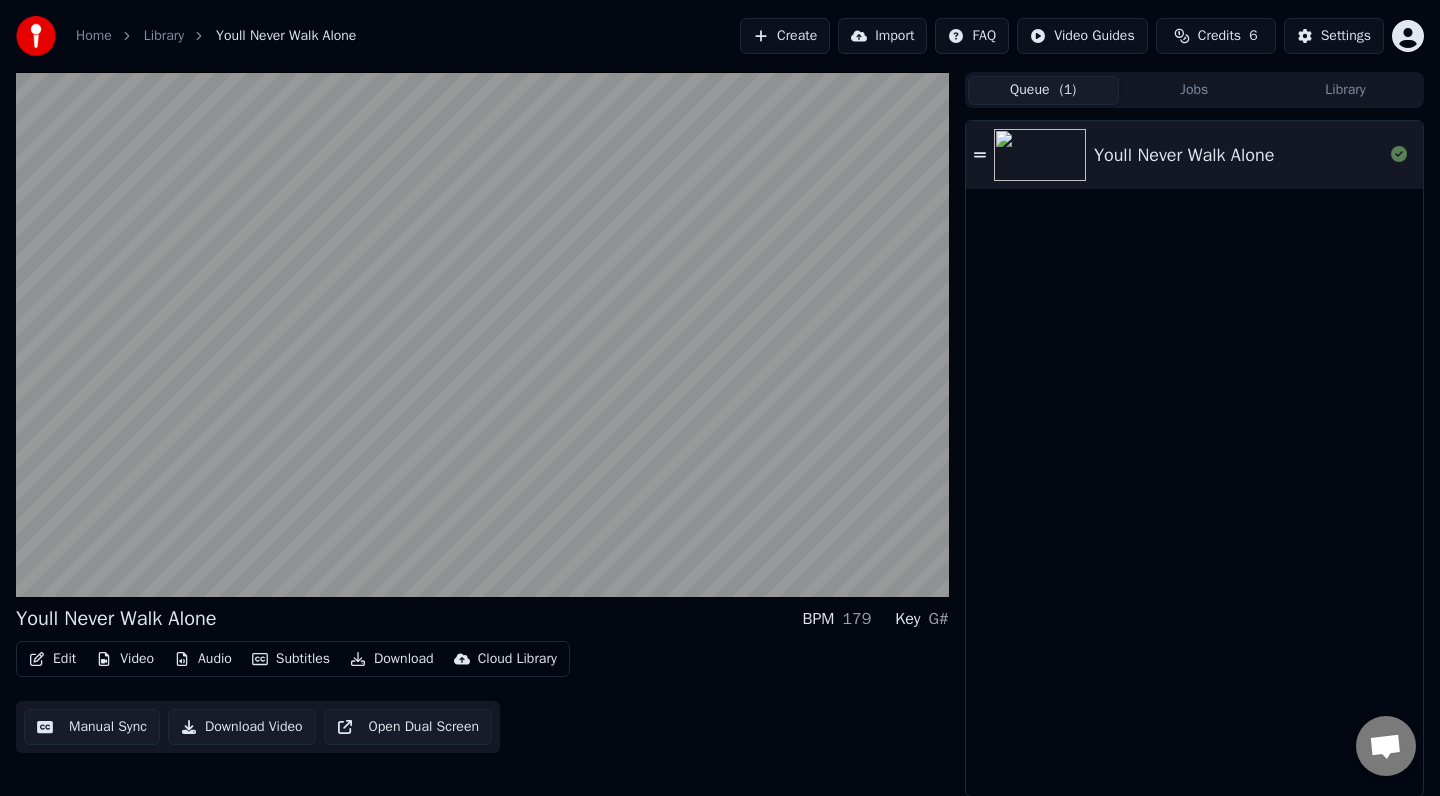 click on "Jobs" at bounding box center (1194, 90) 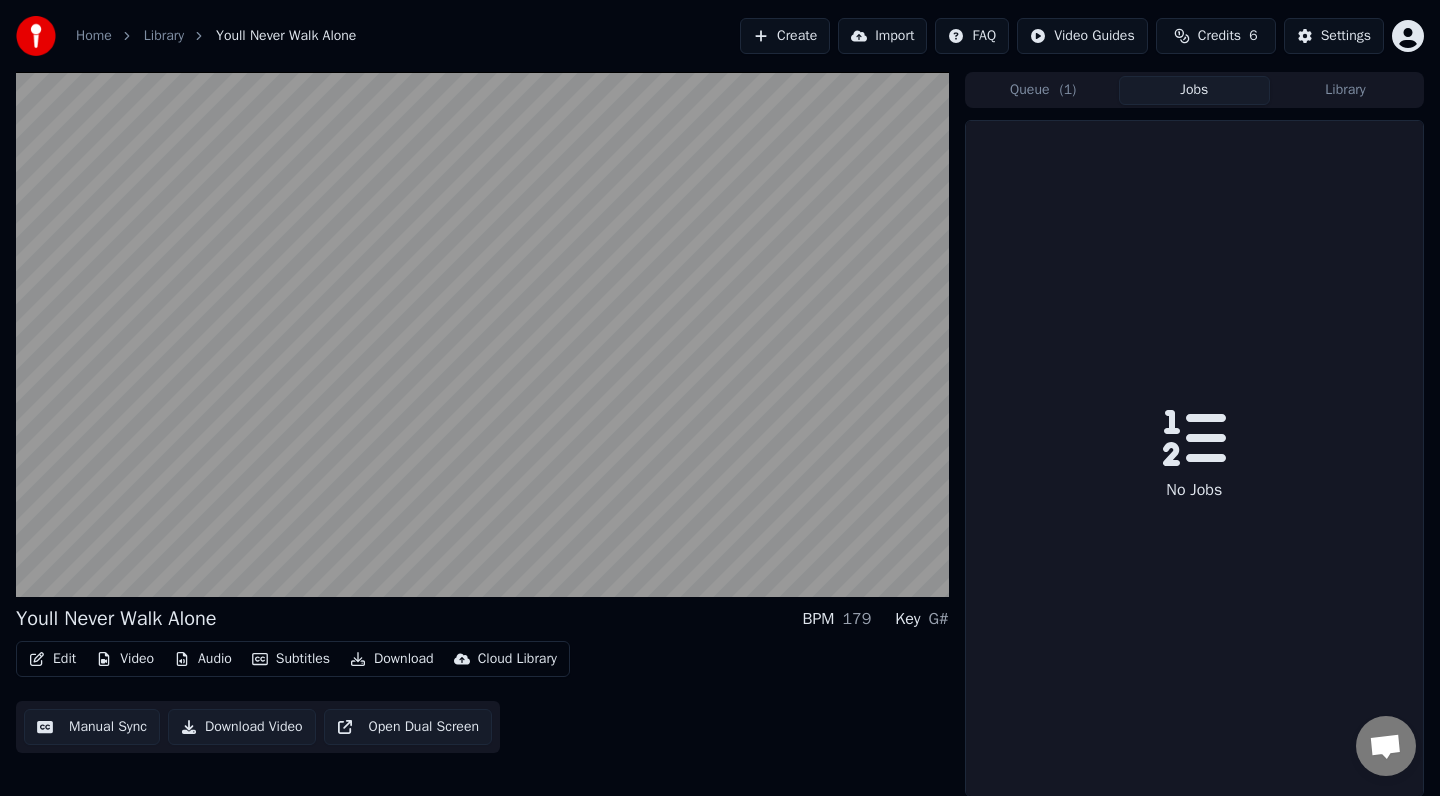 click on "Queue ( 1 )" at bounding box center [1043, 90] 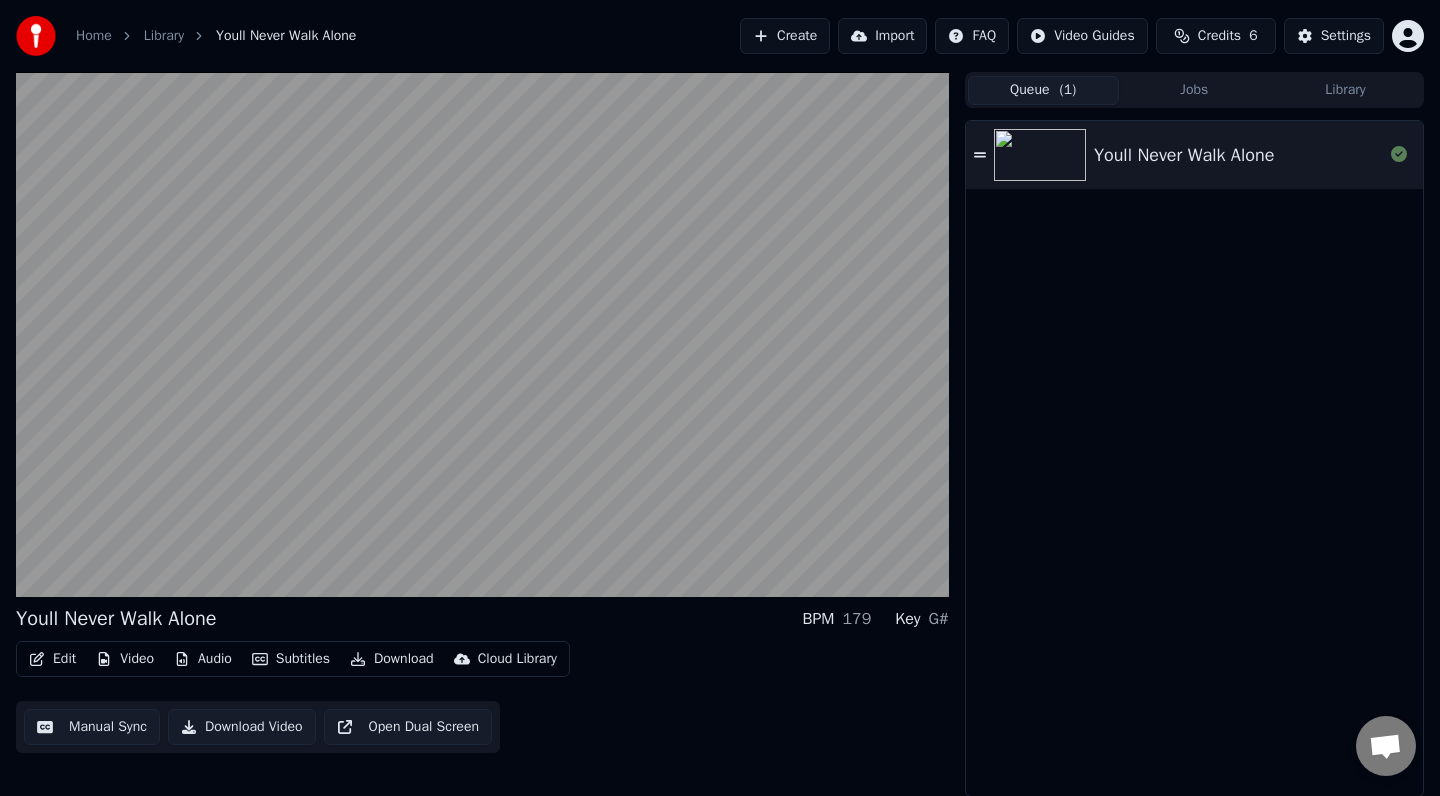click on "Library" at bounding box center [1345, 90] 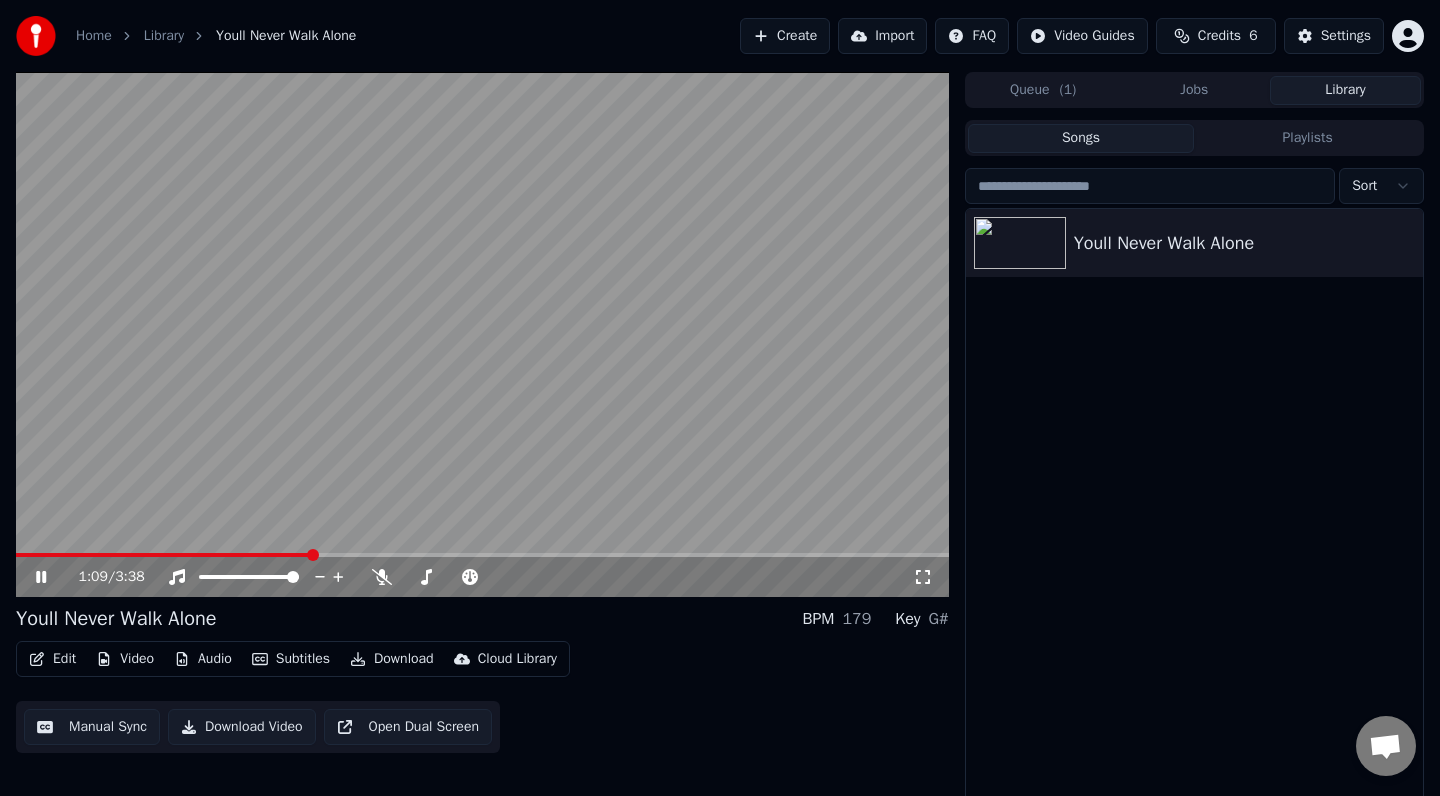 click on "179" at bounding box center [856, 619] 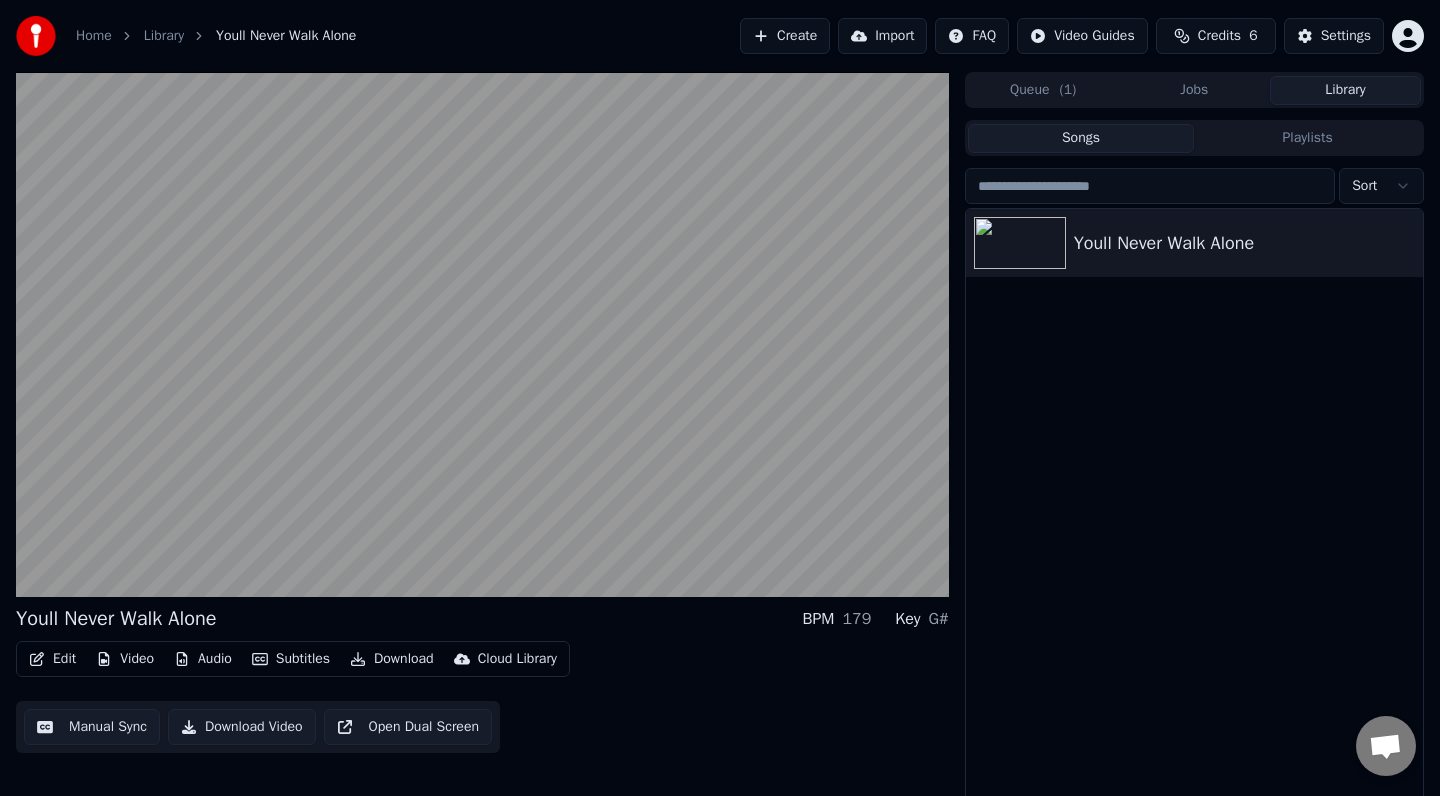 click on "Audio" at bounding box center [203, 659] 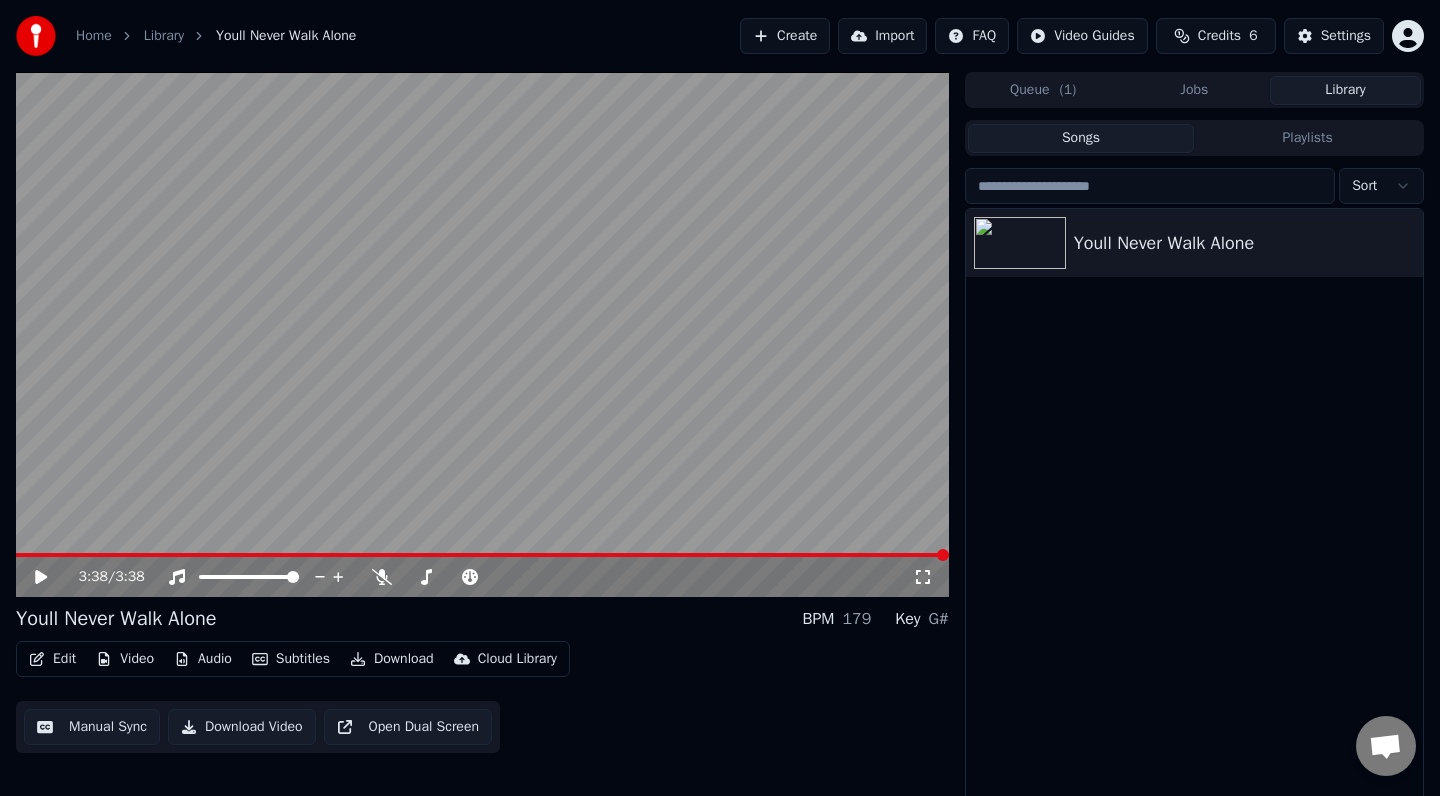 click on "Download" at bounding box center [392, 659] 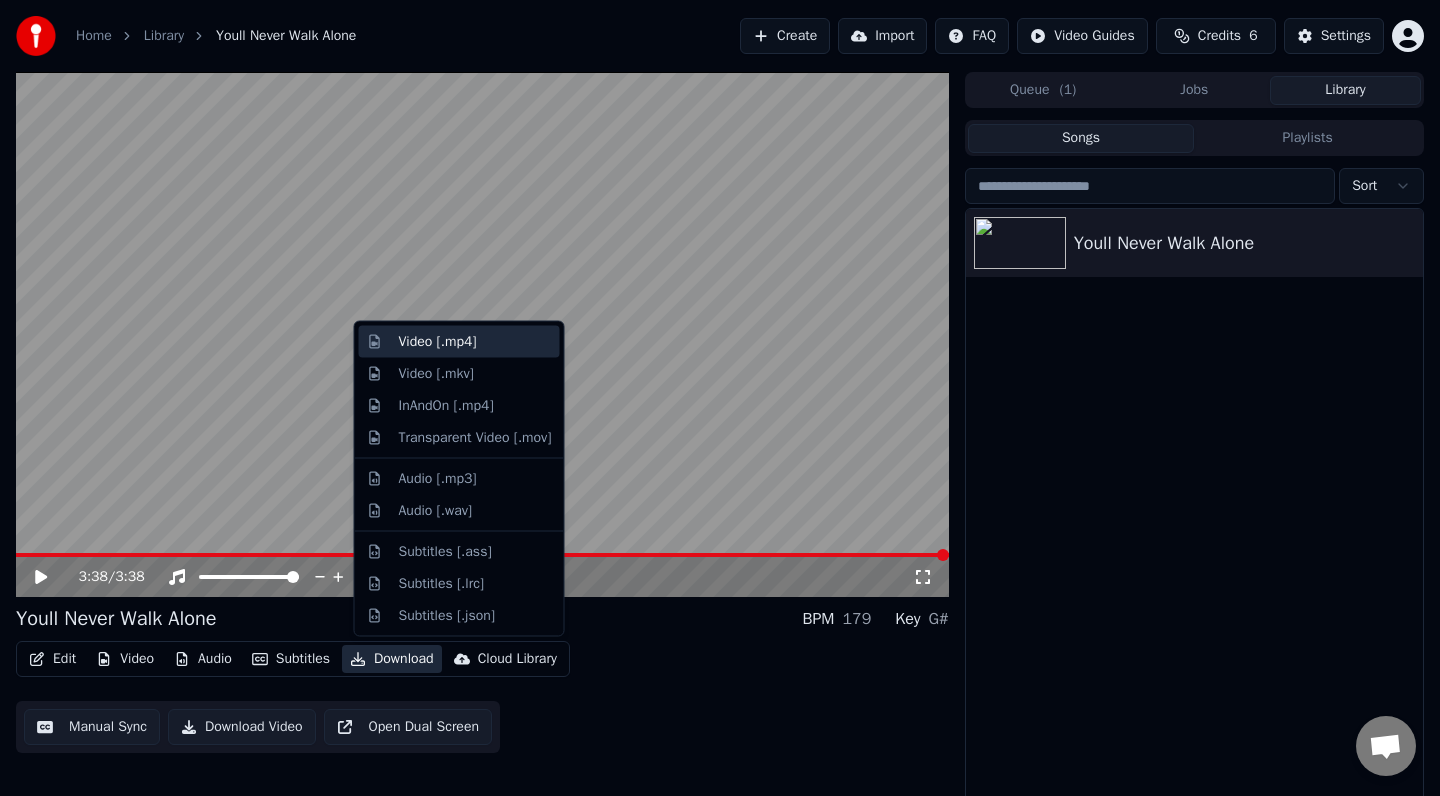 click on "Video [.mp4]" at bounding box center [438, 342] 